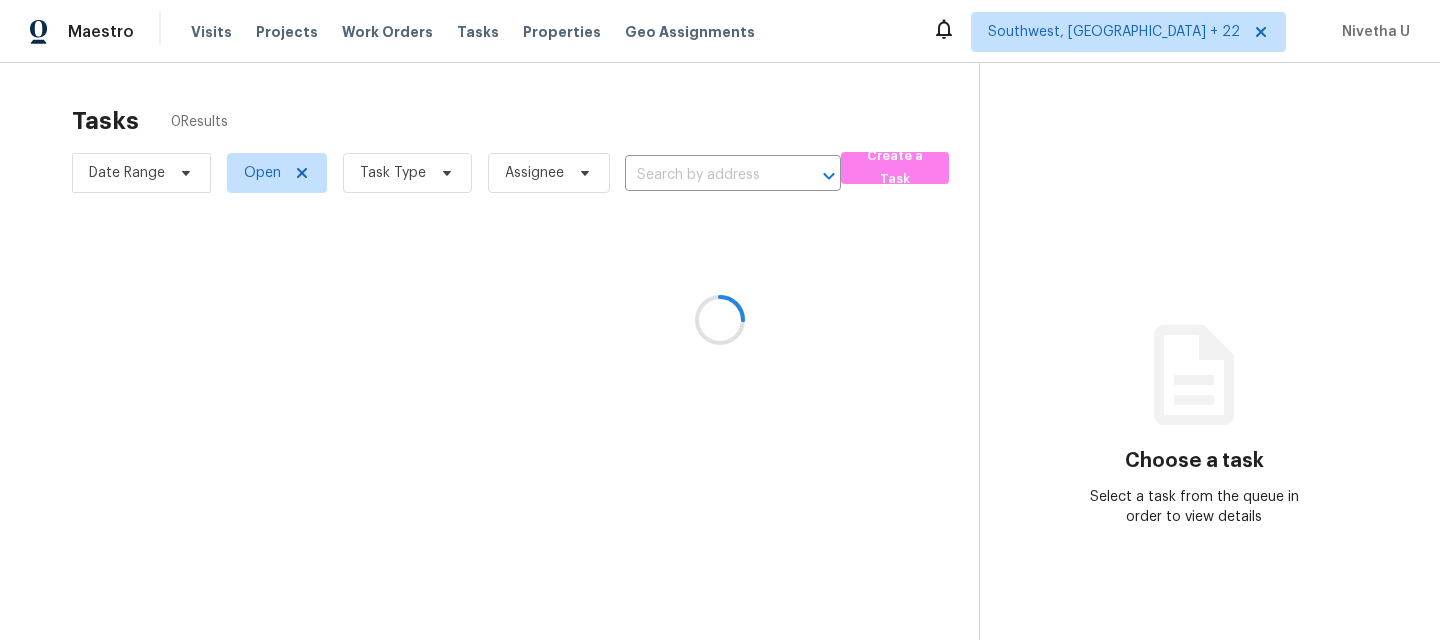 scroll, scrollTop: 0, scrollLeft: 0, axis: both 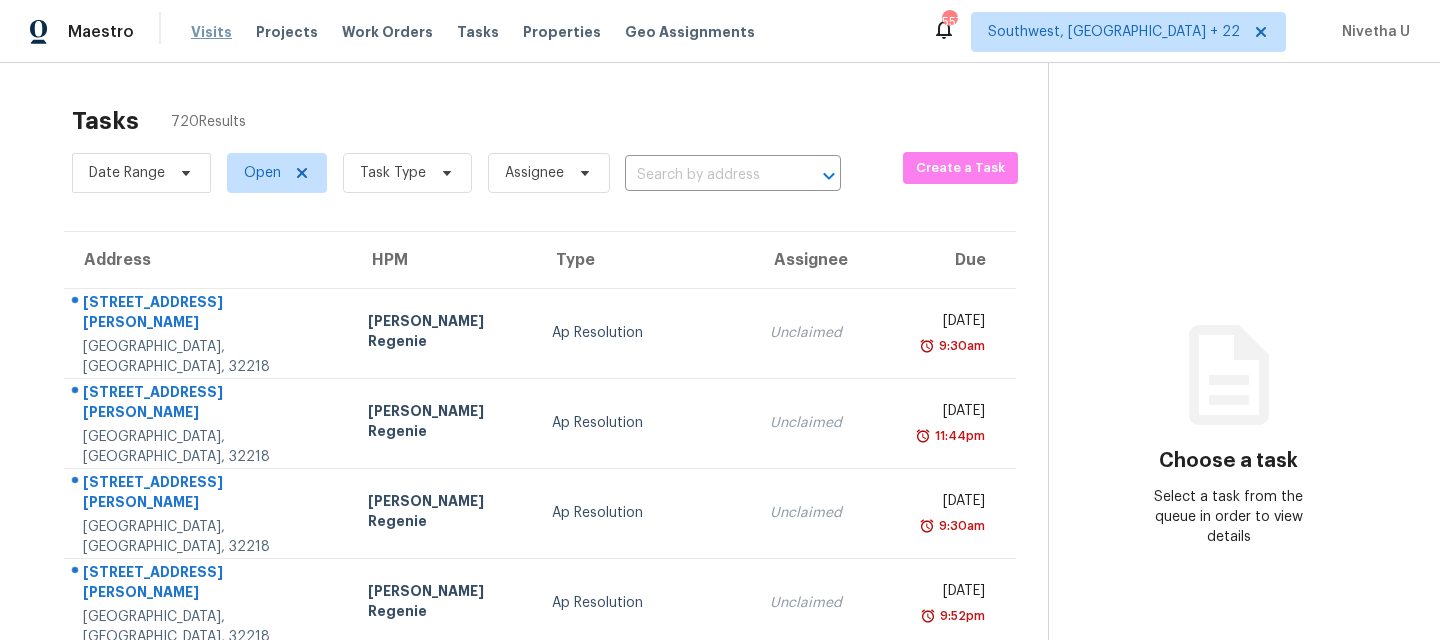 click on "Visits" at bounding box center (211, 32) 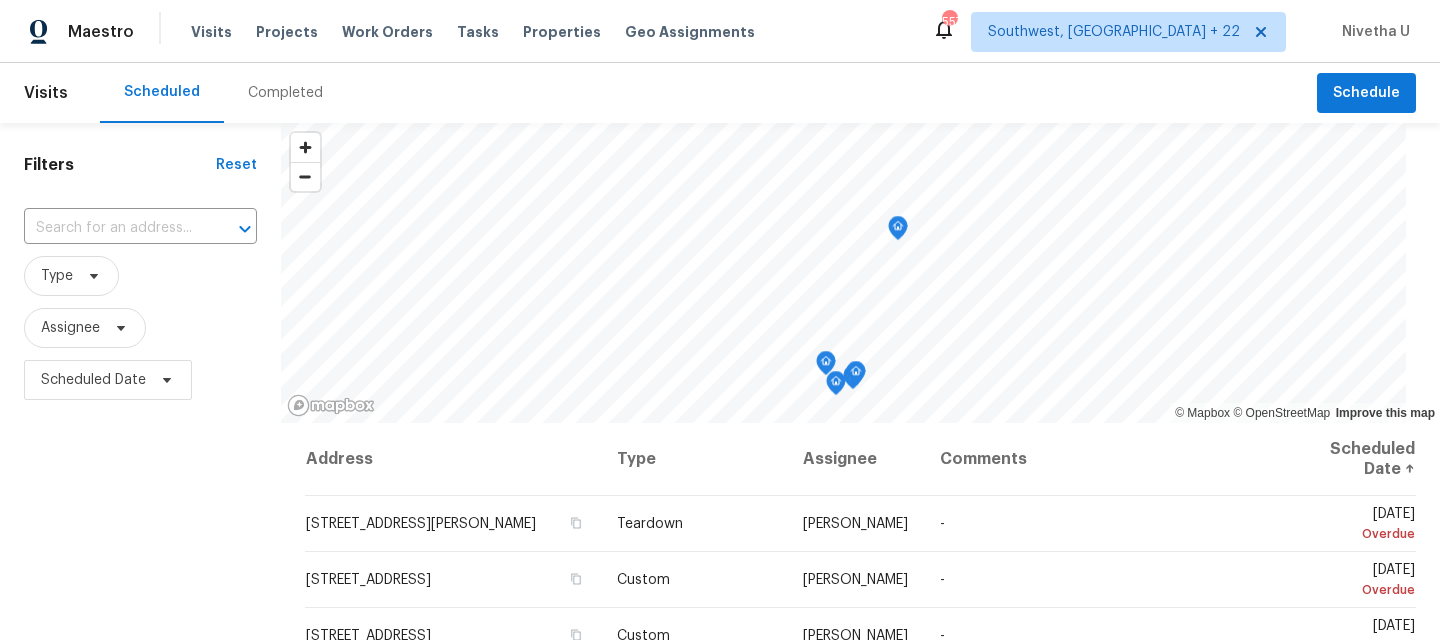 click on "Completed" at bounding box center [285, 93] 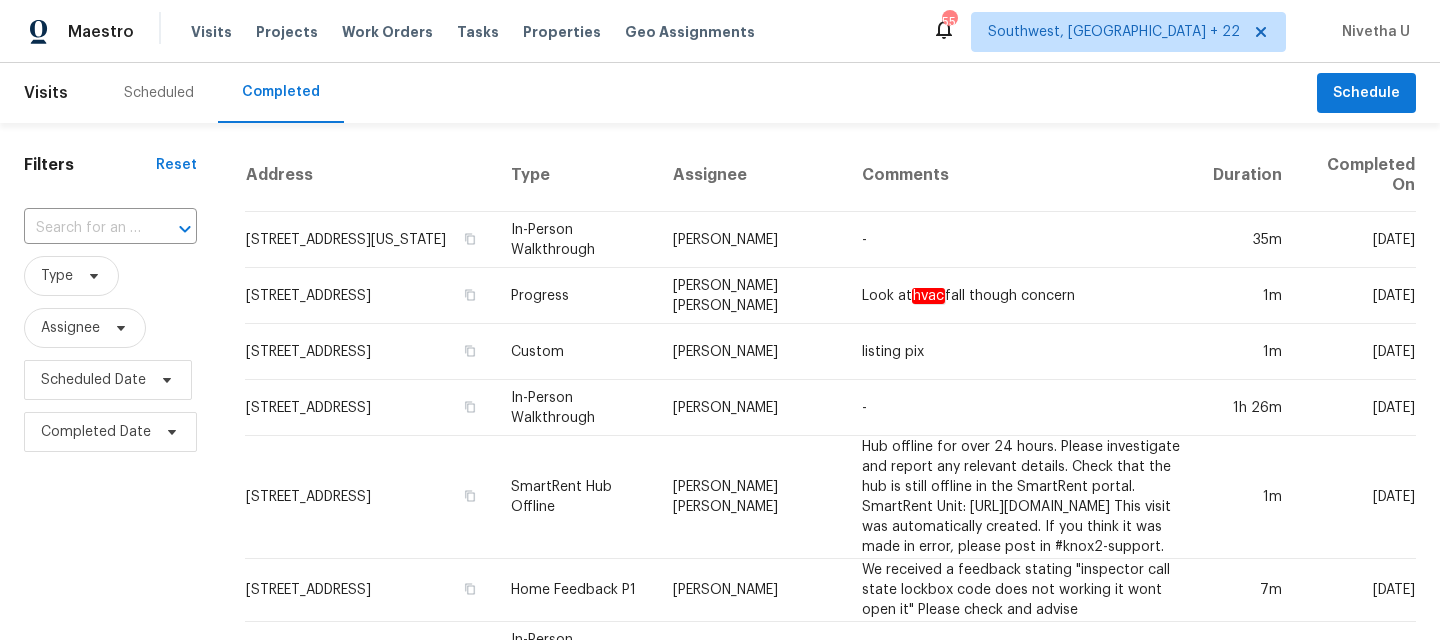 click at bounding box center (171, 229) 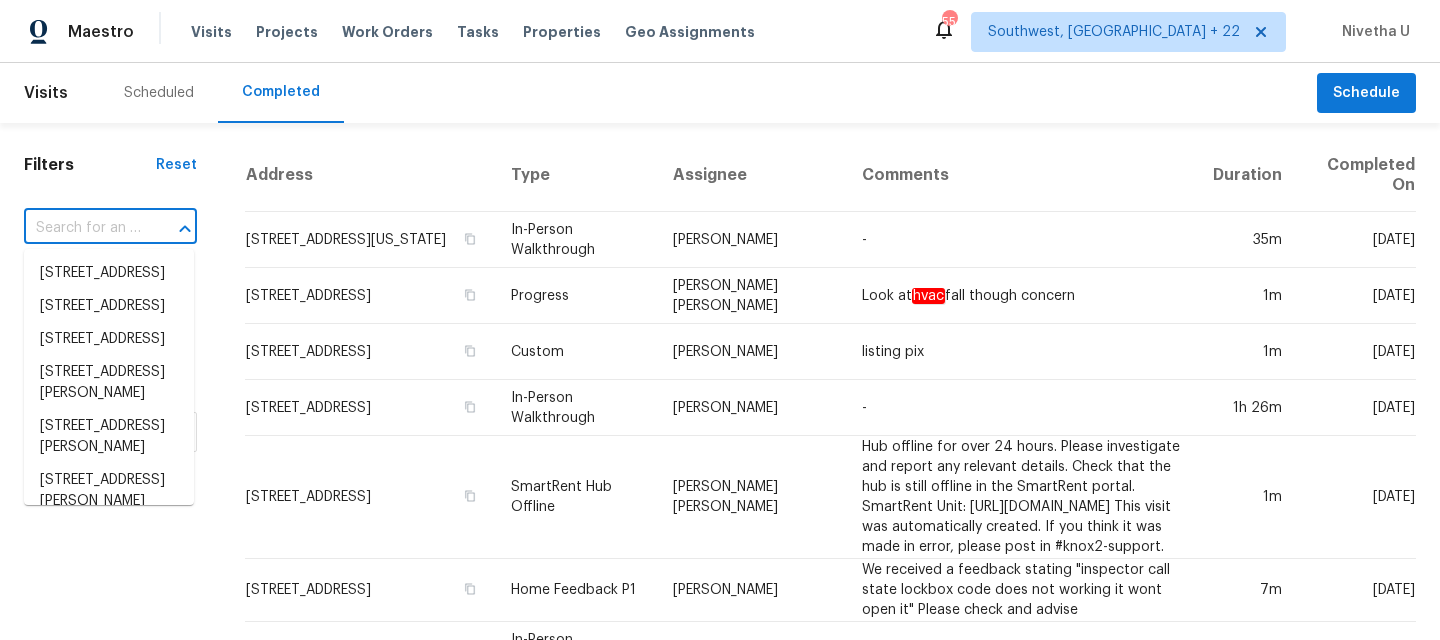click at bounding box center [171, 229] 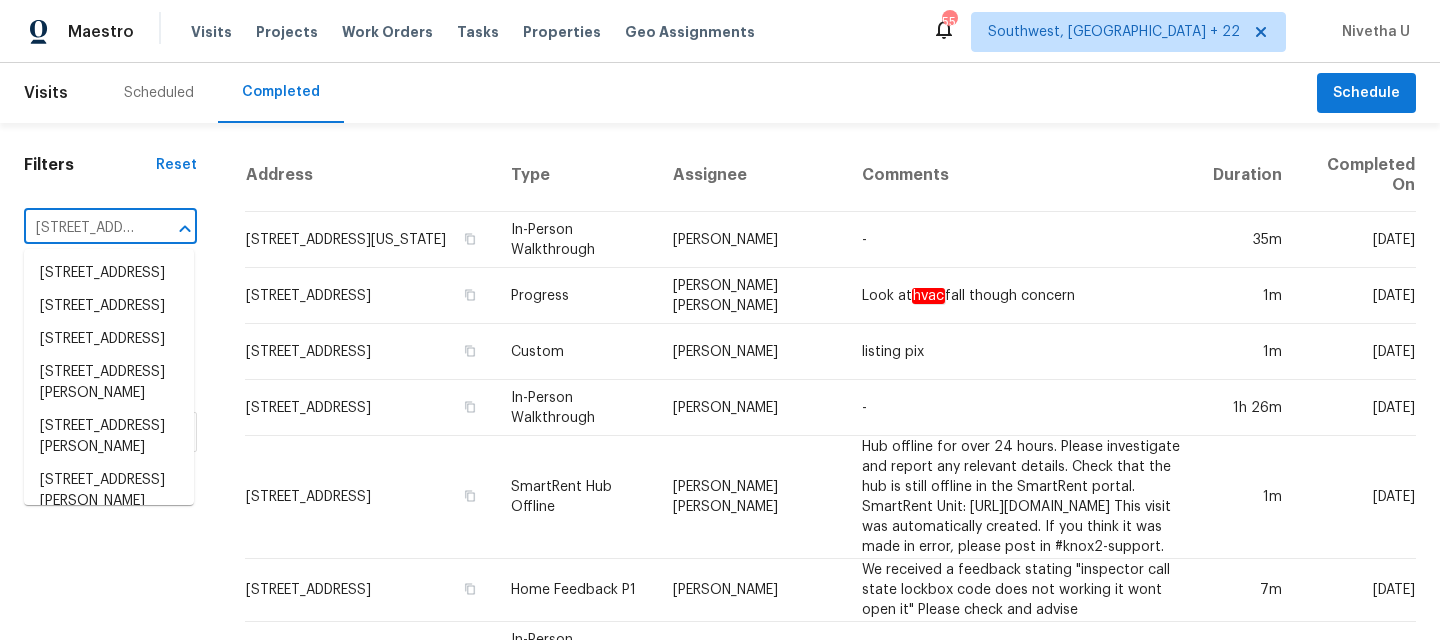 scroll, scrollTop: 0, scrollLeft: 170, axis: horizontal 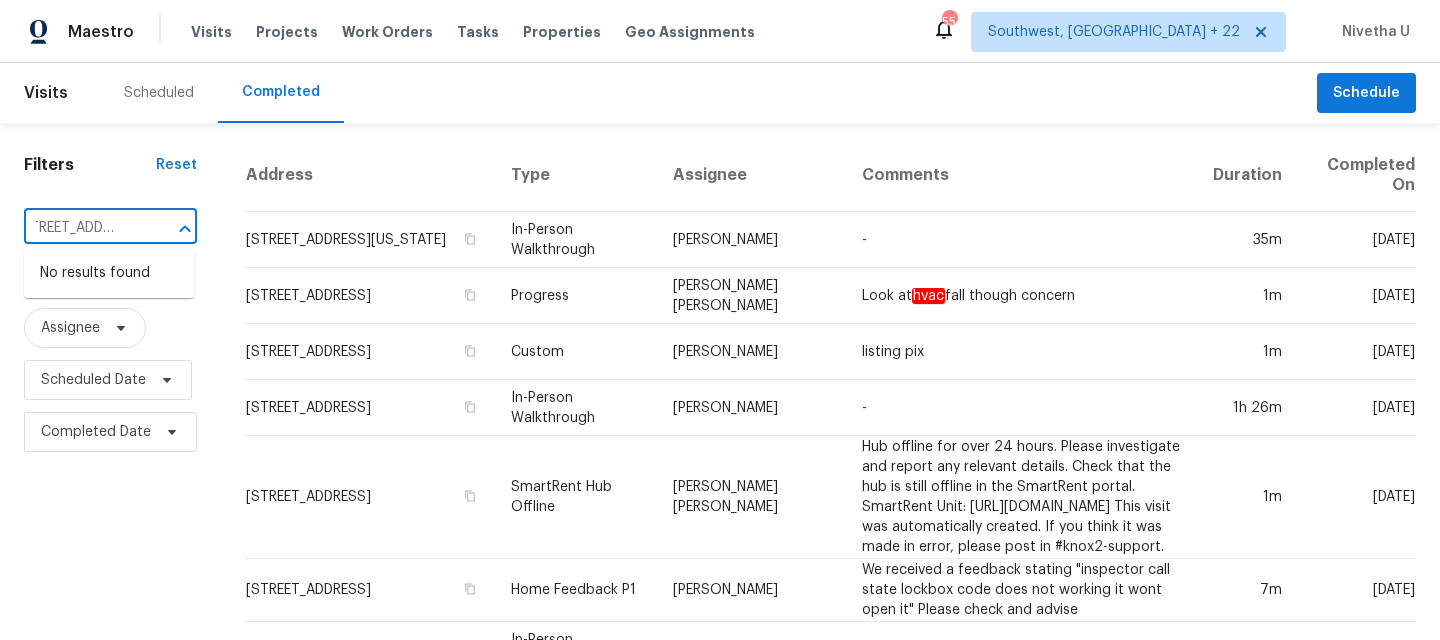 type on "[STREET_ADDRESS]" 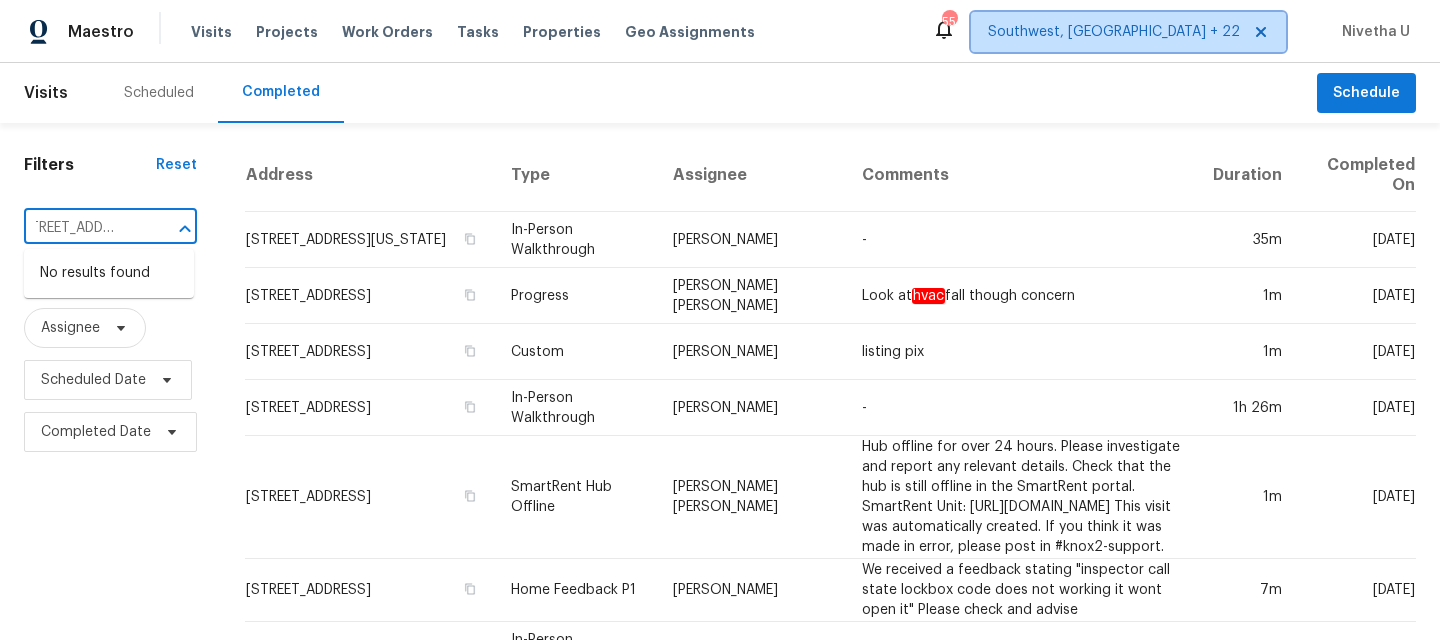 type 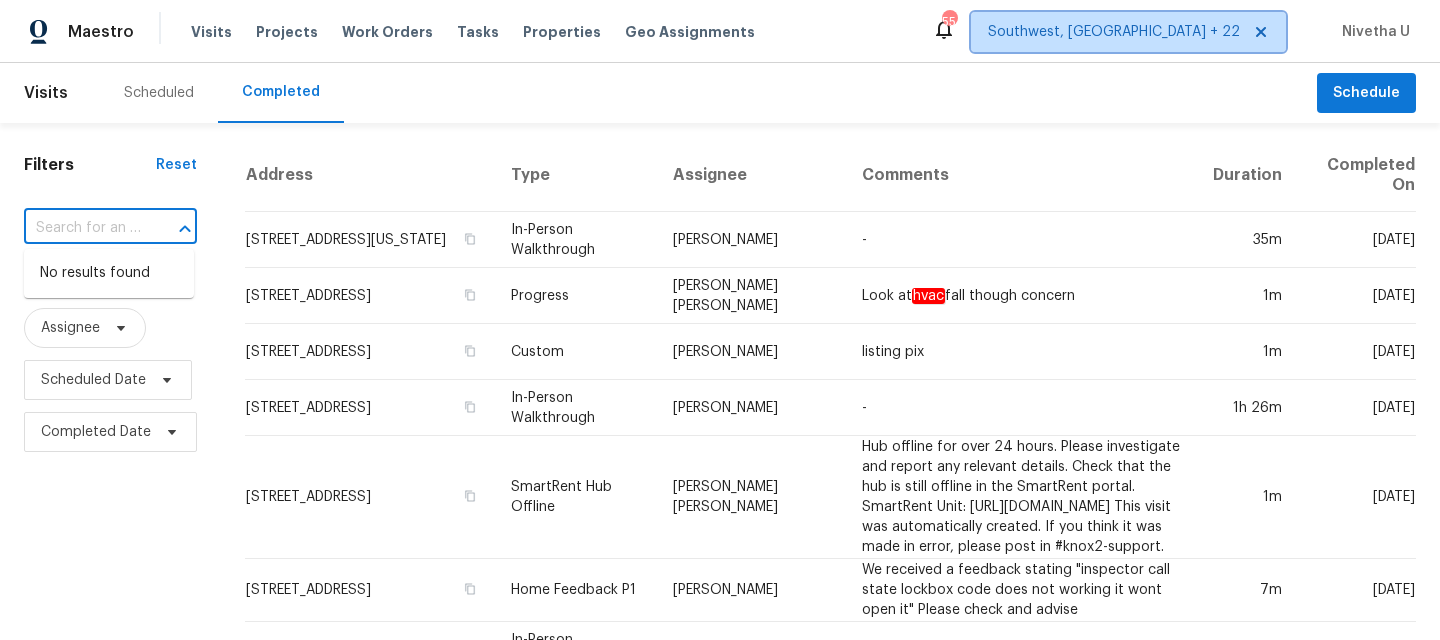 click on "Southwest, [GEOGRAPHIC_DATA] + 22" at bounding box center (1128, 32) 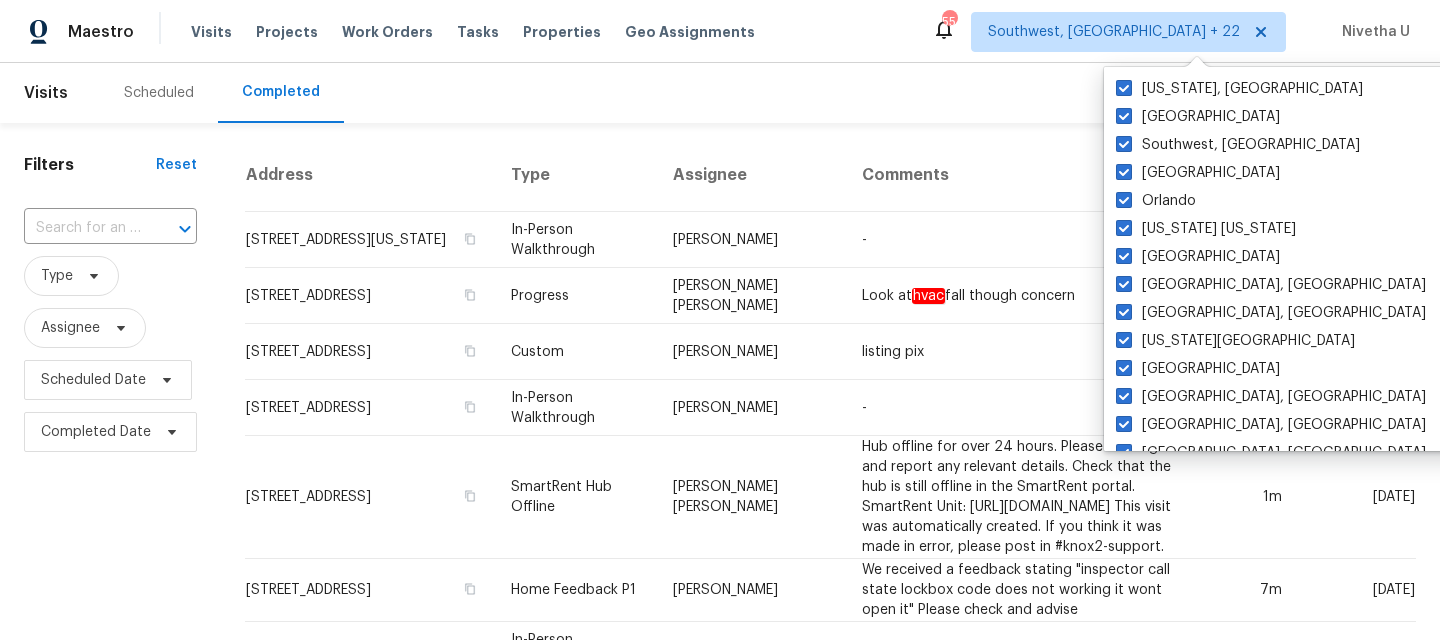 scroll, scrollTop: 0, scrollLeft: 0, axis: both 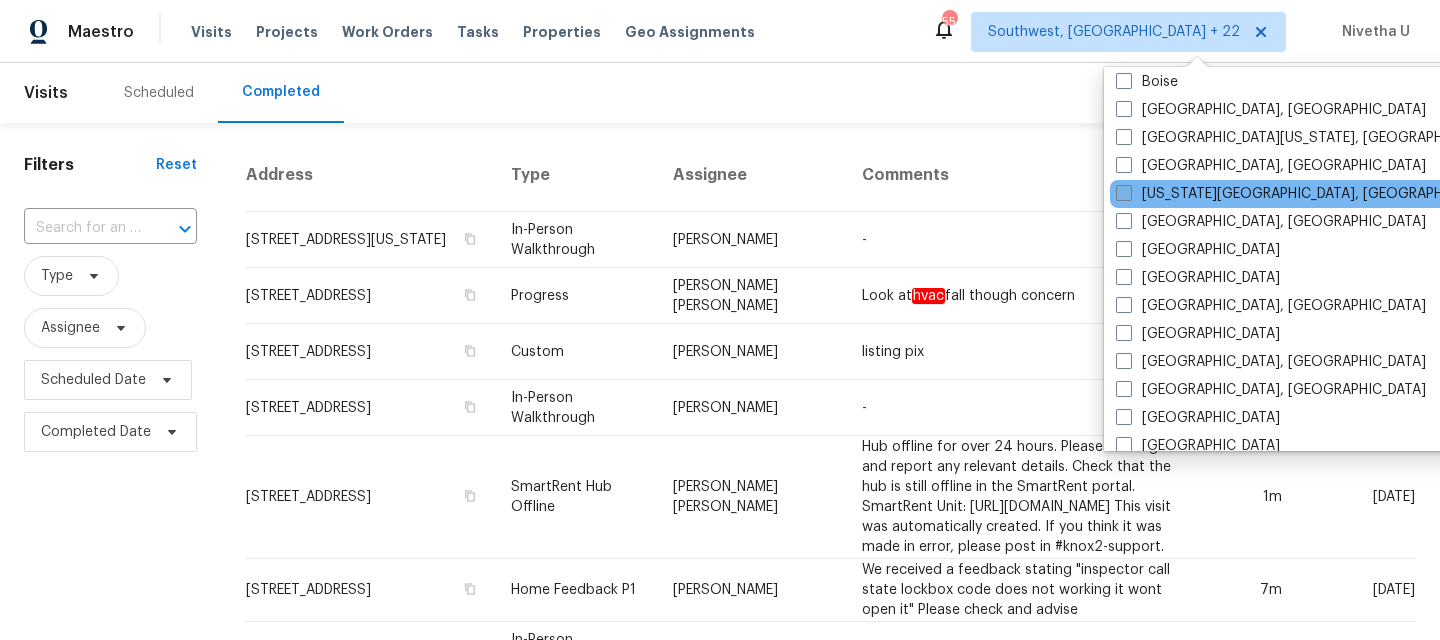 click on "[US_STATE][GEOGRAPHIC_DATA], [GEOGRAPHIC_DATA]" at bounding box center (1308, 194) 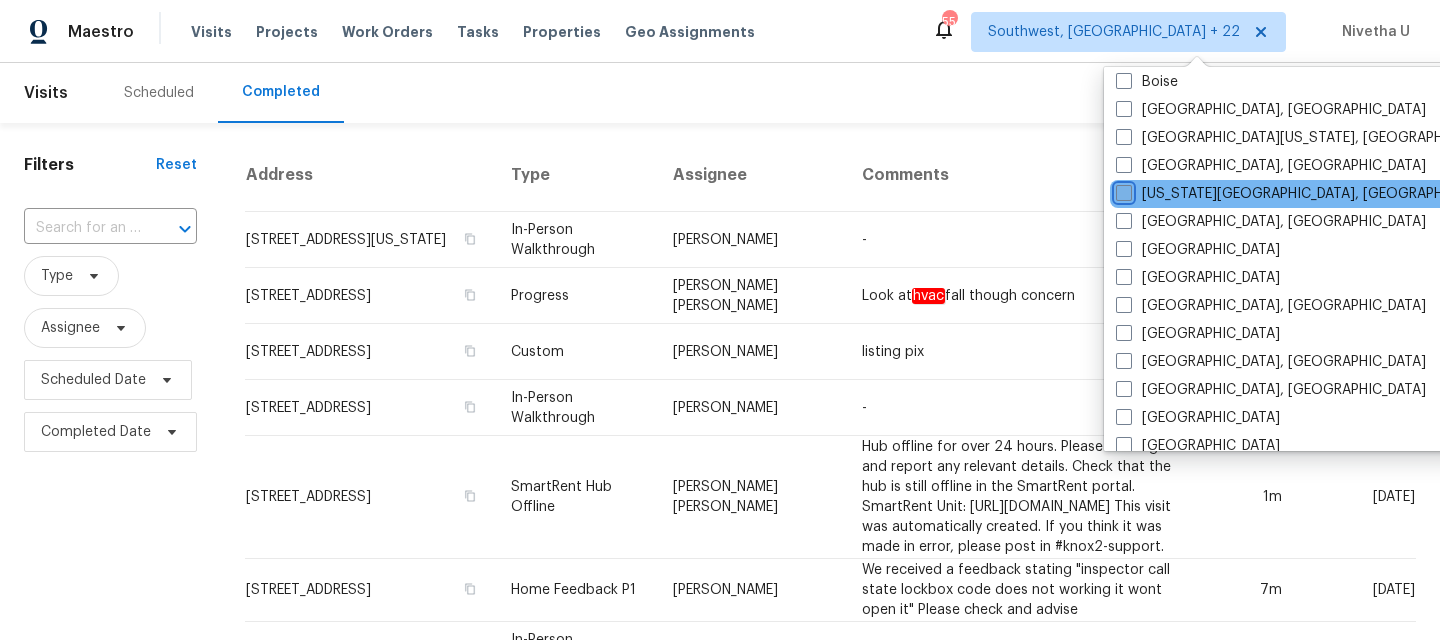 click on "[US_STATE][GEOGRAPHIC_DATA], [GEOGRAPHIC_DATA]" at bounding box center (1122, 190) 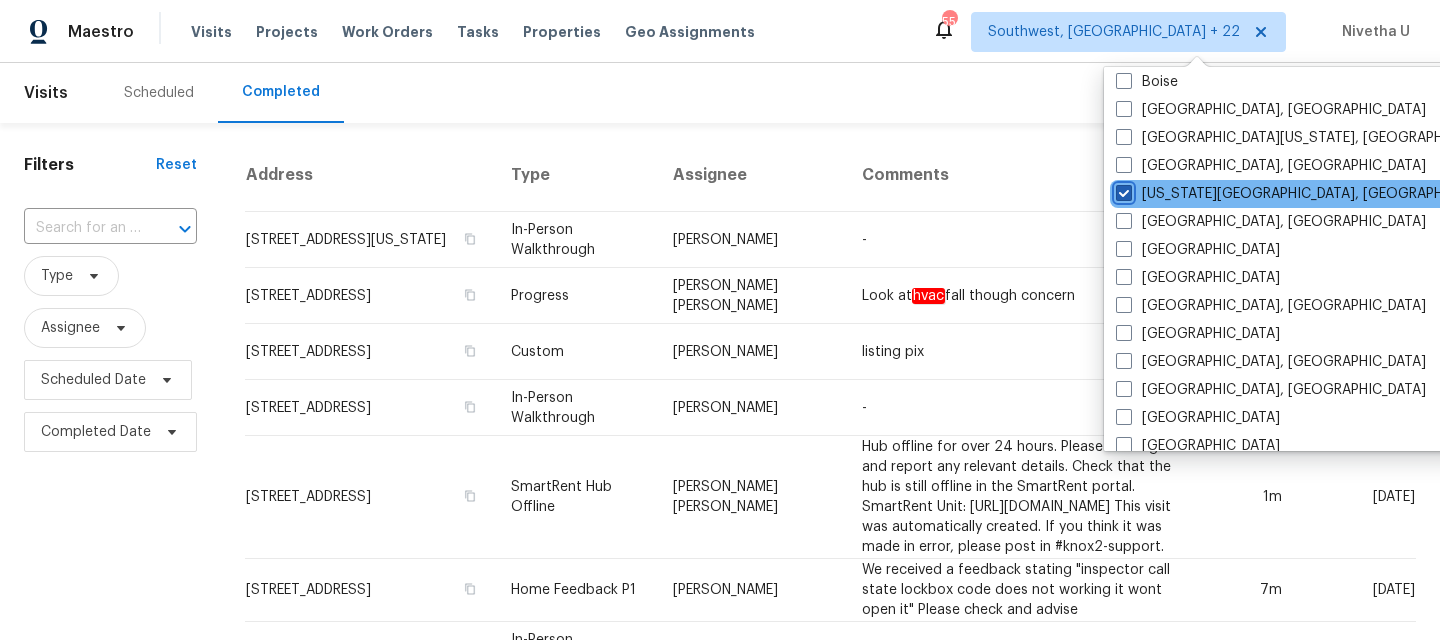 checkbox on "true" 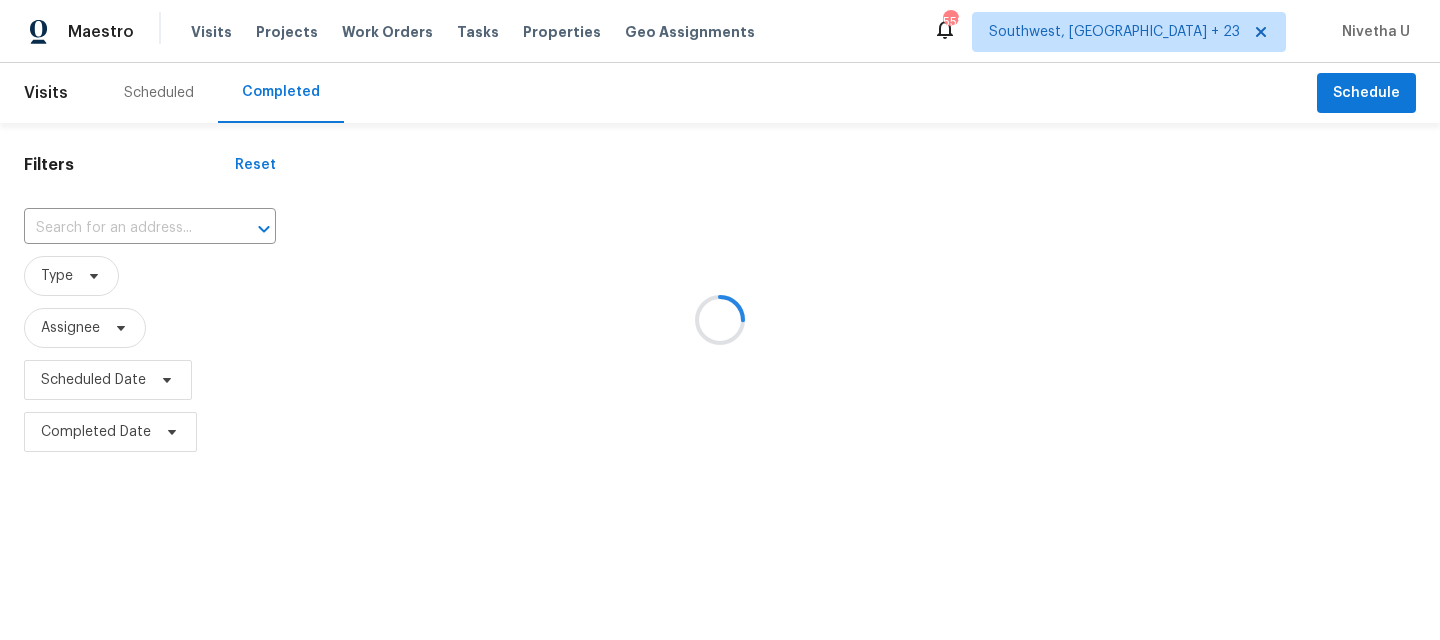 click at bounding box center (720, 320) 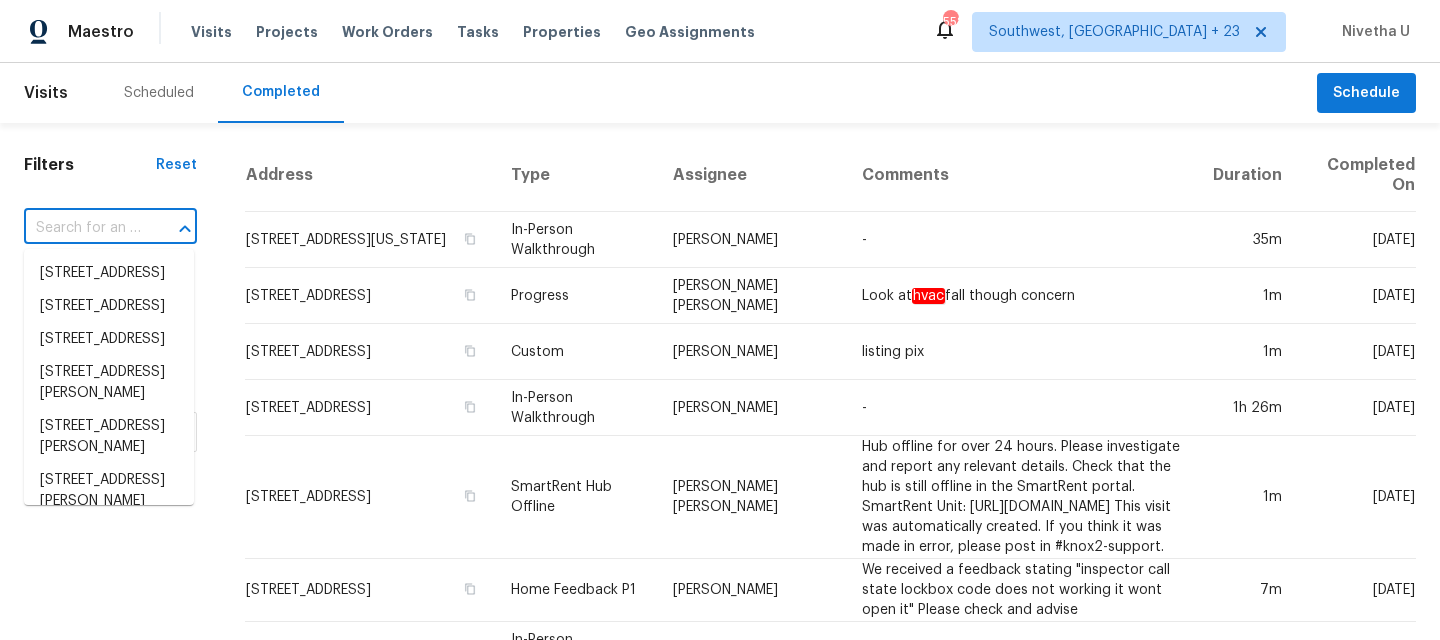 click at bounding box center (82, 228) 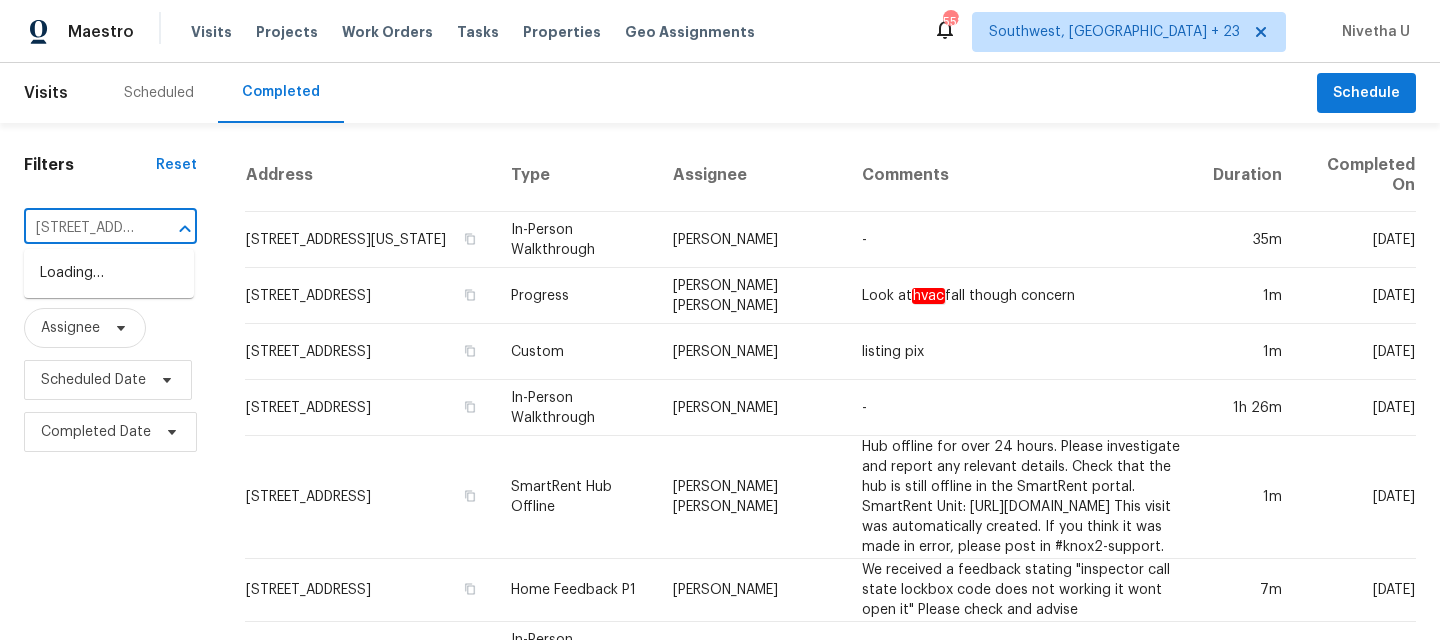 scroll, scrollTop: 0, scrollLeft: 170, axis: horizontal 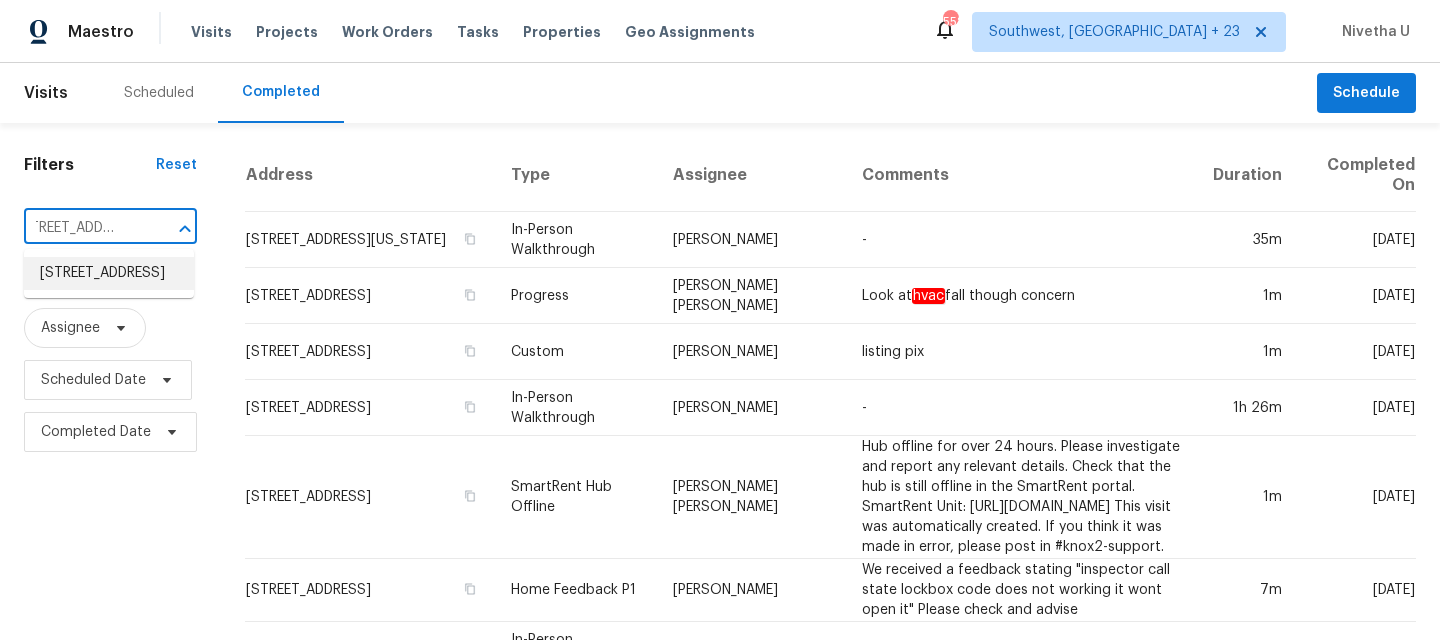 click on "[STREET_ADDRESS]" at bounding box center [109, 273] 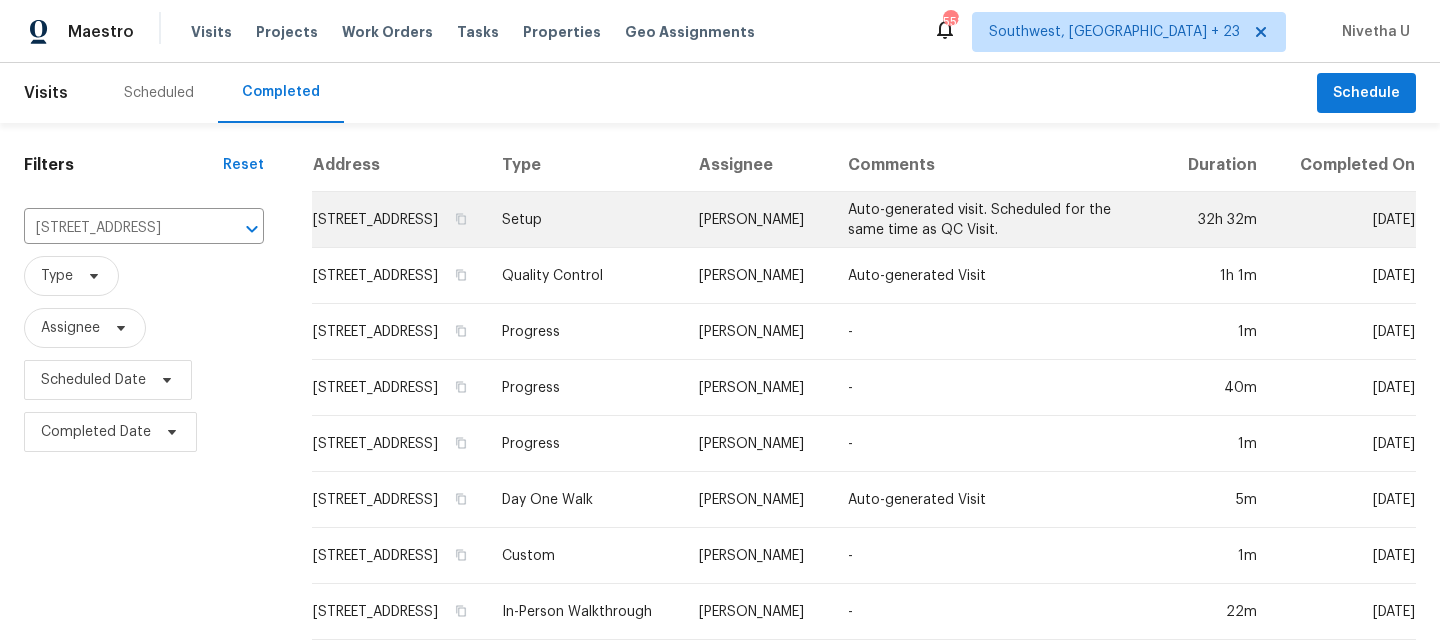 click on "Setup" at bounding box center (585, 220) 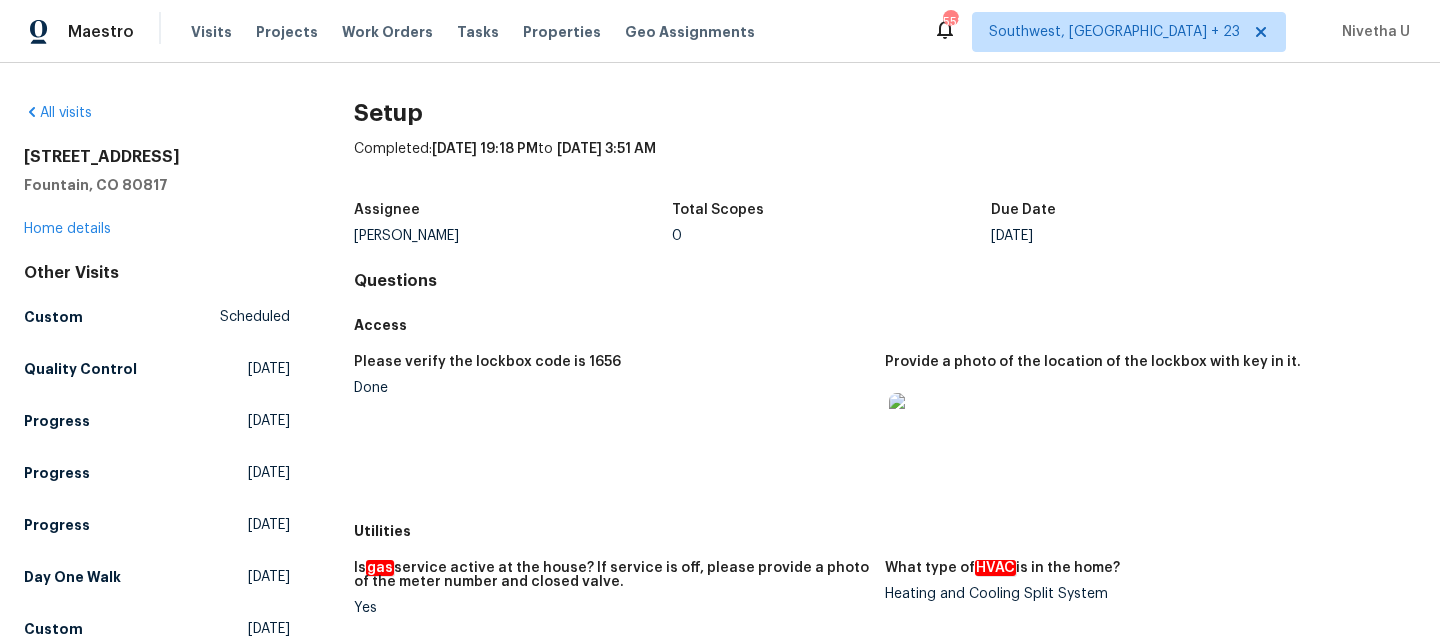 scroll, scrollTop: 1467, scrollLeft: 0, axis: vertical 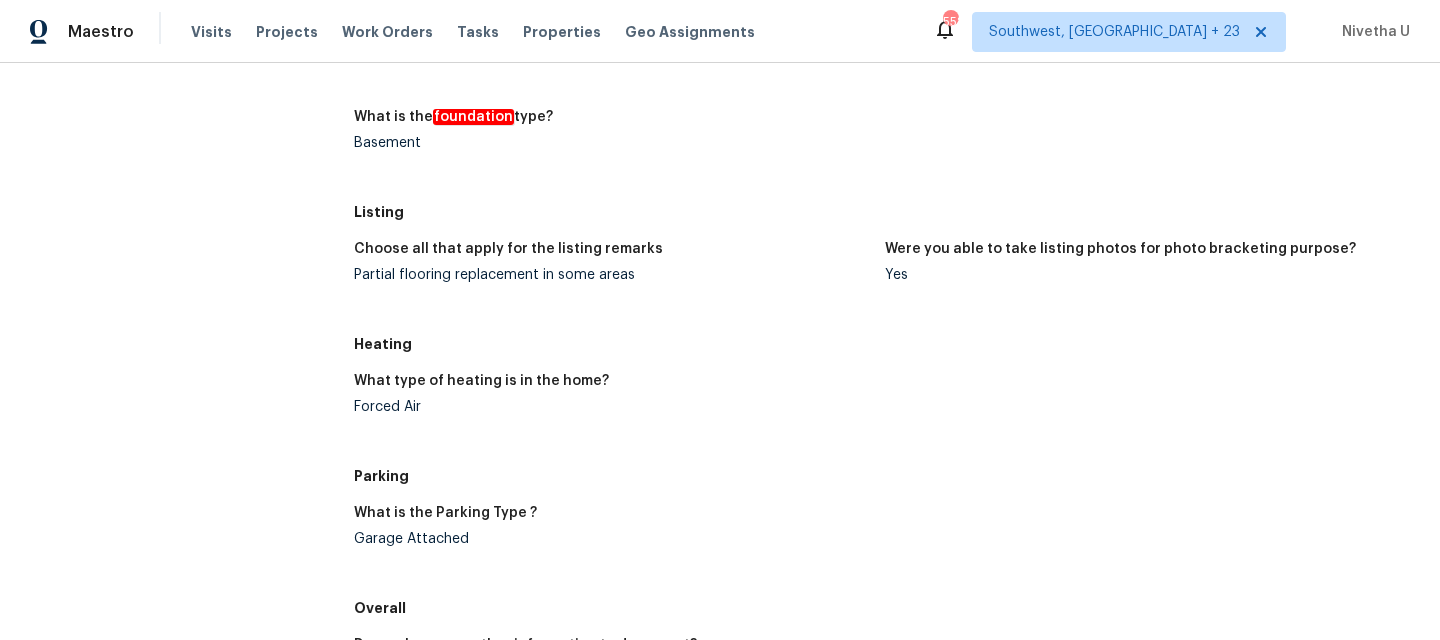 click on "Forced Air" at bounding box center [611, 407] 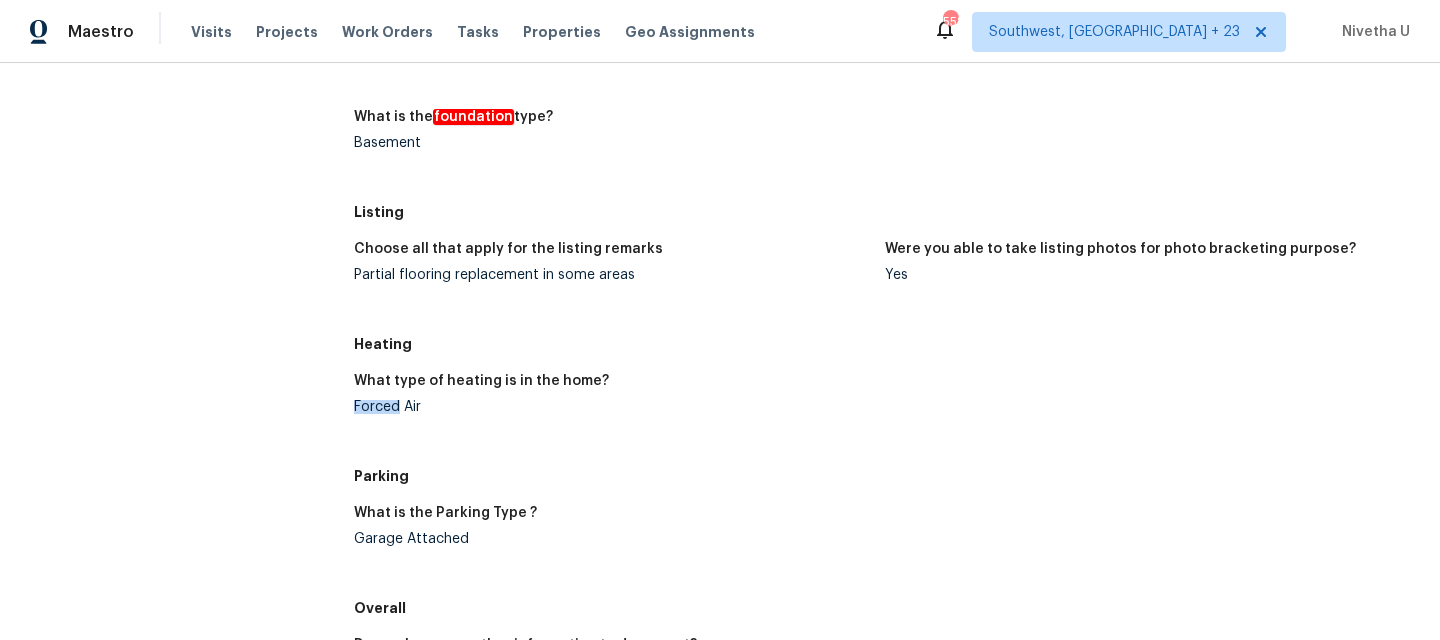click on "Forced Air" at bounding box center [611, 407] 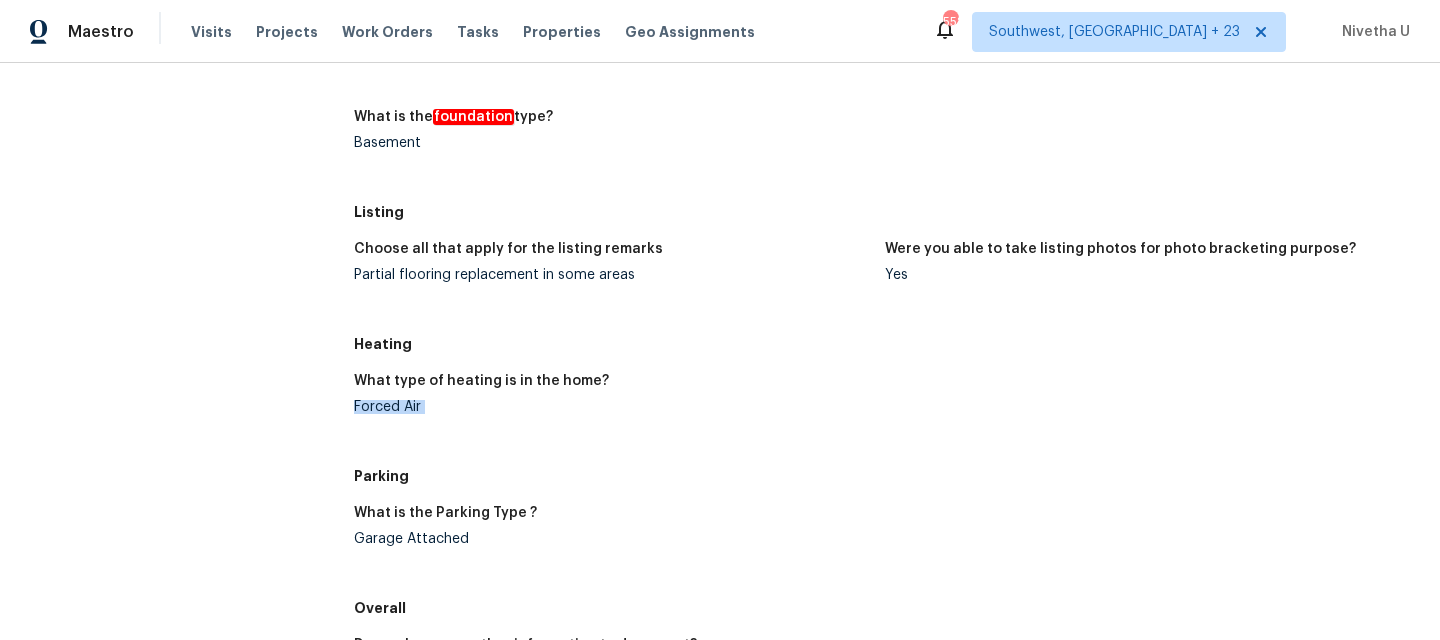 click on "Forced Air" at bounding box center (611, 407) 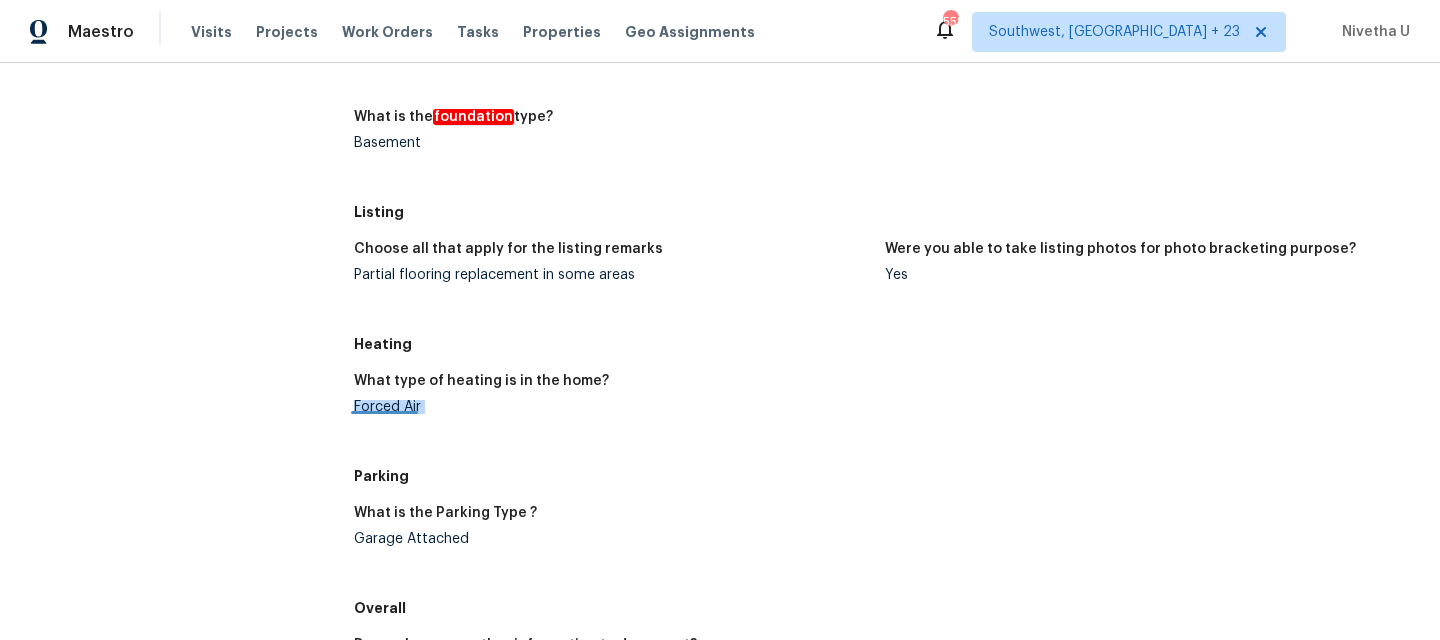 copy on "Forced Air" 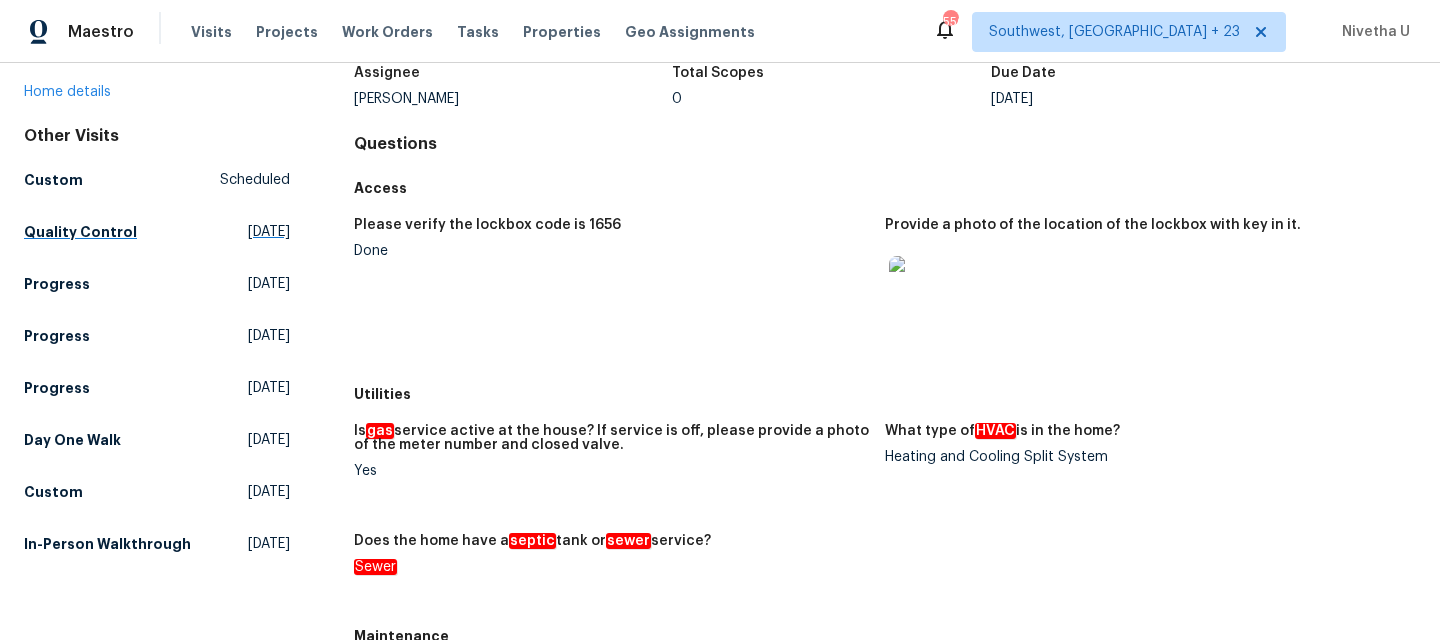 scroll, scrollTop: 138, scrollLeft: 0, axis: vertical 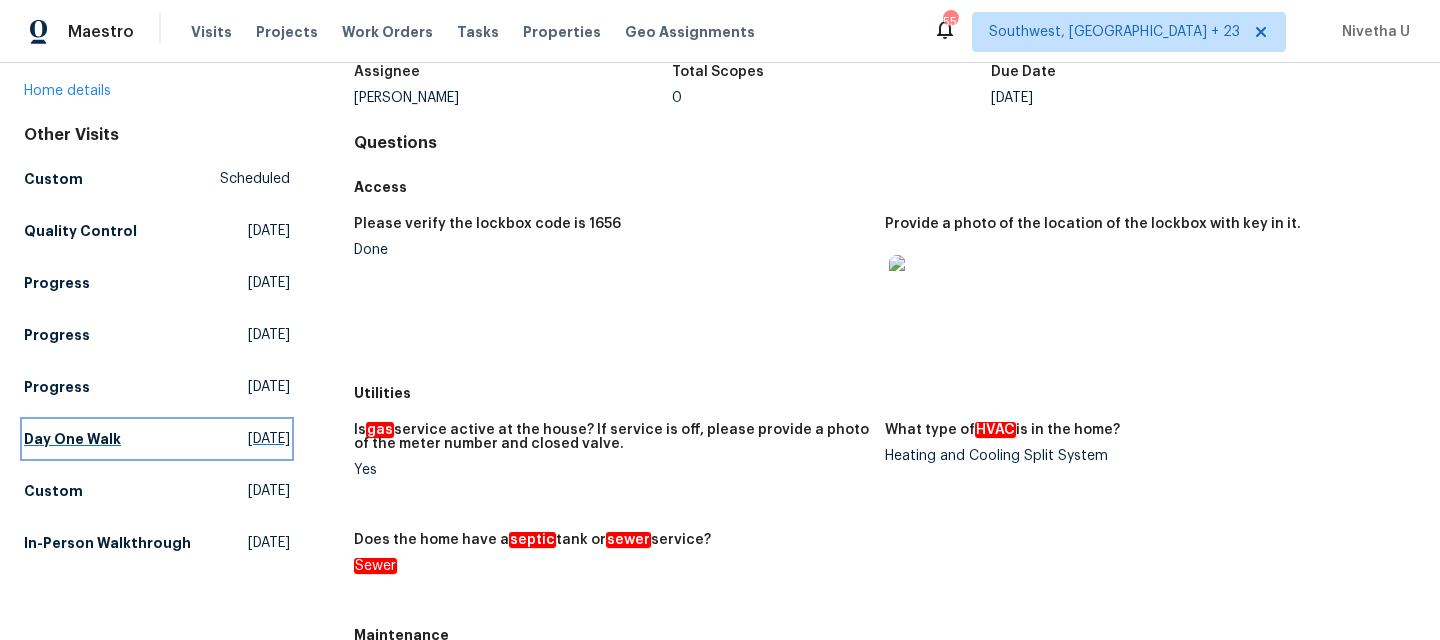 click on "Day One Walk" at bounding box center (72, 439) 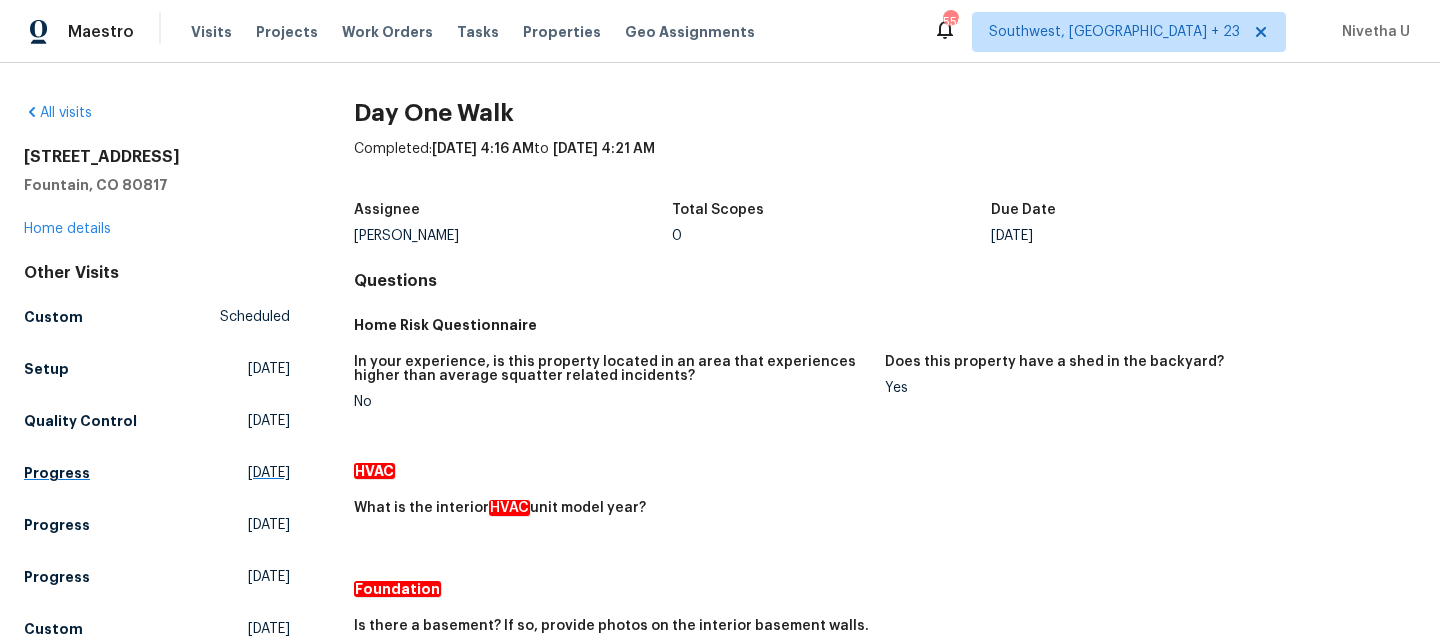 scroll, scrollTop: 166, scrollLeft: 0, axis: vertical 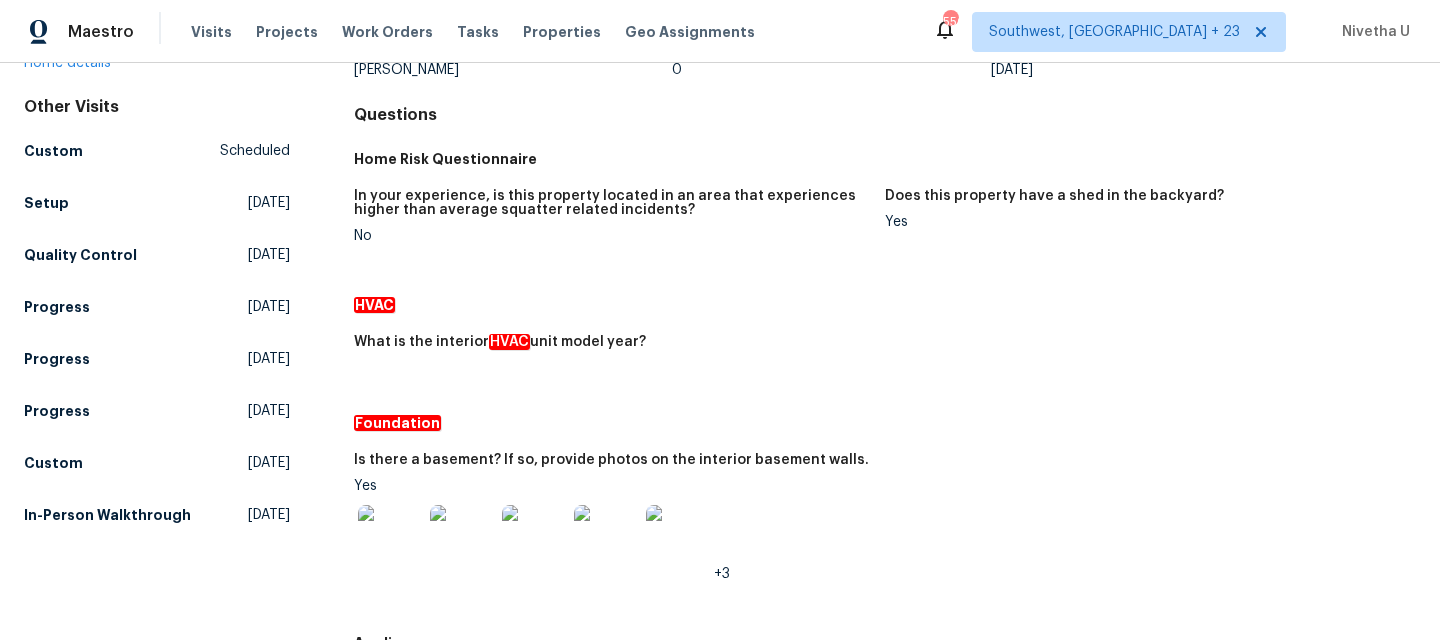 click on "Other Visits Custom Scheduled Setup Wed, Jul 16 2025 Quality Control Mon, Jul 14 2025 Progress Thu, Jul 10 2025 Progress Wed, Jul 09 2025 Progress Thu, Jul 03 2025 Custom Thu, Jun 26 2025 In-Person Walkthrough Sat, Jun 21 2025" at bounding box center (157, 315) 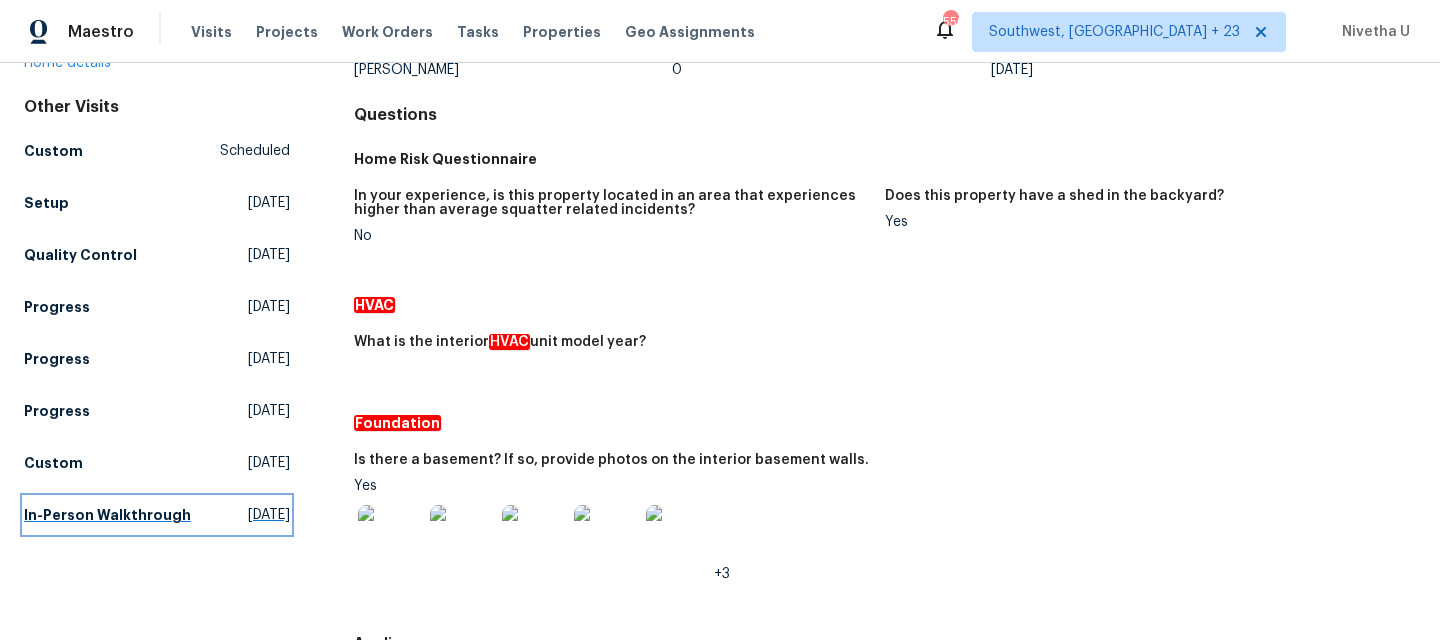 click on "In-Person Walkthrough Sat, Jun 21 2025" at bounding box center [157, 515] 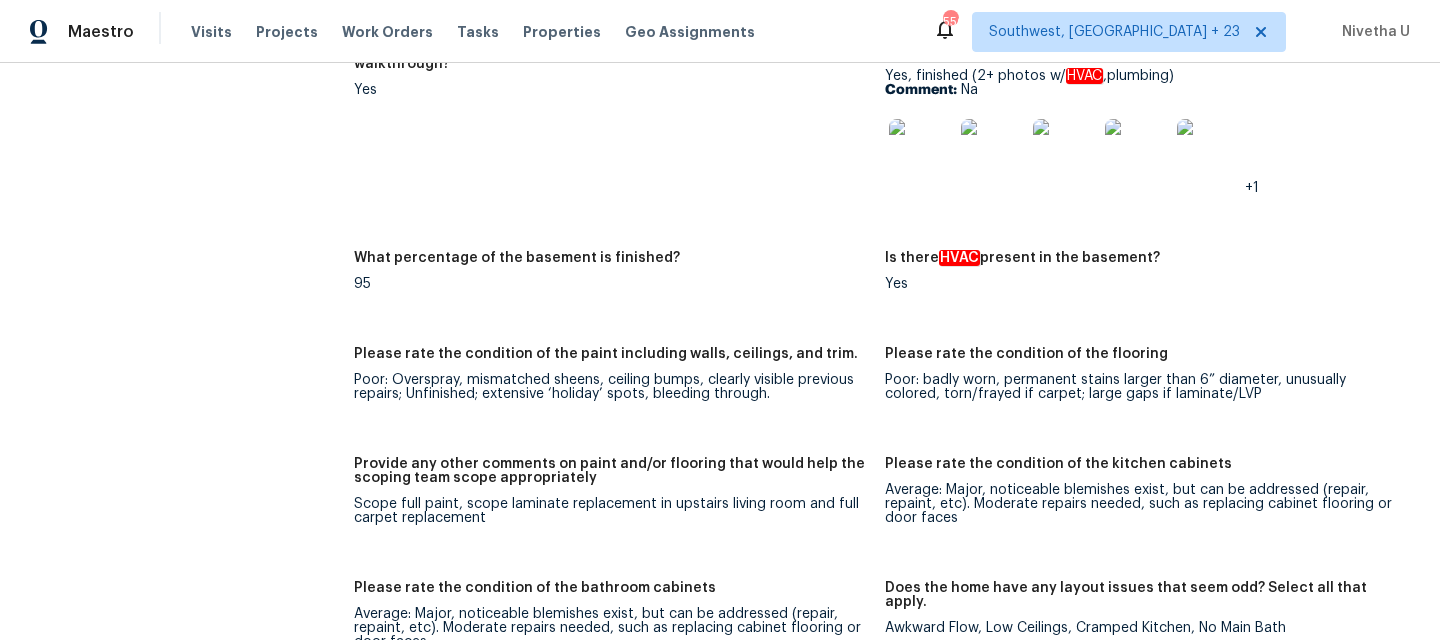 scroll, scrollTop: 3327, scrollLeft: 0, axis: vertical 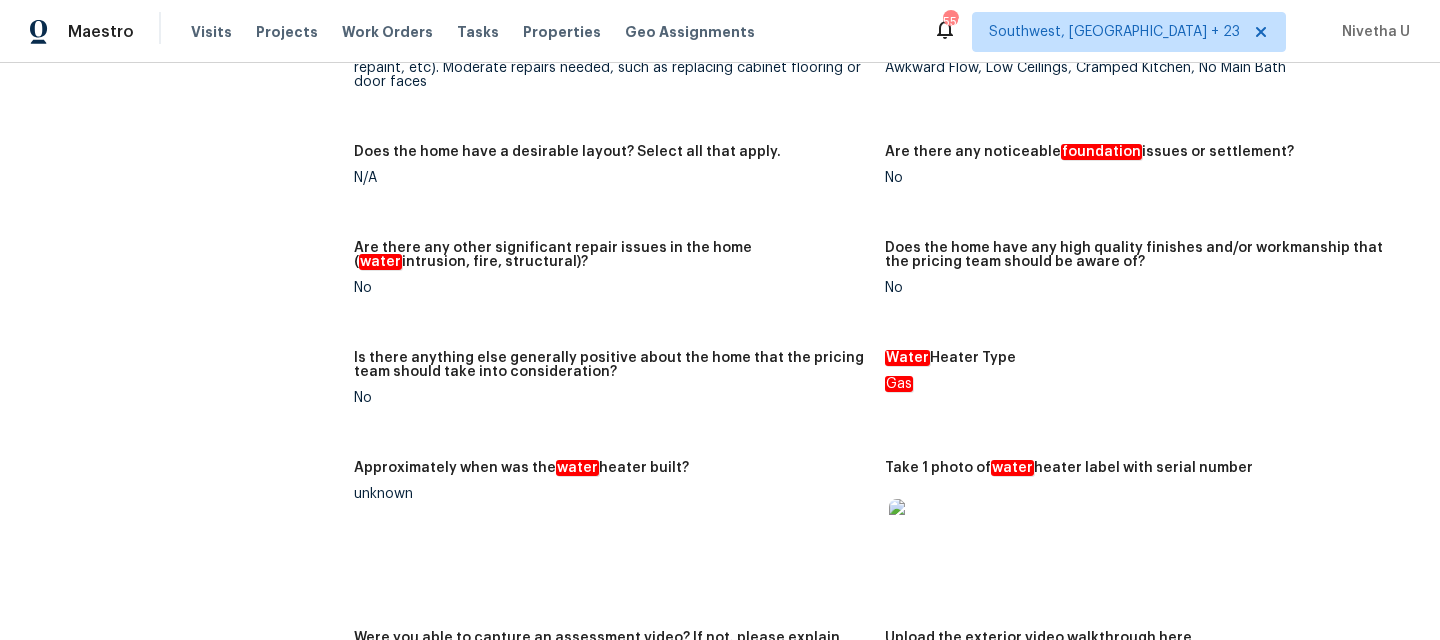 click on "Please rate the condition of the bathroom cabinets Average: Major, noticeable blemishes exist, but can be addressed (repair, repaint, etc). Moderate repairs needed, such as replacing cabinet flooring or door faces" at bounding box center (619, 71) 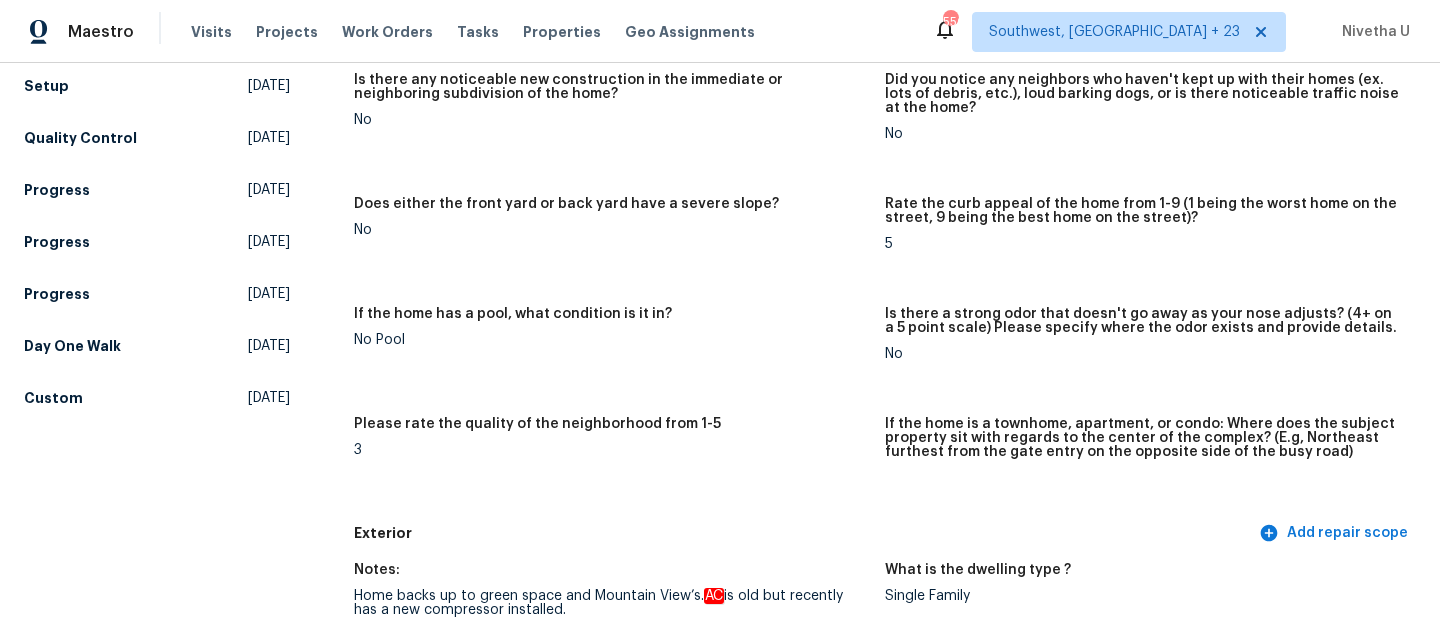scroll, scrollTop: 286, scrollLeft: 0, axis: vertical 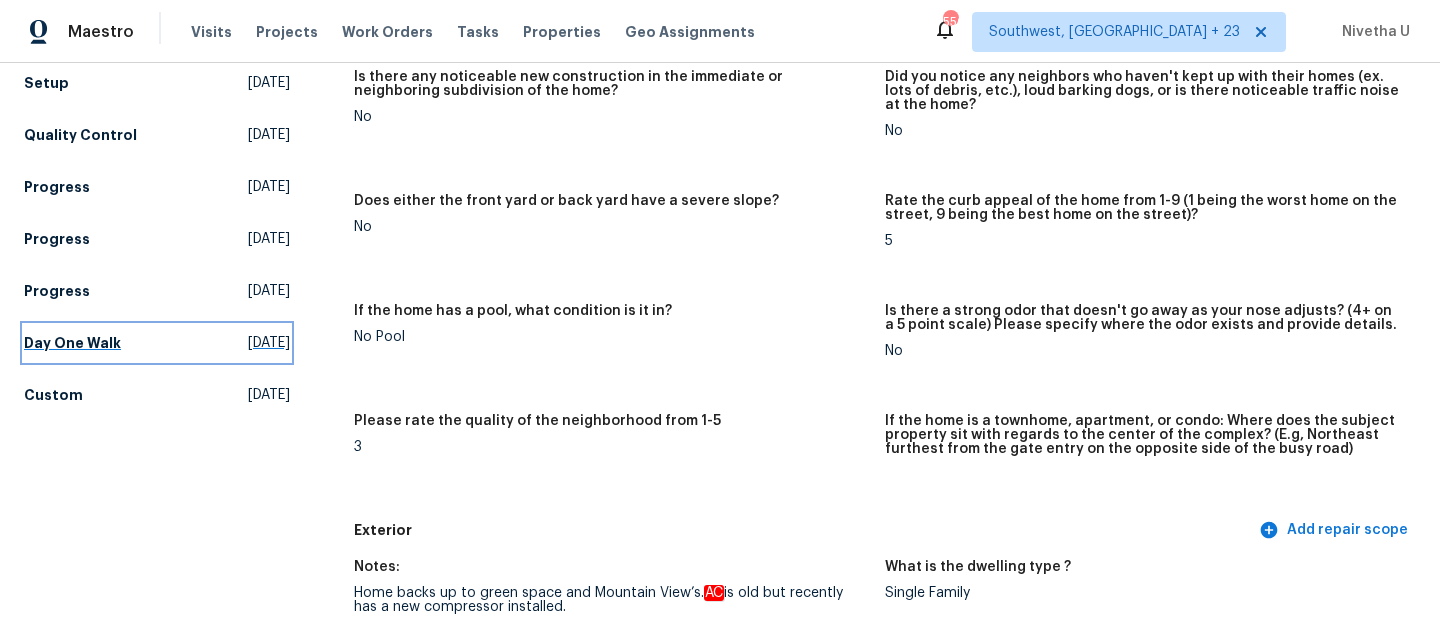 click on "Day One Walk Wed, Jul 02 2025" at bounding box center [157, 343] 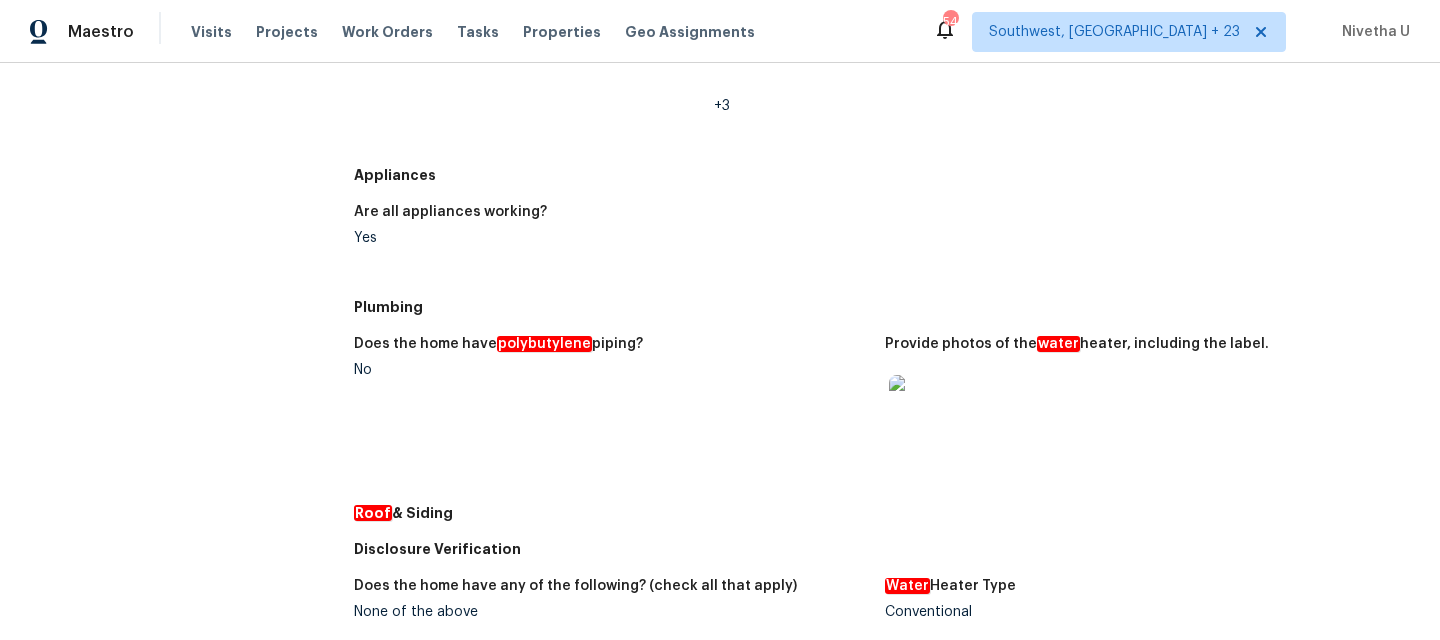 scroll, scrollTop: 0, scrollLeft: 0, axis: both 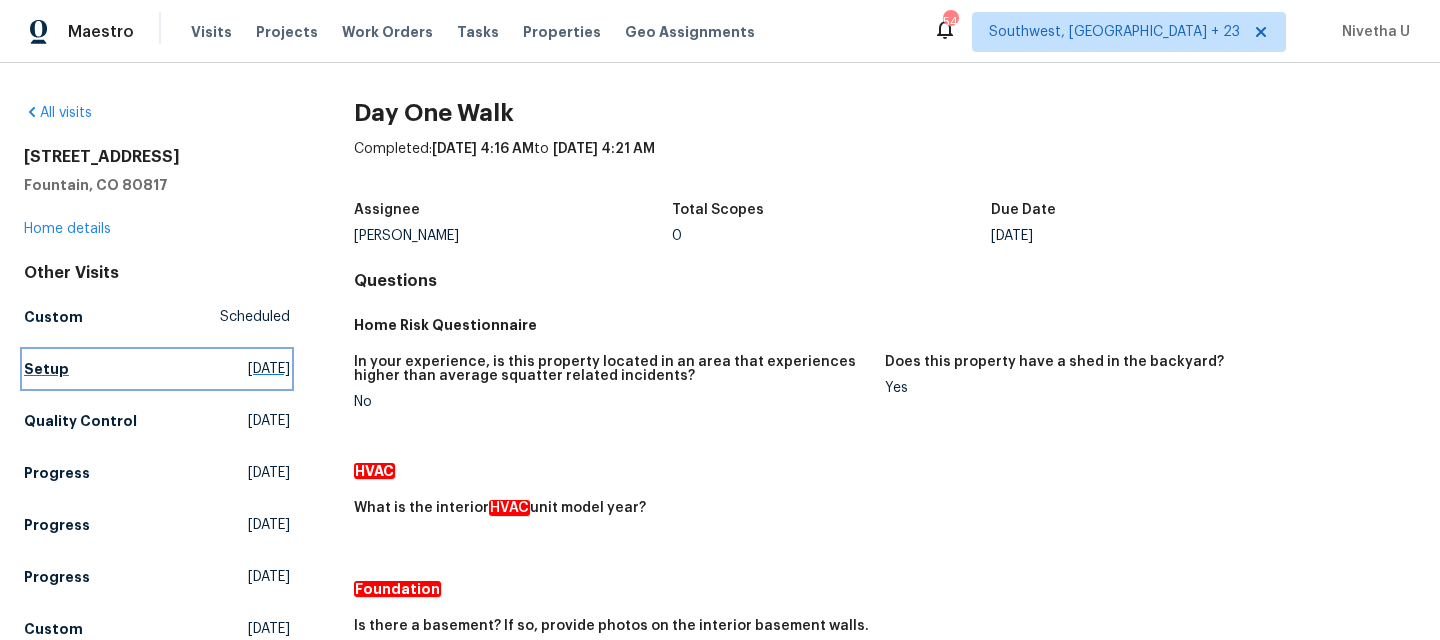 click on "Setup Wed, Jul 16 2025" at bounding box center (157, 369) 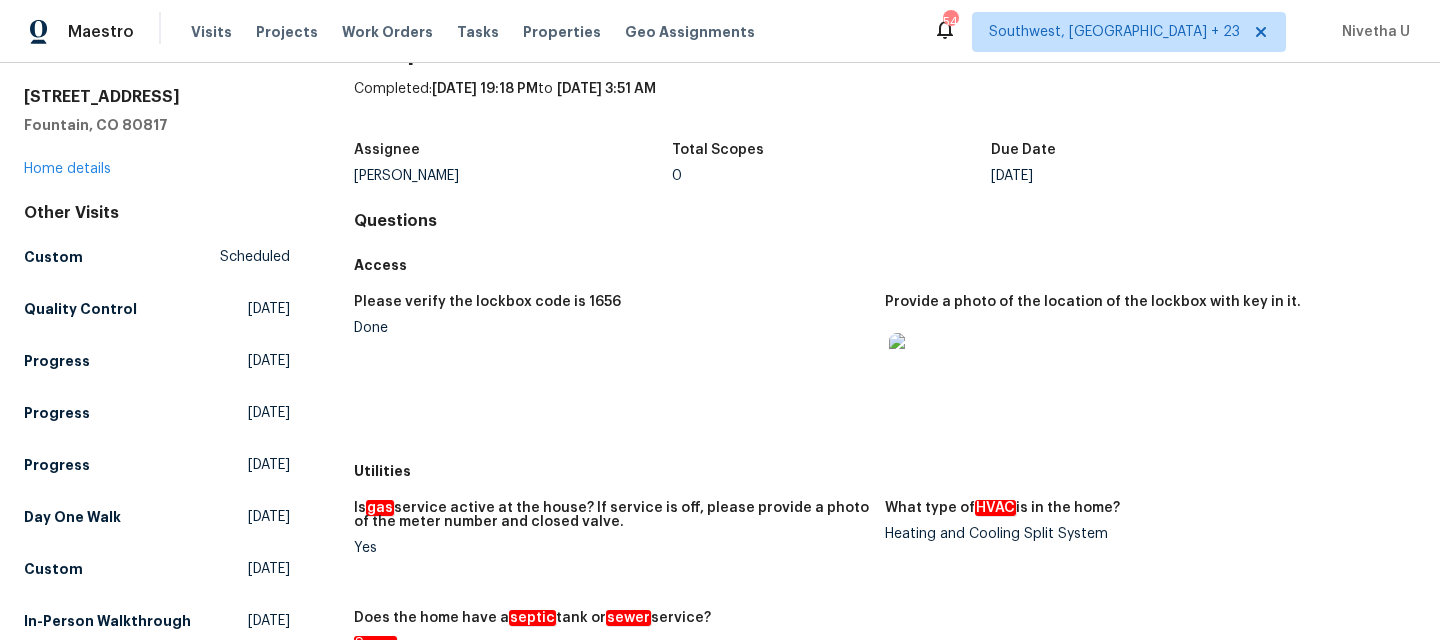 scroll, scrollTop: 86, scrollLeft: 0, axis: vertical 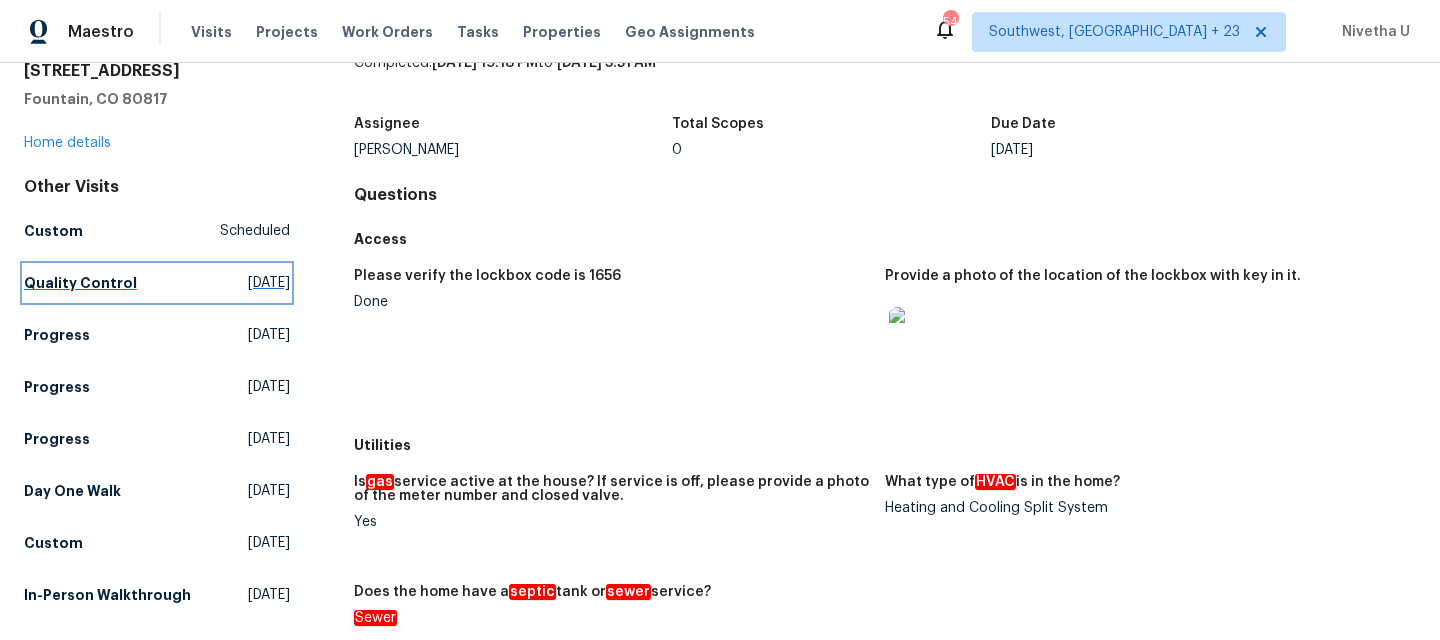 click on "Quality Control" at bounding box center [80, 283] 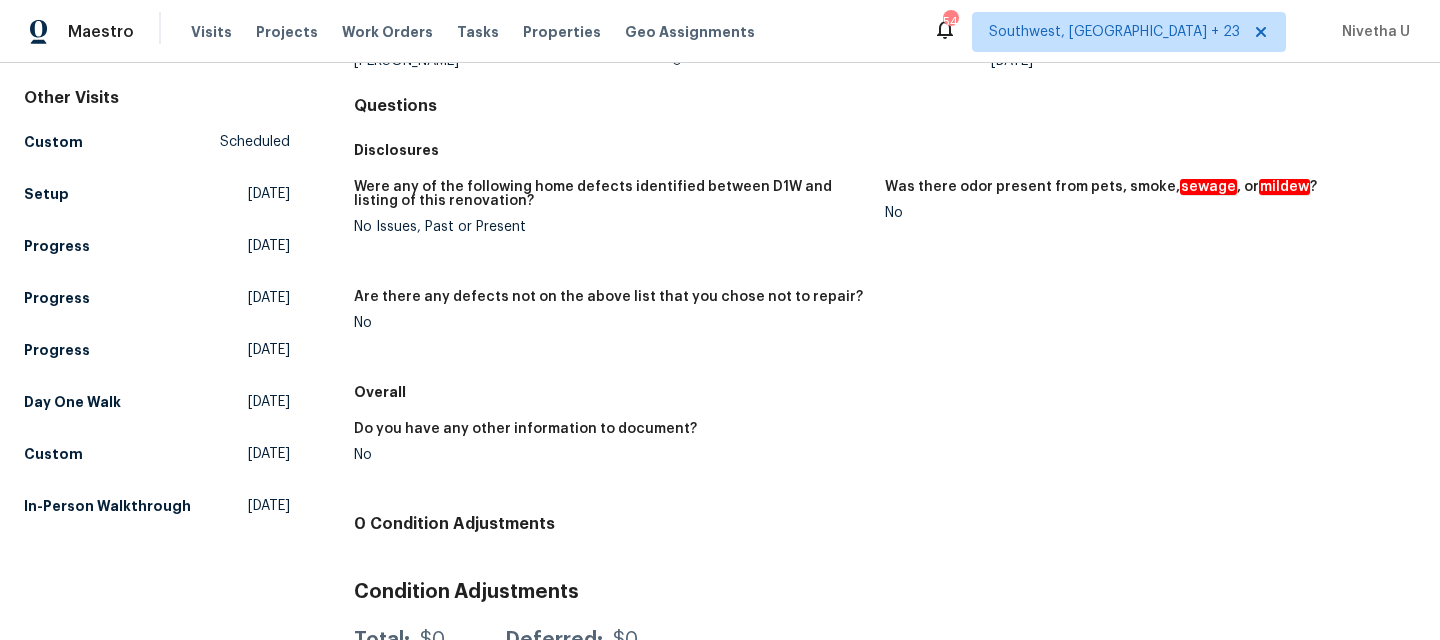 scroll, scrollTop: 192, scrollLeft: 0, axis: vertical 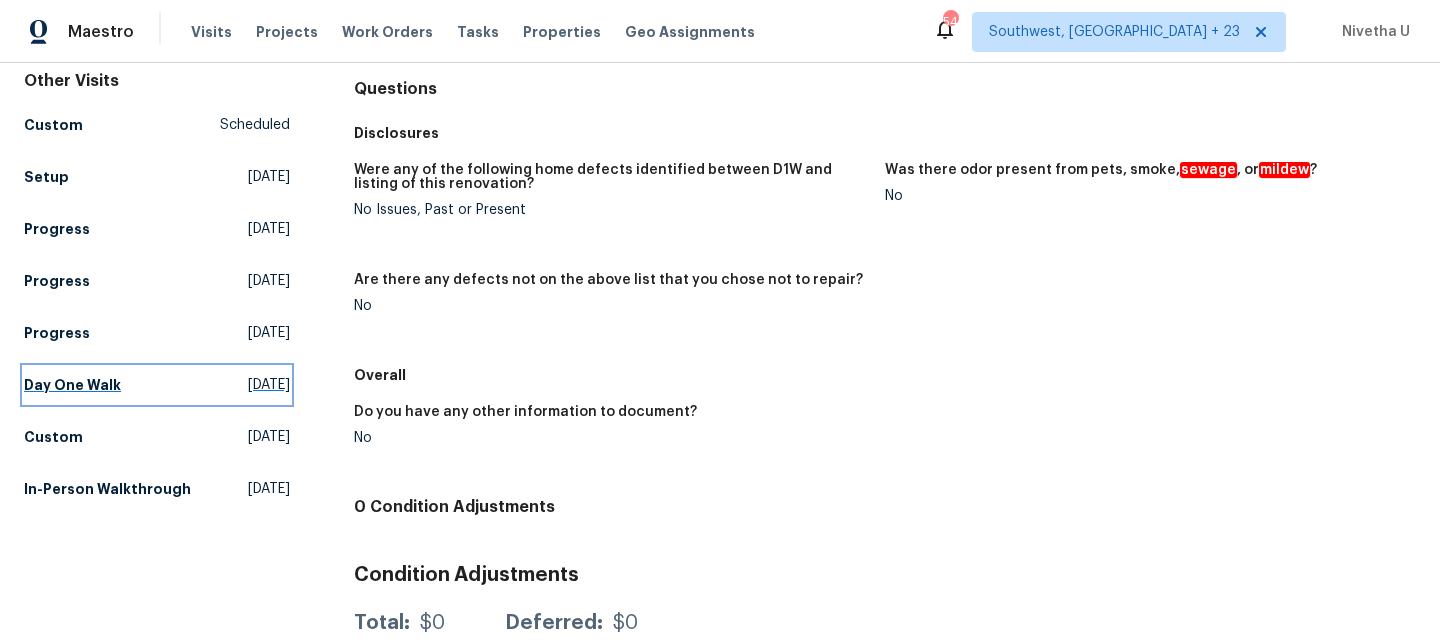 click on "Day One Walk" at bounding box center [72, 385] 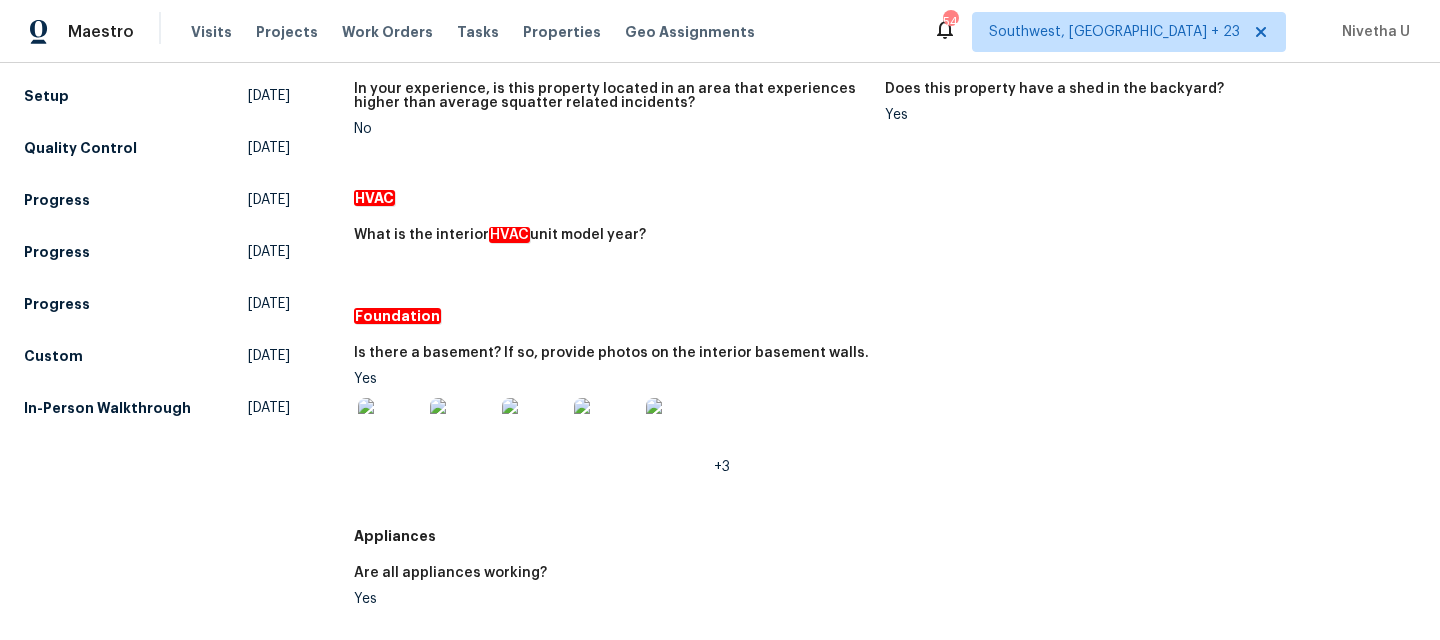 scroll, scrollTop: 272, scrollLeft: 0, axis: vertical 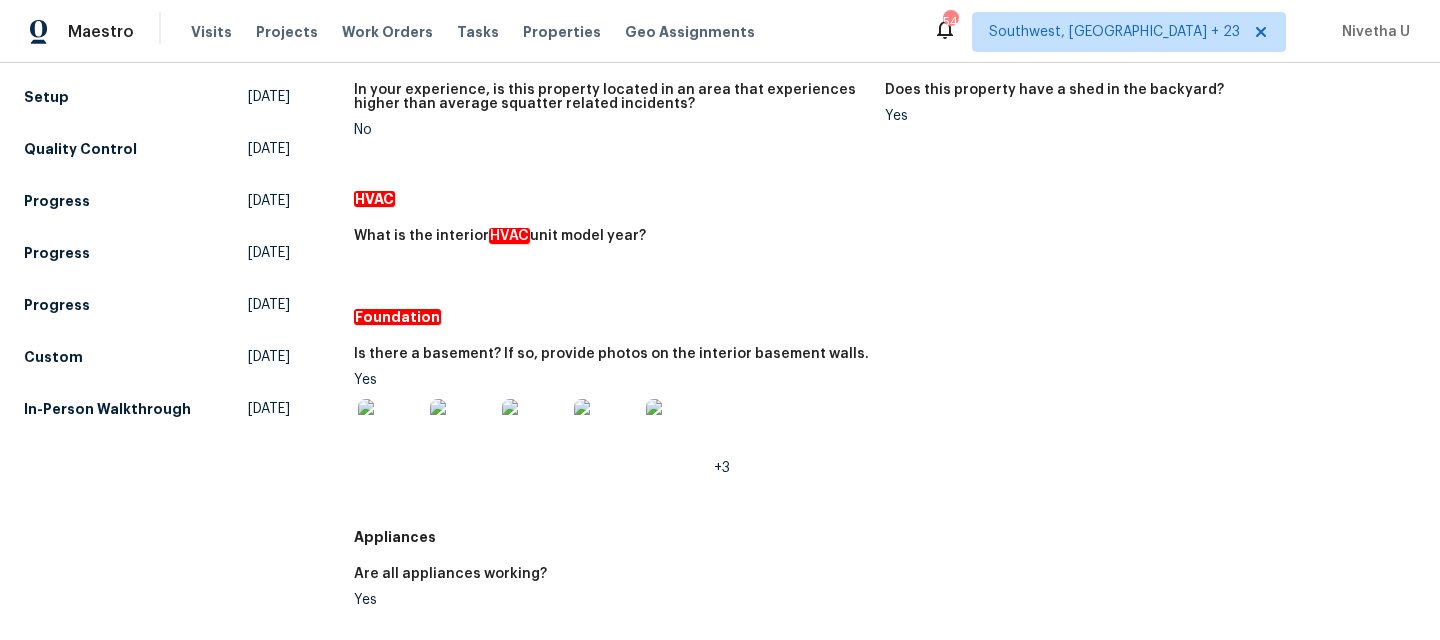 click on "All visits 645 Blossom Field Rd Fountain, CO 80817 Home details Other Visits Custom Scheduled Setup Wed, Jul 16 2025 Quality Control Mon, Jul 14 2025 Progress Thu, Jul 10 2025 Progress Wed, Jul 09 2025 Progress Thu, Jul 03 2025 Custom Thu, Jun 26 2025 In-Person Walkthrough Sat, Jun 21 2025" at bounding box center [157, 707] 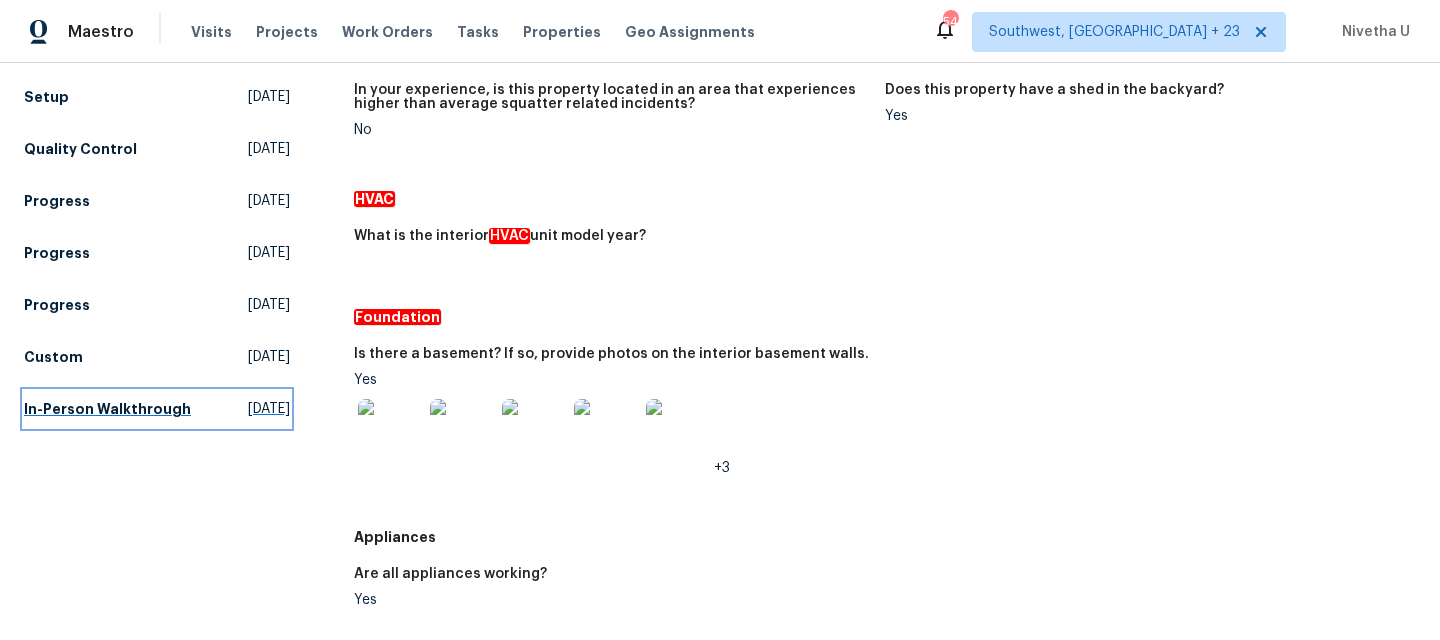 click on "In-Person Walkthrough" at bounding box center (107, 409) 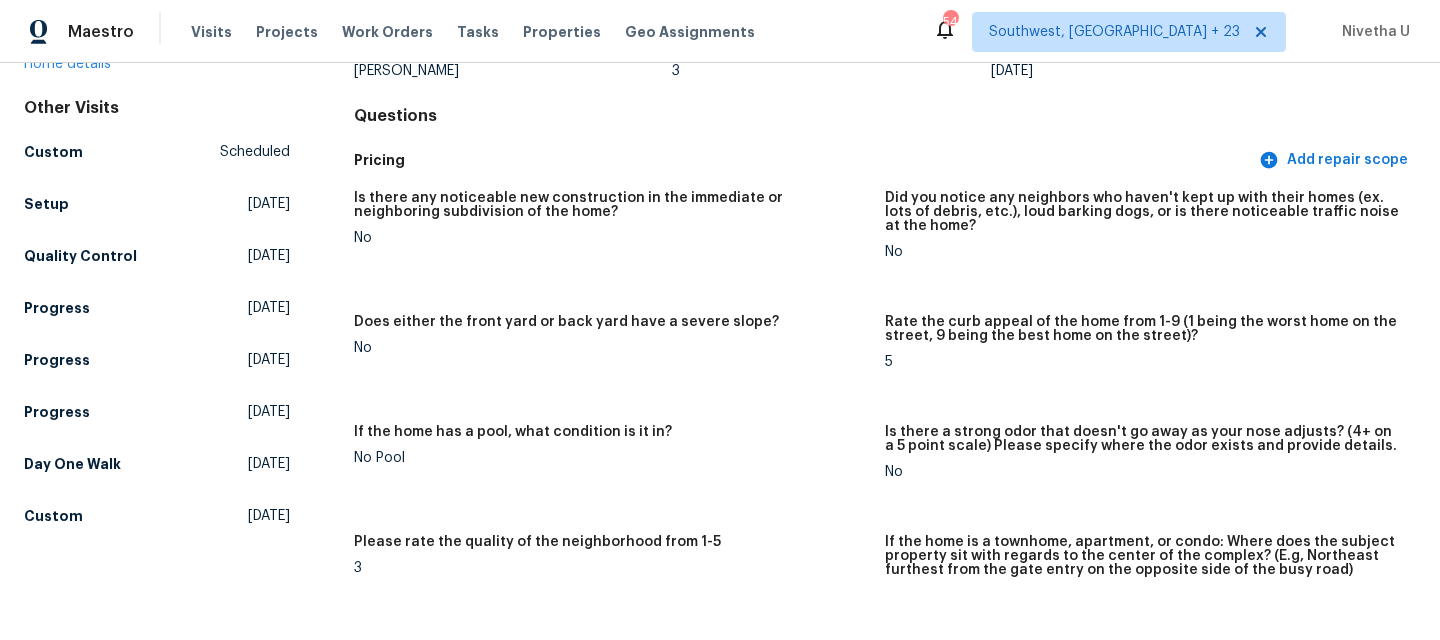scroll, scrollTop: 0, scrollLeft: 0, axis: both 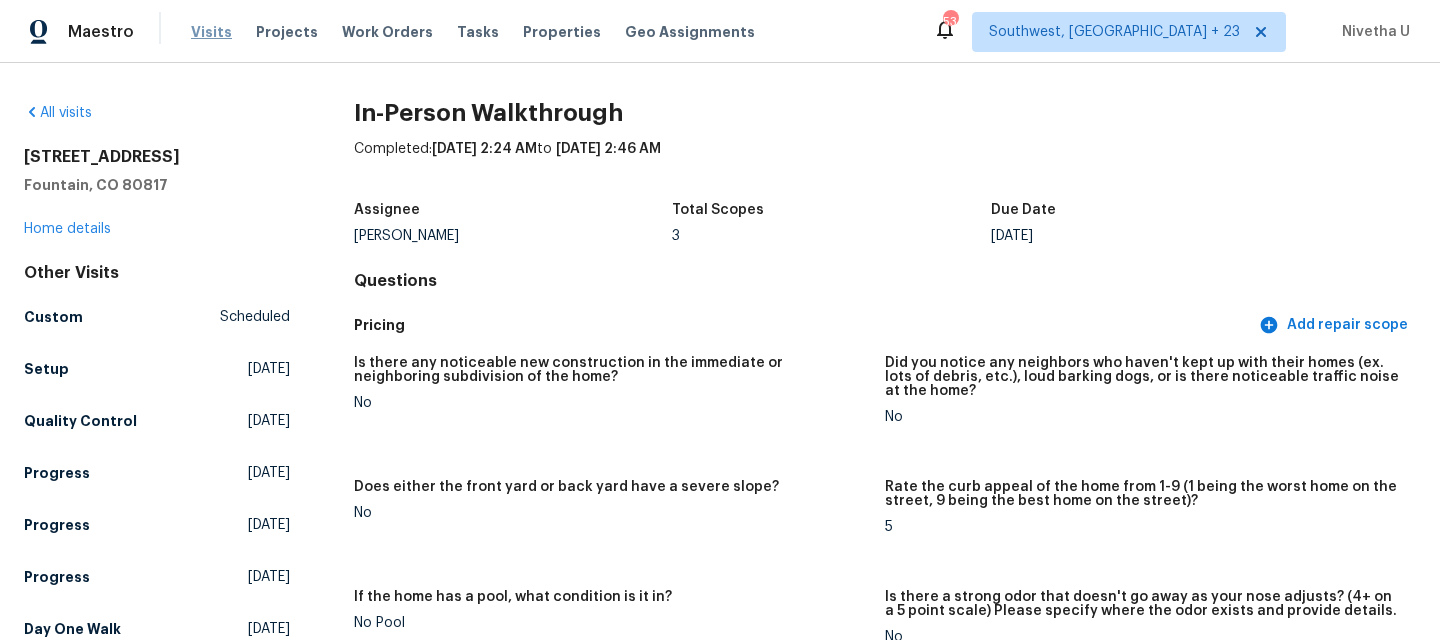 click on "Visits" at bounding box center [211, 32] 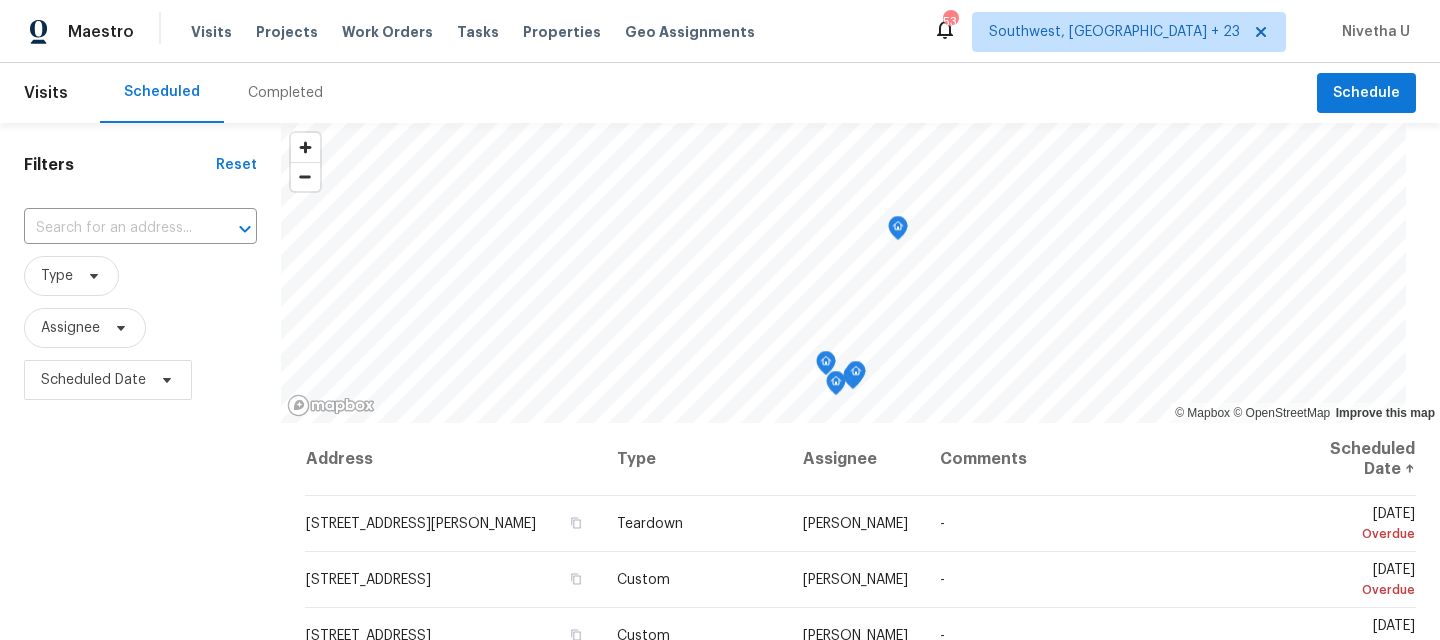click on "Completed" at bounding box center [285, 93] 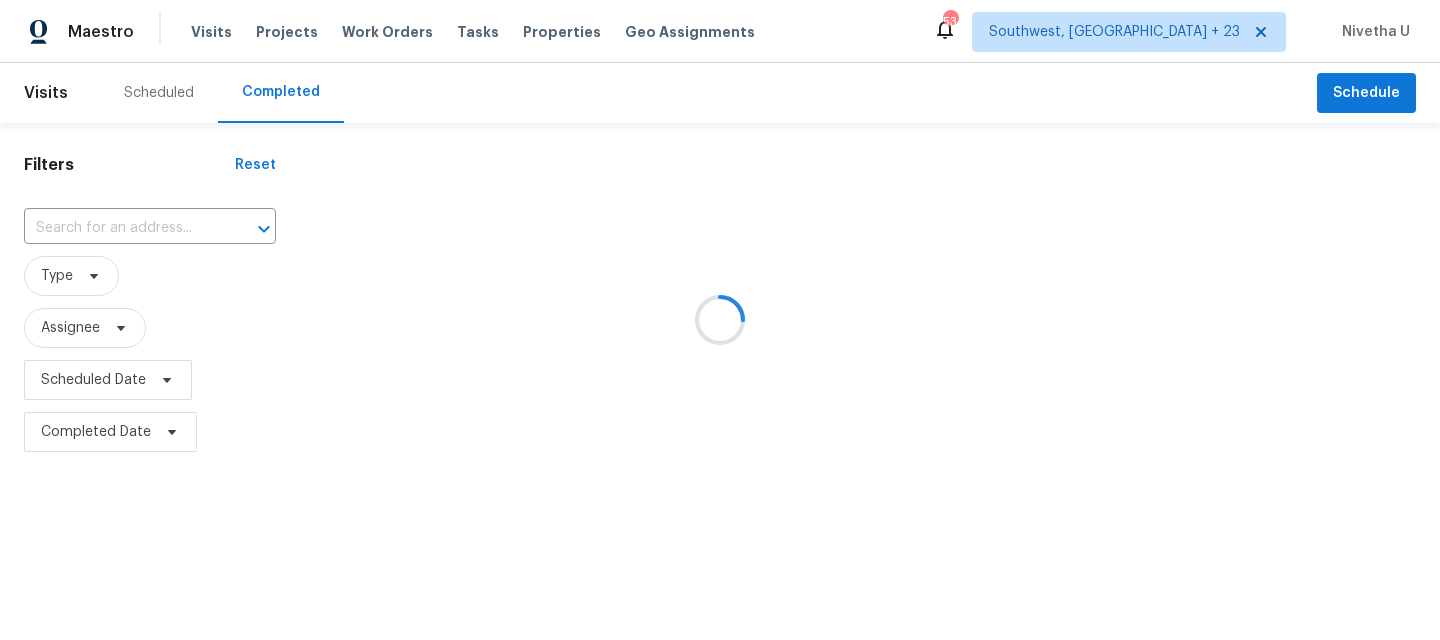 click at bounding box center (720, 320) 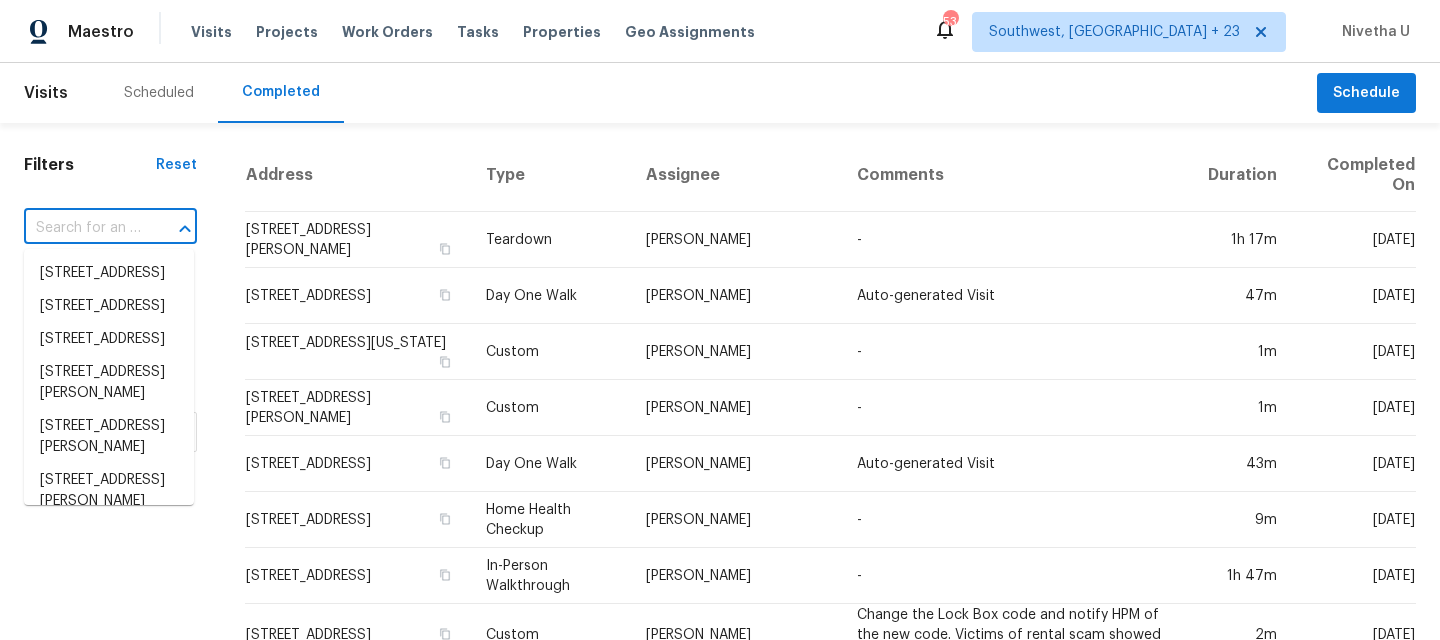 click at bounding box center (82, 228) 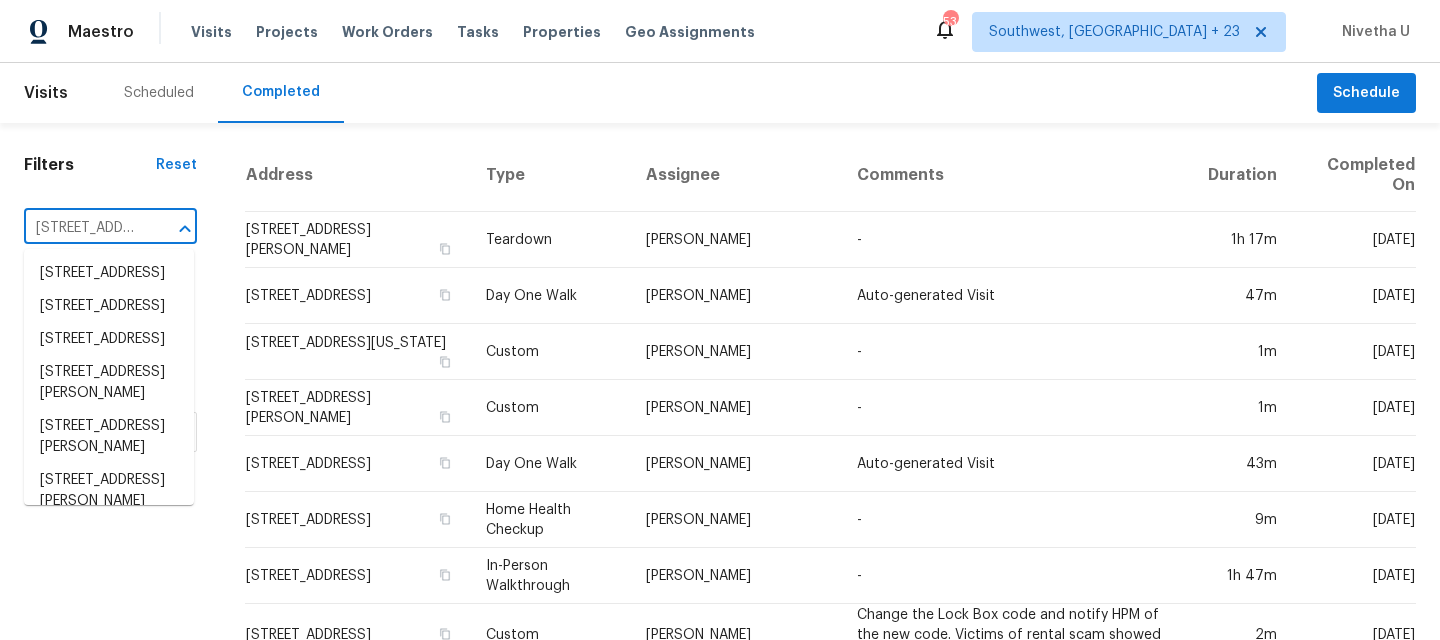 scroll, scrollTop: 0, scrollLeft: 182, axis: horizontal 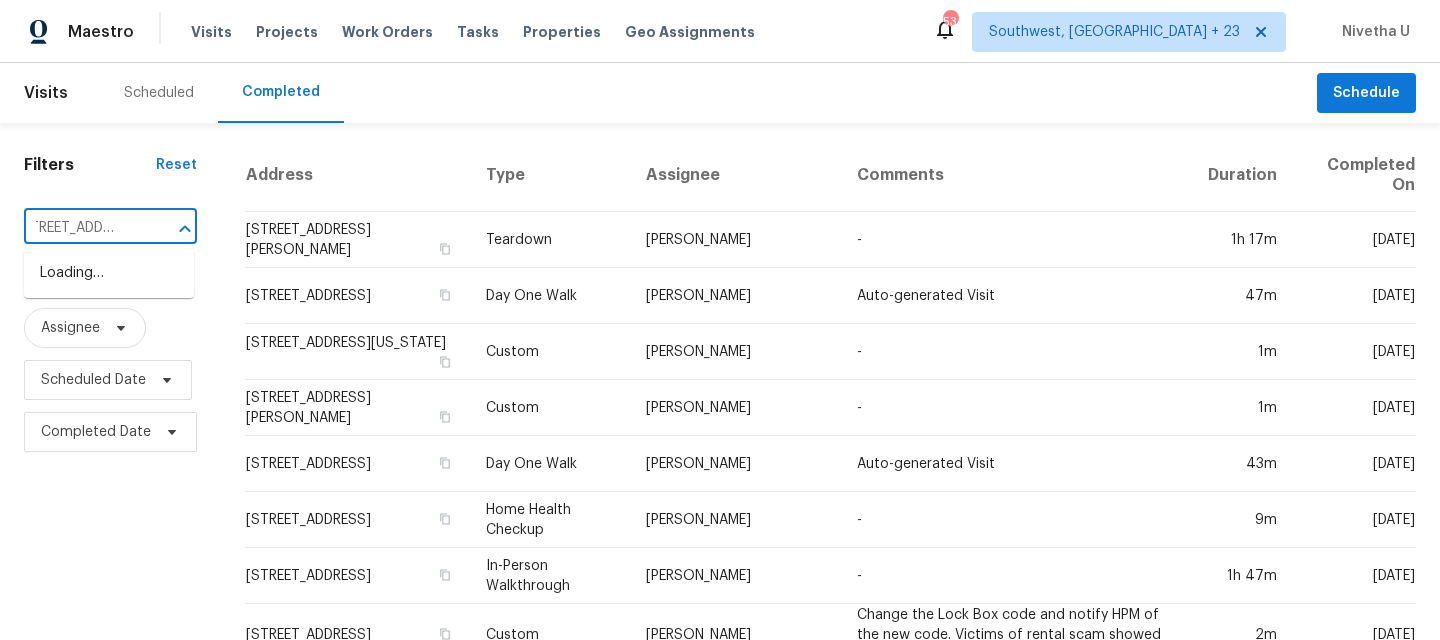 type on "[STREET_ADDRESS]" 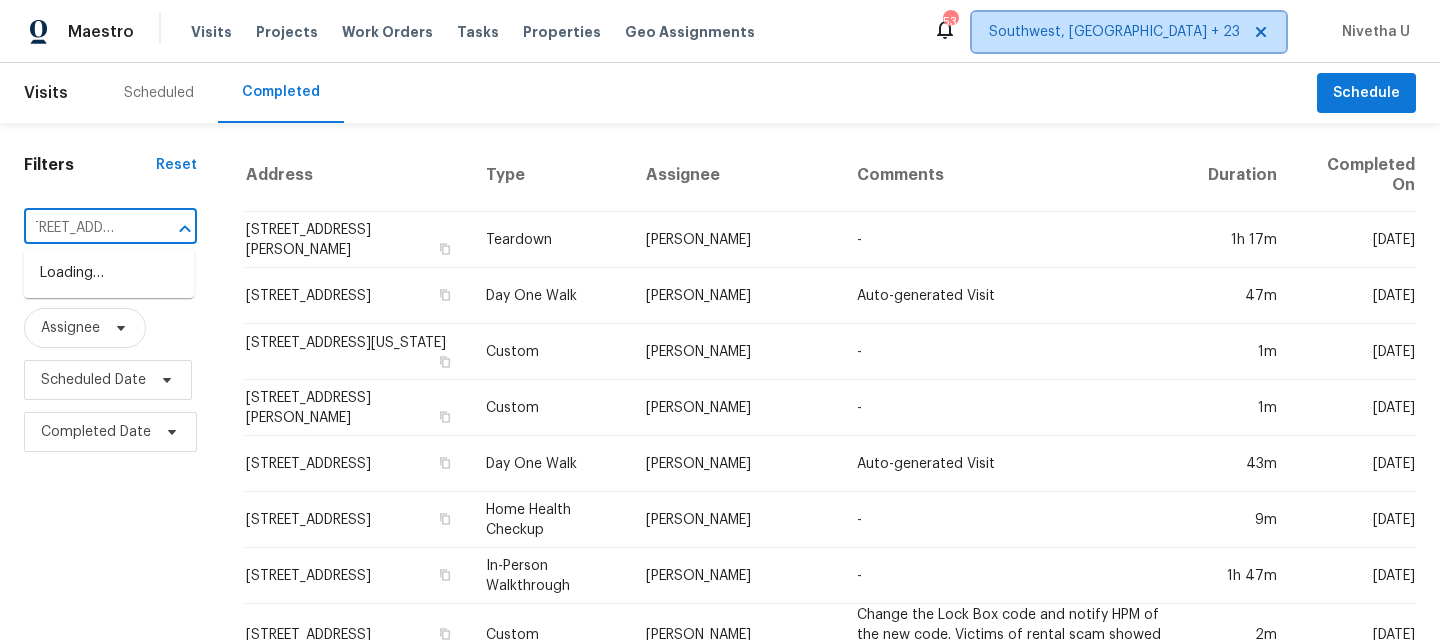 type 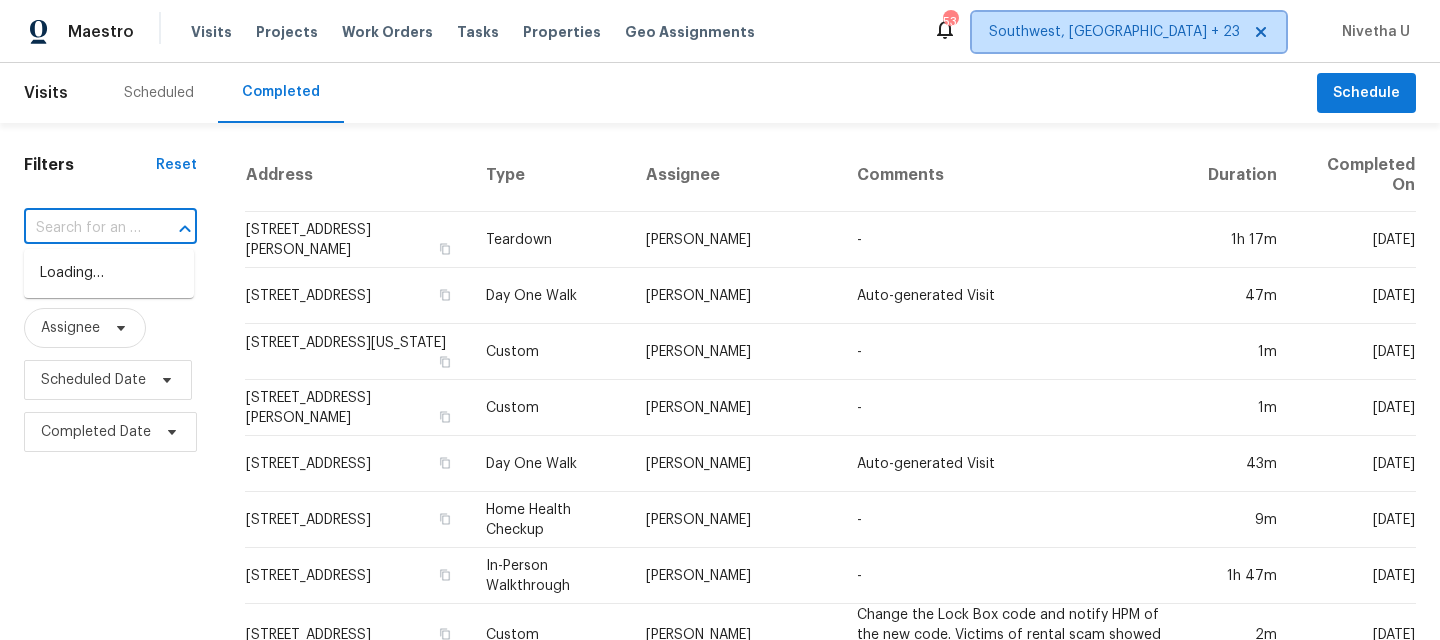 click on "Southwest, [GEOGRAPHIC_DATA] + 23" at bounding box center [1114, 32] 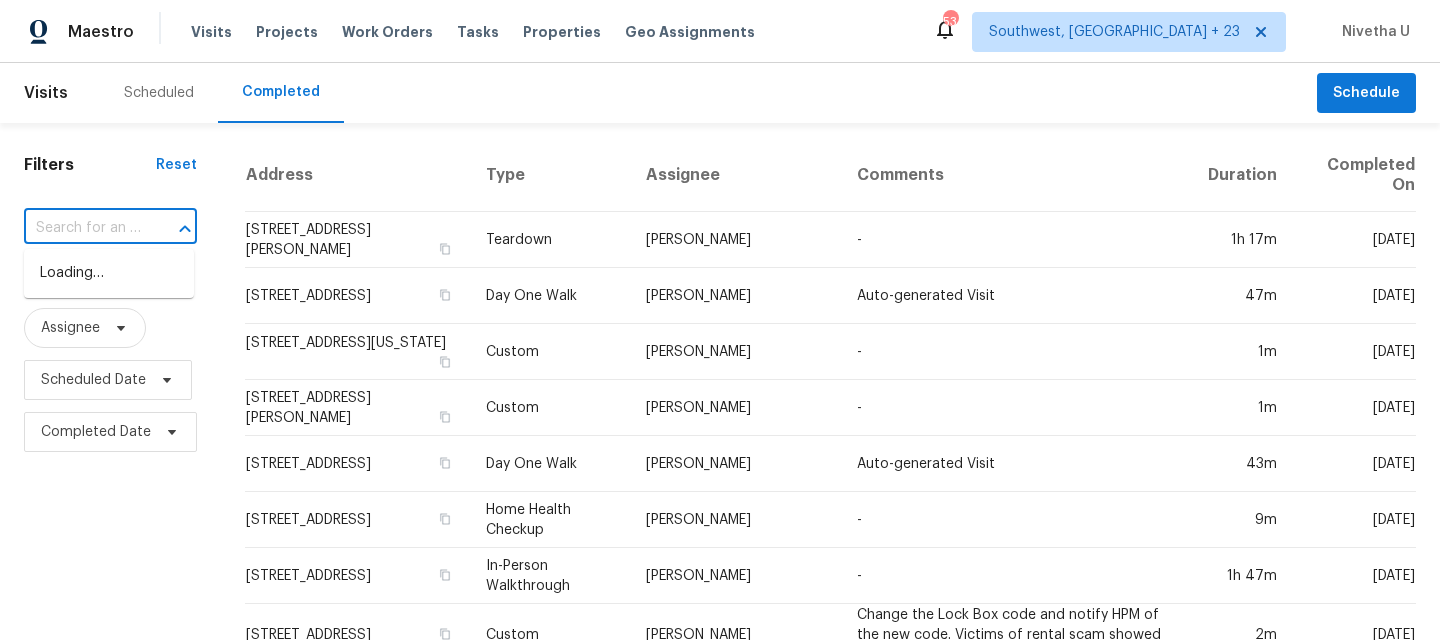 scroll, scrollTop: 0, scrollLeft: 0, axis: both 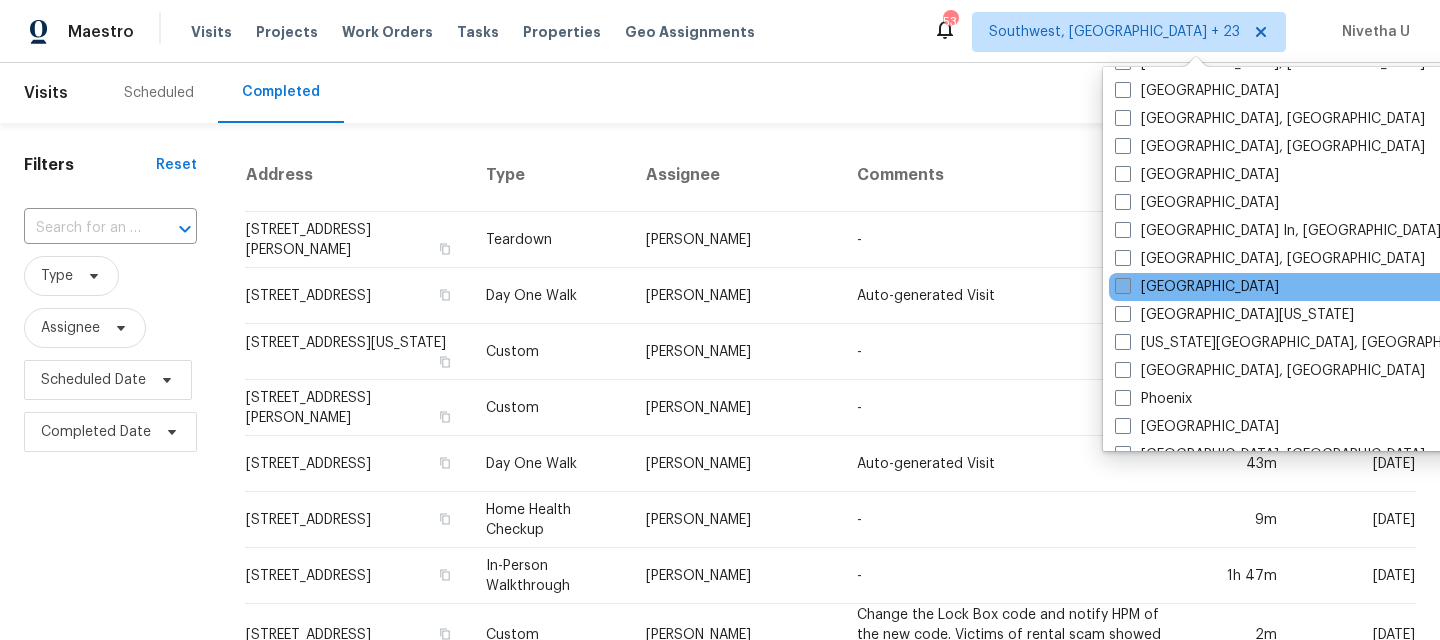 click on "[GEOGRAPHIC_DATA]" at bounding box center [1197, 287] 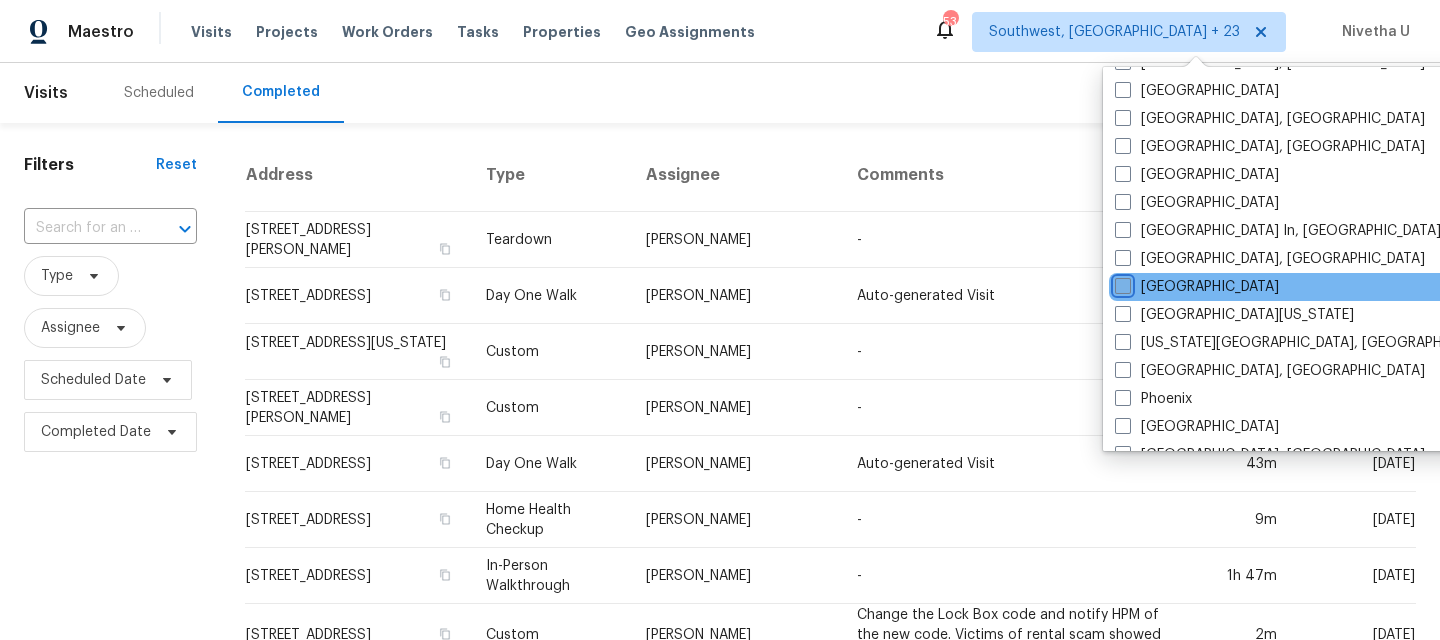 click on "[GEOGRAPHIC_DATA]" at bounding box center (1121, 283) 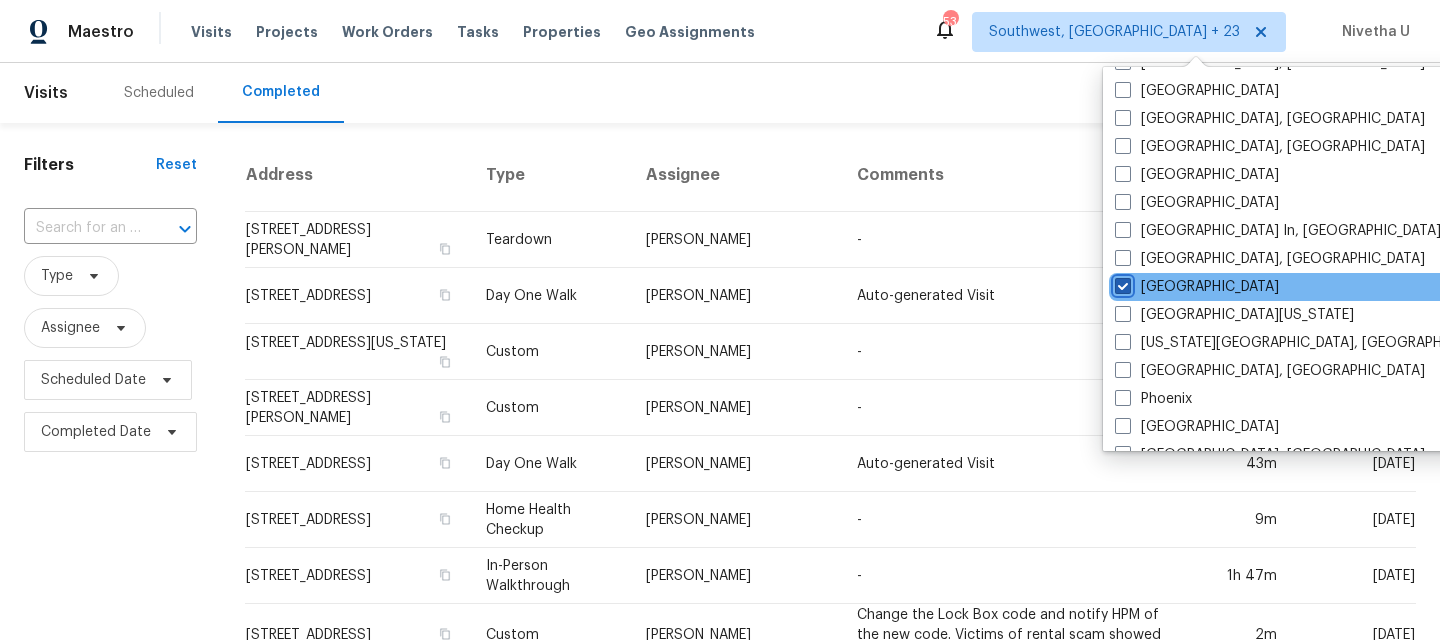 checkbox on "true" 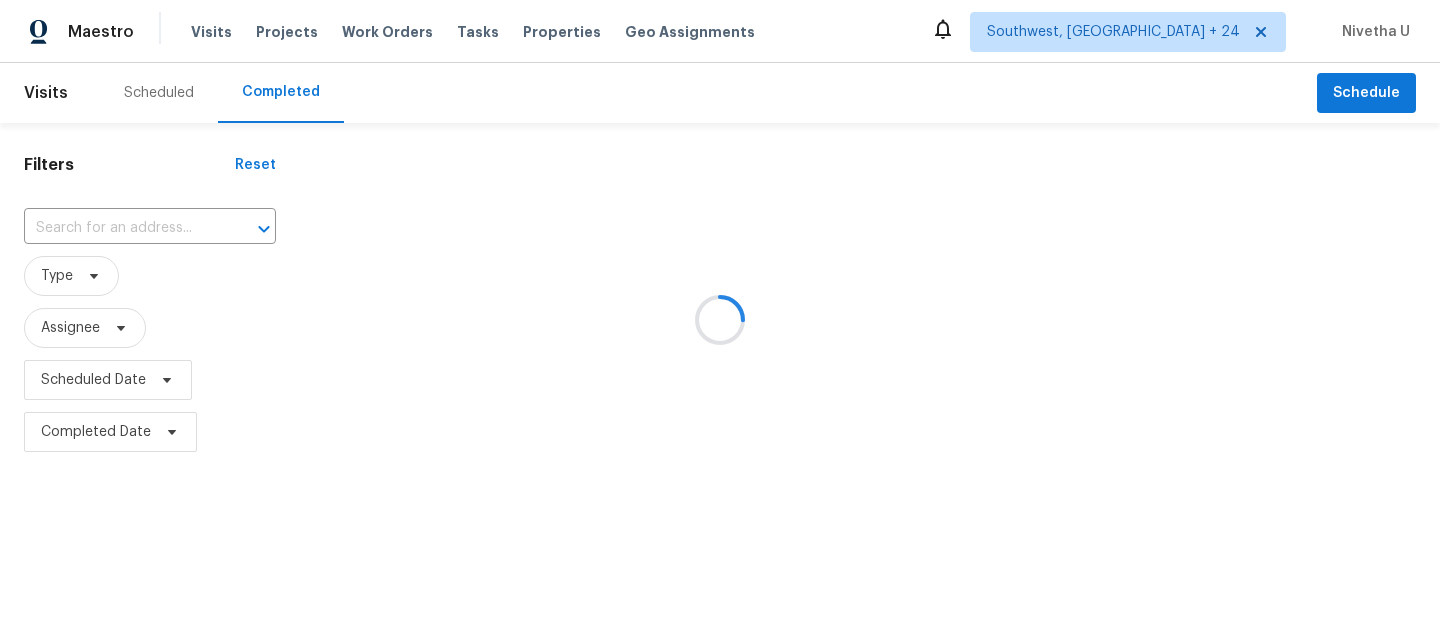 click at bounding box center [720, 320] 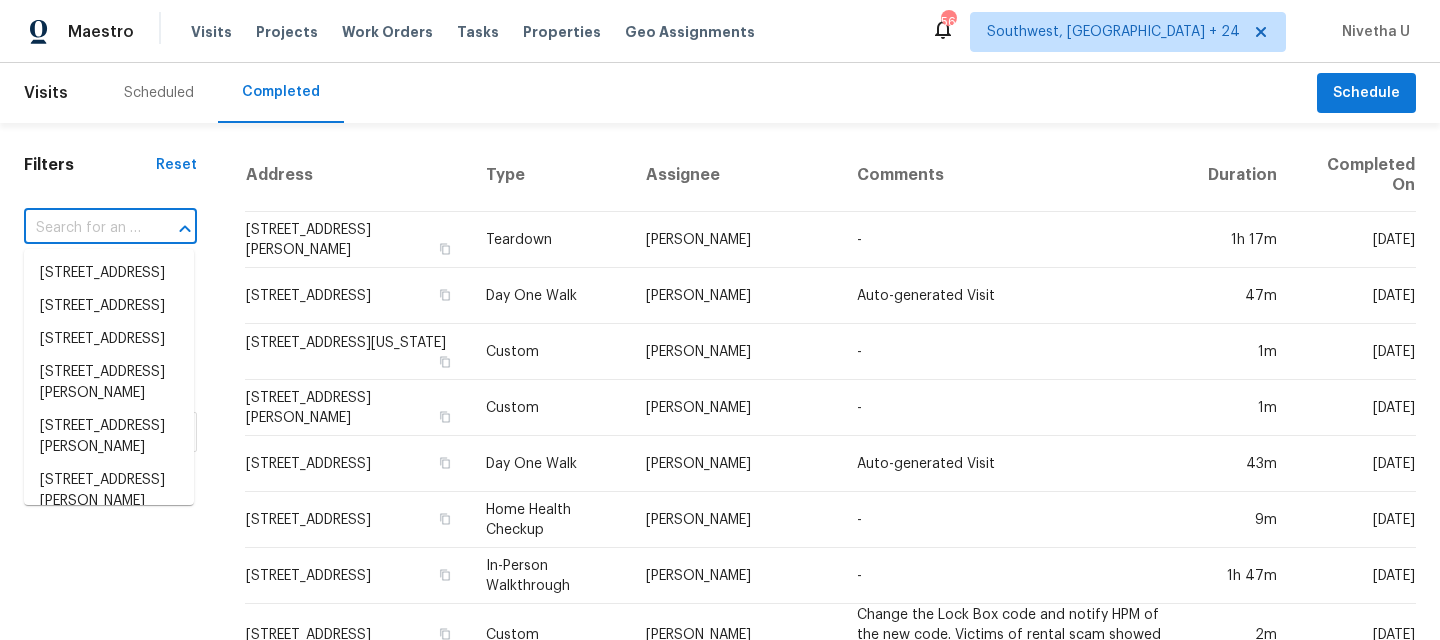click at bounding box center (82, 228) 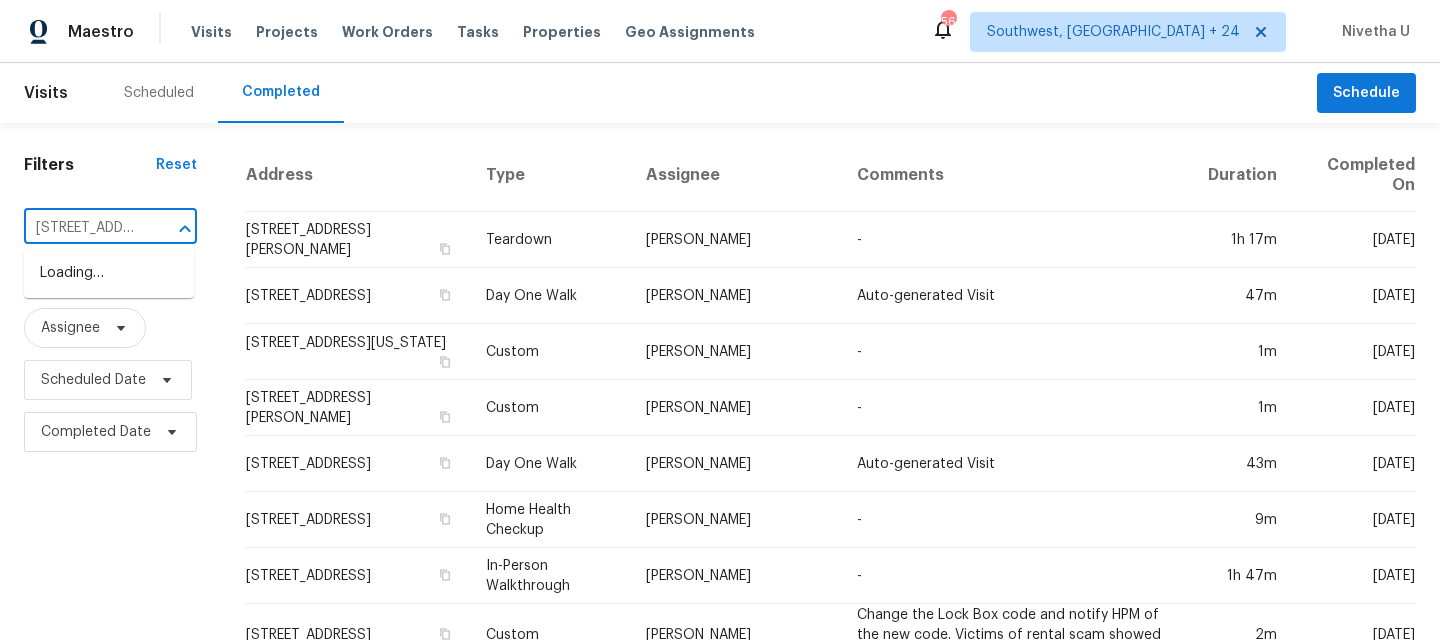 scroll, scrollTop: 0, scrollLeft: 182, axis: horizontal 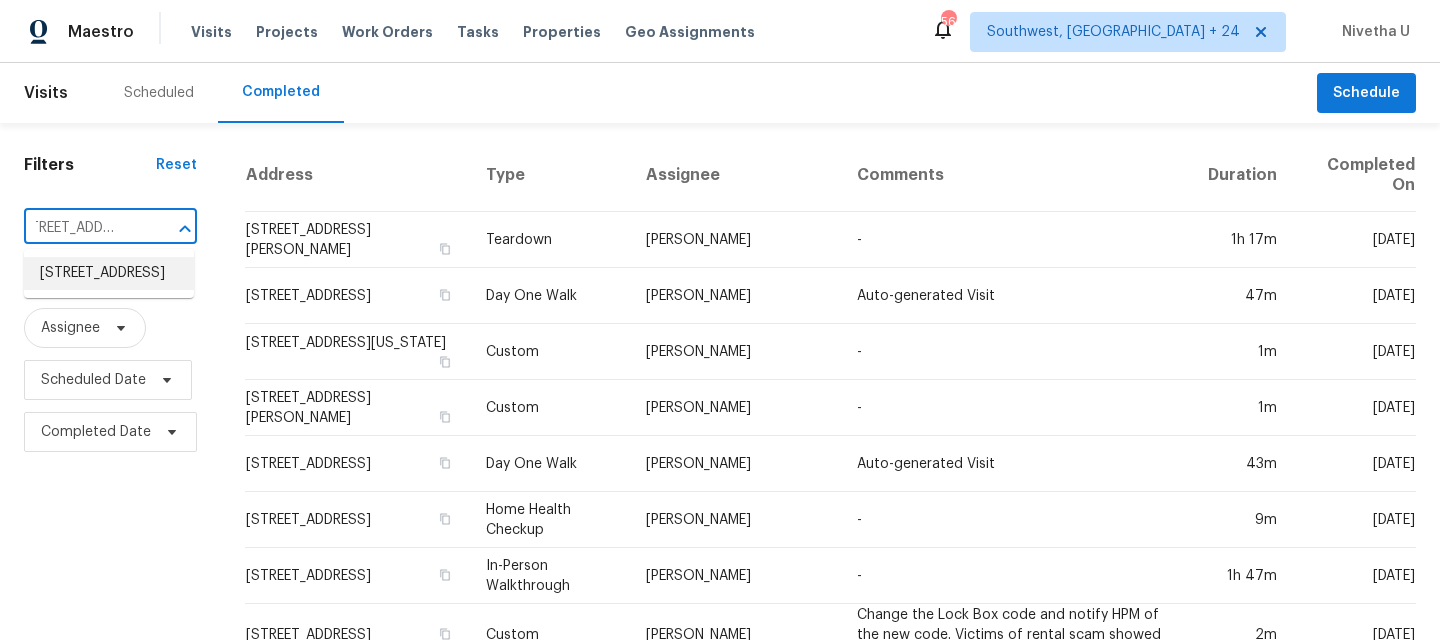 click on "[STREET_ADDRESS]" at bounding box center (109, 273) 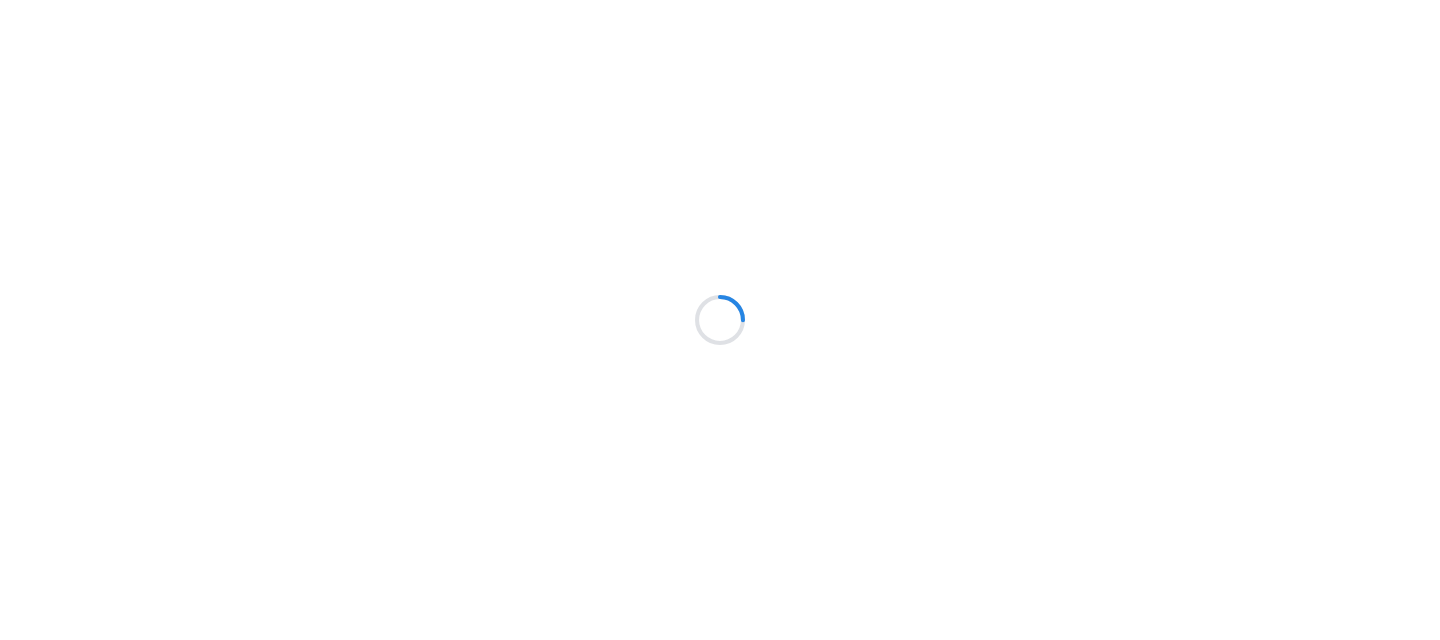 scroll, scrollTop: 0, scrollLeft: 0, axis: both 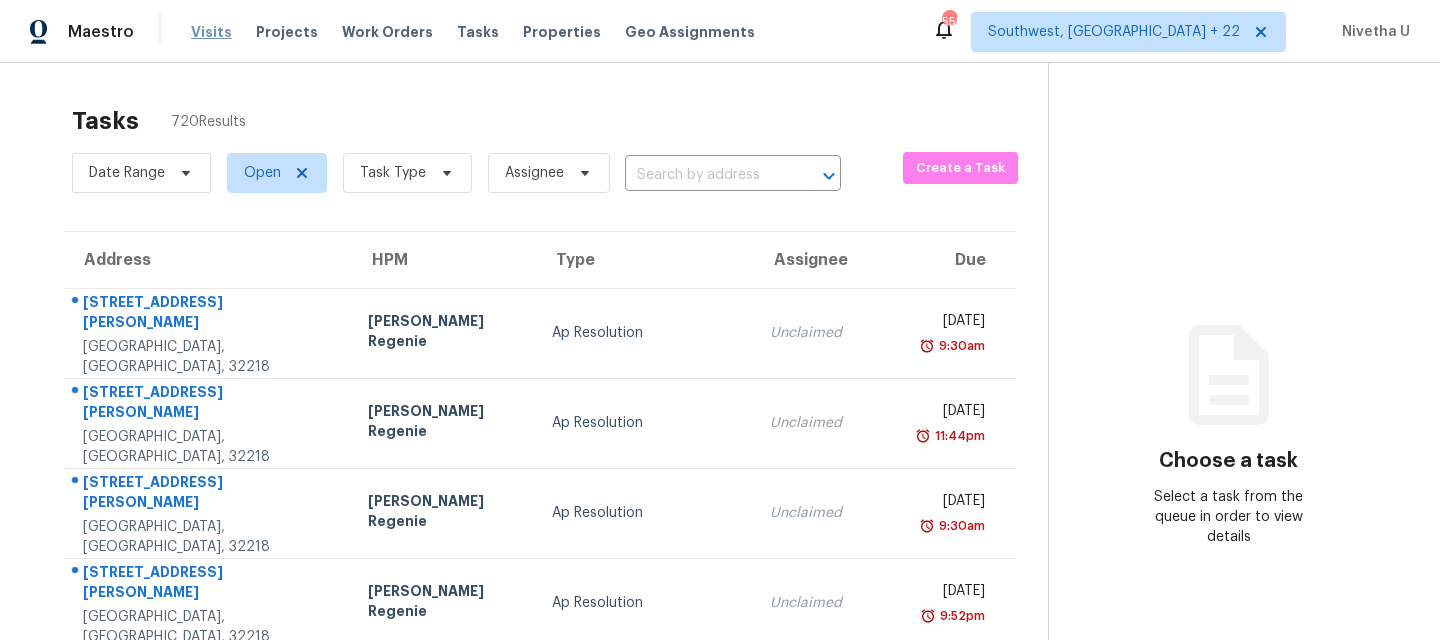 click on "Visits" at bounding box center (211, 32) 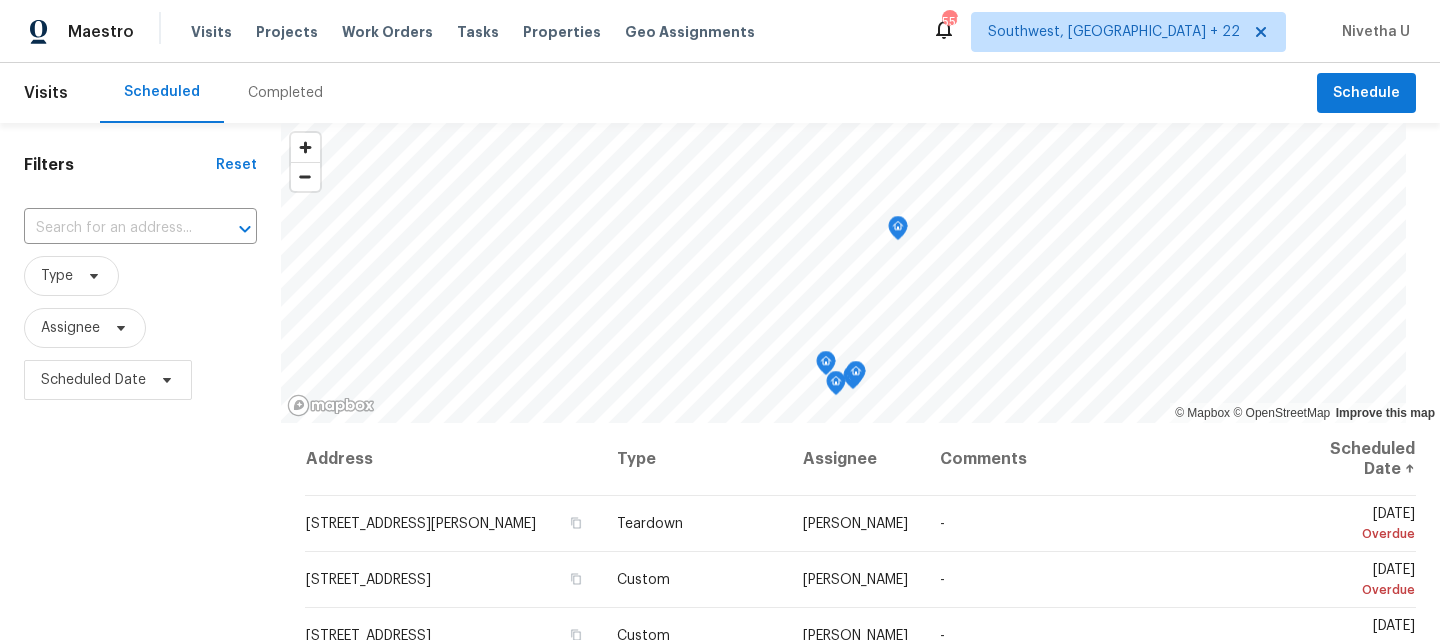 click on "Visits Projects Work Orders Tasks Properties Geo Assignments" at bounding box center (485, 32) 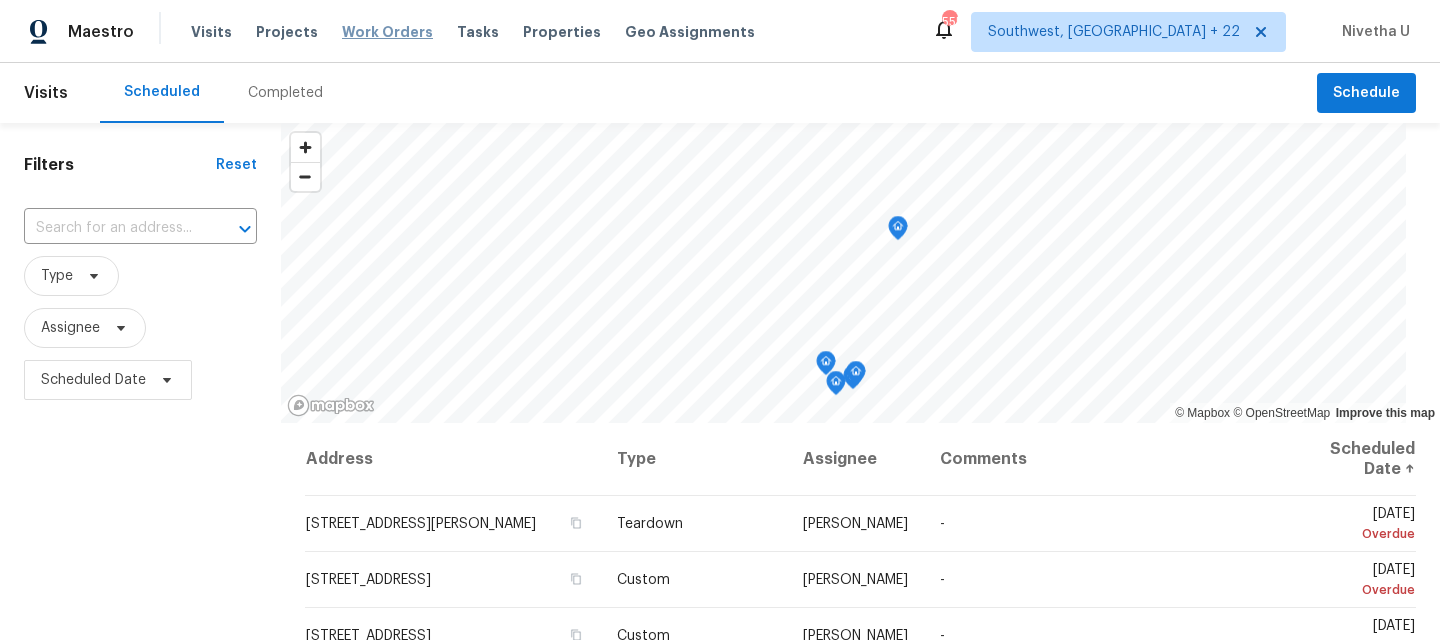 click on "Work Orders" at bounding box center [387, 32] 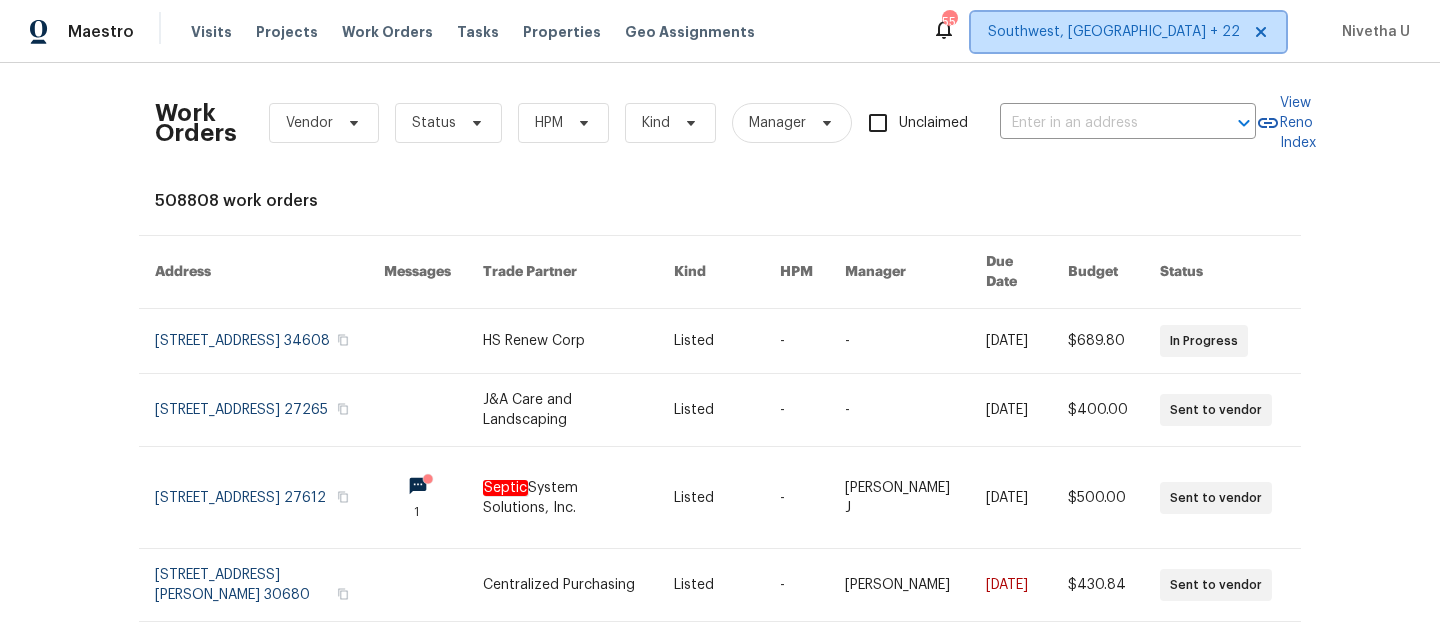 click on "Southwest, [GEOGRAPHIC_DATA] + 22" at bounding box center [1114, 32] 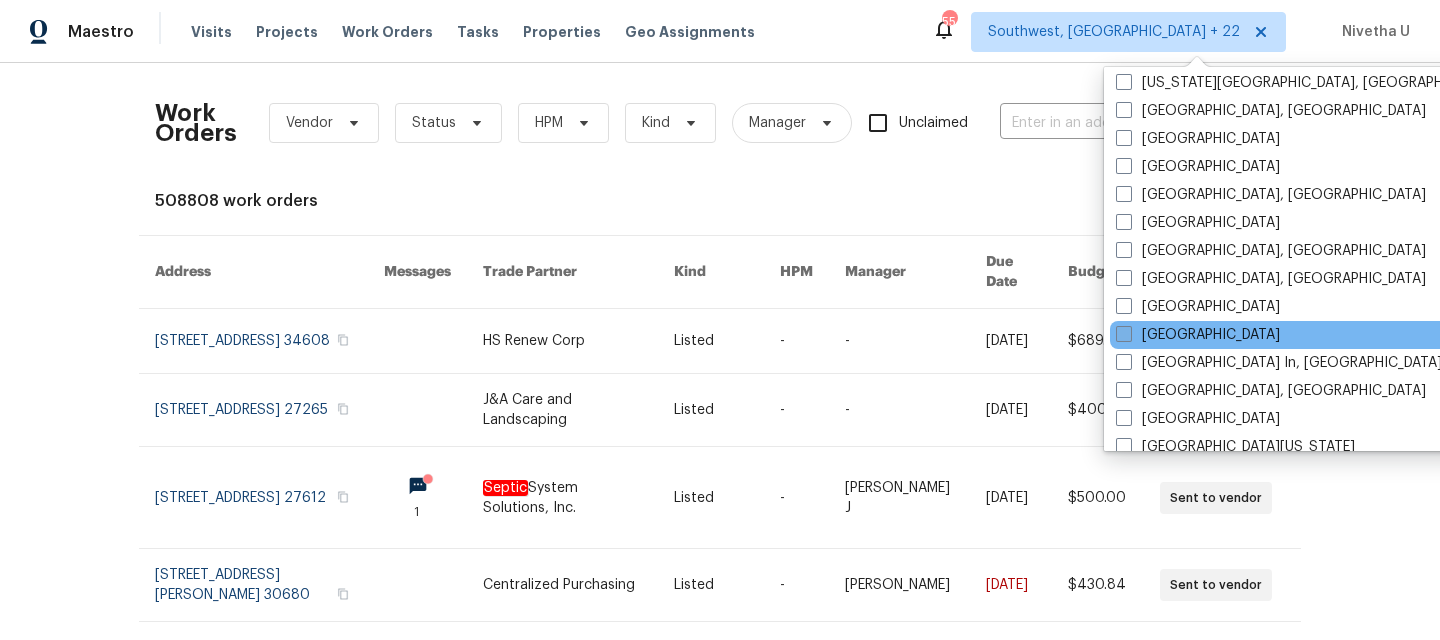 scroll, scrollTop: 847, scrollLeft: 0, axis: vertical 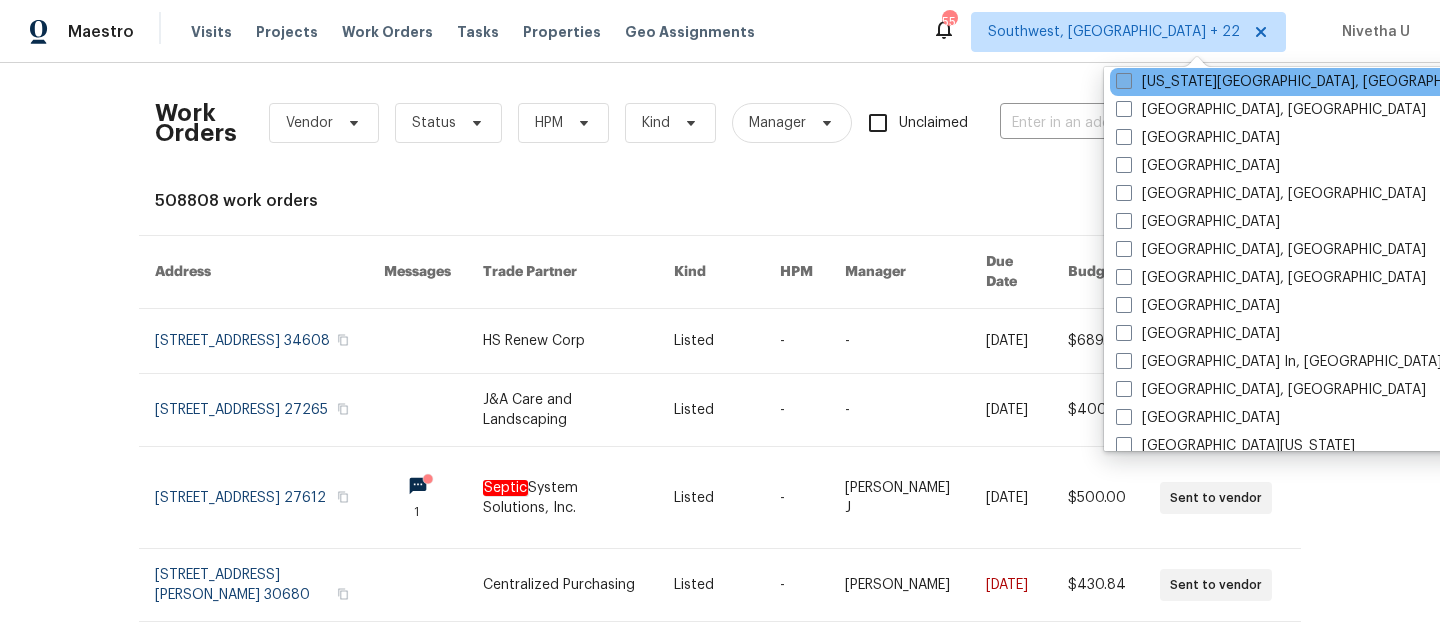 click on "[US_STATE][GEOGRAPHIC_DATA], [GEOGRAPHIC_DATA]" at bounding box center [1308, 82] 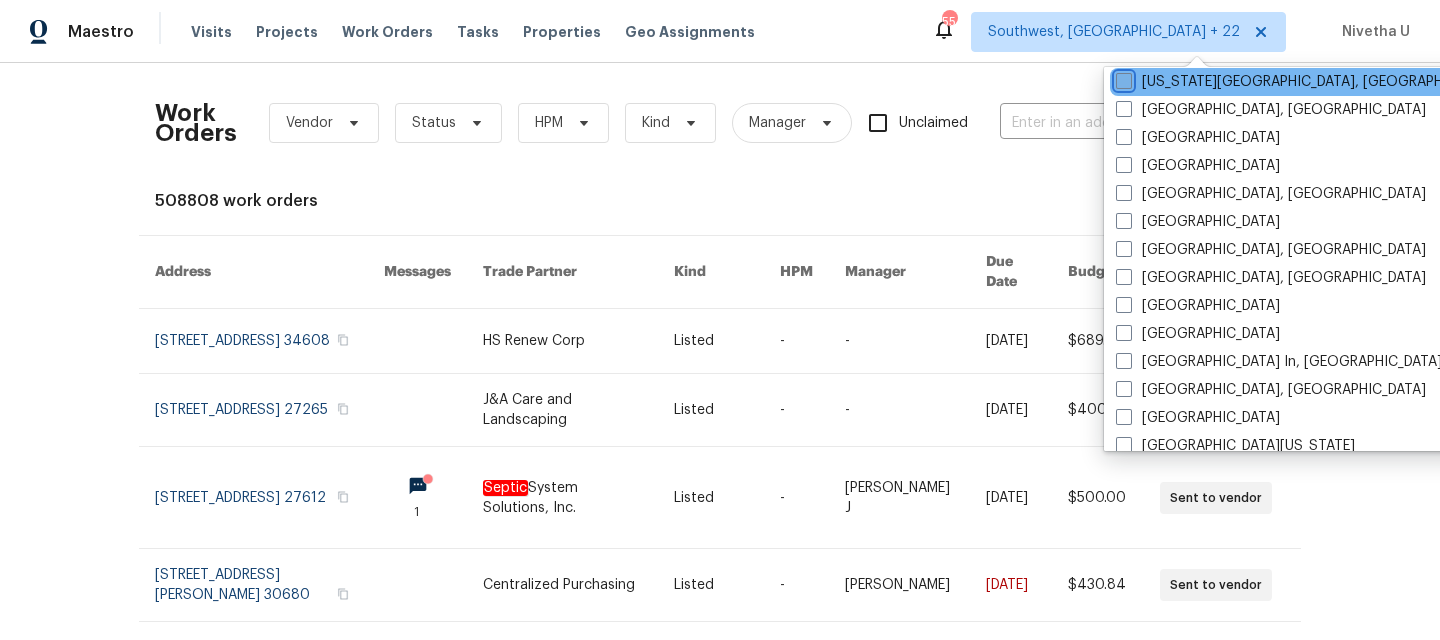 click on "[US_STATE][GEOGRAPHIC_DATA], [GEOGRAPHIC_DATA]" at bounding box center [1122, 78] 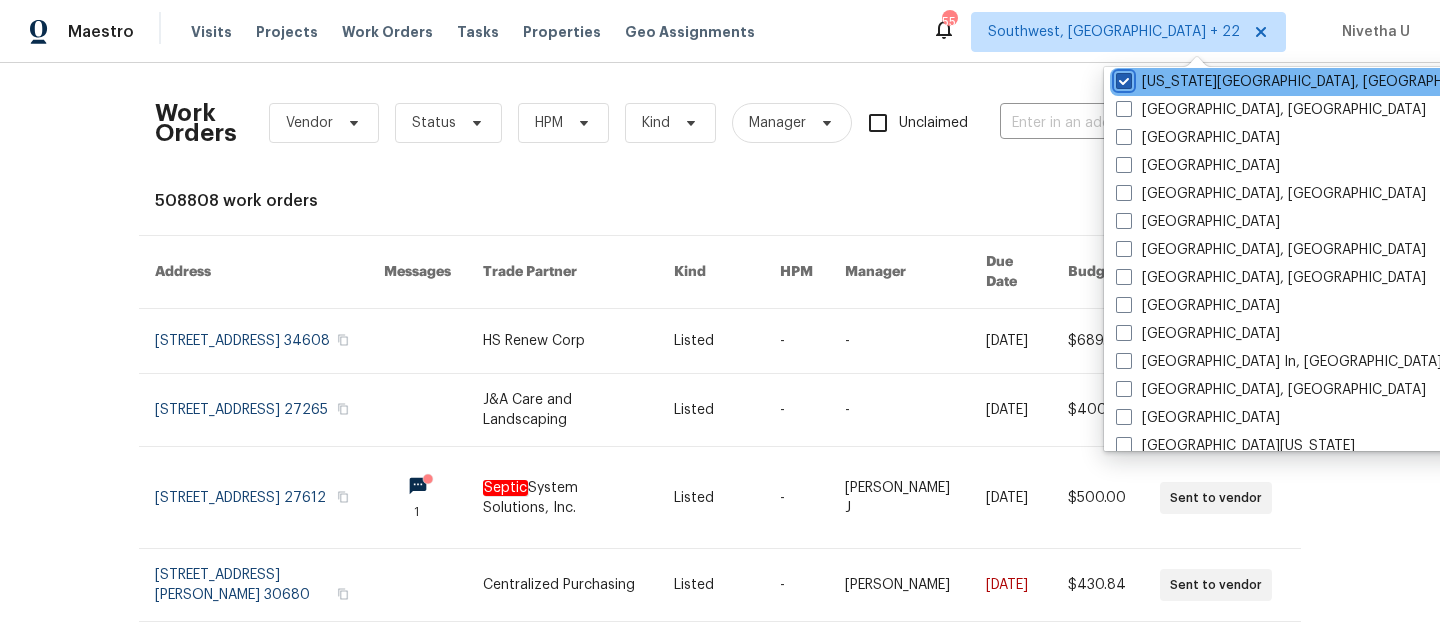 checkbox on "true" 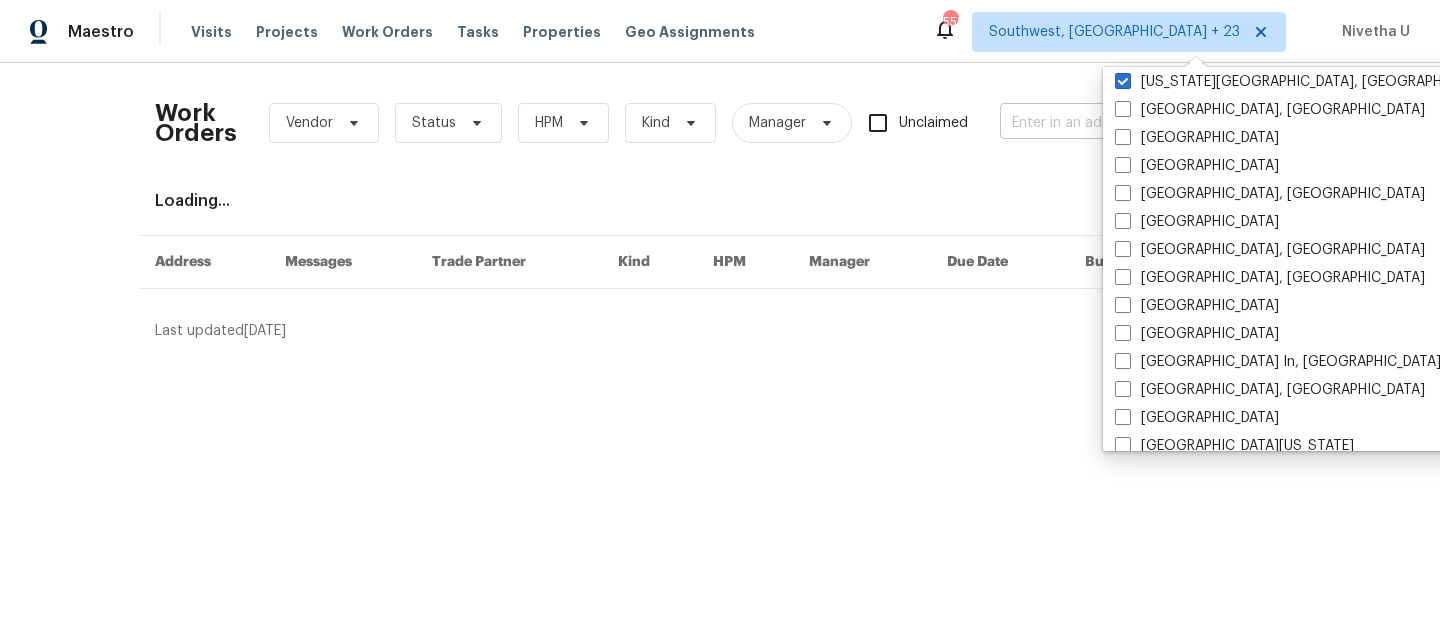 click on "Maestro Visits Projects Work Orders Tasks Properties Geo Assignments [STREET_ADDRESS] Nivetha U Work Orders Vendor Status HPM Kind Manager Unclaimed ​ View Reno Index Loading... Address Messages Trade Partner Kind HPM Manager Due Date Budget Status Last updated  [DATE] 1  of  1
[US_STATE], [GEOGRAPHIC_DATA] [GEOGRAPHIC_DATA] [GEOGRAPHIC_DATA], [GEOGRAPHIC_DATA] [GEOGRAPHIC_DATA] [GEOGRAPHIC_DATA] [US_STATE] [US_STATE] [GEOGRAPHIC_DATA] [GEOGRAPHIC_DATA], [GEOGRAPHIC_DATA] [GEOGRAPHIC_DATA], [GEOGRAPHIC_DATA] [US_STATE][GEOGRAPHIC_DATA] [GEOGRAPHIC_DATA] [GEOGRAPHIC_DATA], [GEOGRAPHIC_DATA] [GEOGRAPHIC_DATA], [GEOGRAPHIC_DATA] [GEOGRAPHIC_DATA], [GEOGRAPHIC_DATA] [GEOGRAPHIC_DATA], [GEOGRAPHIC_DATA] [GEOGRAPHIC_DATA], [GEOGRAPHIC_DATA] [GEOGRAPHIC_DATA], [GEOGRAPHIC_DATA] [GEOGRAPHIC_DATA] [GEOGRAPHIC_DATA] [GEOGRAPHIC_DATA], [GEOGRAPHIC_DATA] [GEOGRAPHIC_DATA], [GEOGRAPHIC_DATA] [GEOGRAPHIC_DATA] [GEOGRAPHIC_DATA], [GEOGRAPHIC_DATA] [GEOGRAPHIC_DATA], [GEOGRAPHIC_DATA] [GEOGRAPHIC_DATA] [GEOGRAPHIC_DATA], [GEOGRAPHIC_DATA] [GEOGRAPHIC_DATA] [GEOGRAPHIC_DATA], [GEOGRAPHIC_DATA] [GEOGRAPHIC_DATA][US_STATE], [GEOGRAPHIC_DATA] [GEOGRAPHIC_DATA], [GEOGRAPHIC_DATA] [US_STATE][GEOGRAPHIC_DATA], [GEOGRAPHIC_DATA] [GEOGRAPHIC_DATA], [GEOGRAPHIC_DATA] [GEOGRAPHIC_DATA] [GEOGRAPHIC_DATA] [GEOGRAPHIC_DATA], [GEOGRAPHIC_DATA] [GEOGRAPHIC_DATA] [GEOGRAPHIC_DATA], IN [GEOGRAPHIC_DATA], [GEOGRAPHIC_DATA] [GEOGRAPHIC_DATA] [GEOGRAPHIC_DATA] [GEOGRAPHIC_DATA] In, [GEOGRAPHIC_DATA] [GEOGRAPHIC_DATA], [GEOGRAPHIC_DATA] [GEOGRAPHIC_DATA] [GEOGRAPHIC_DATA][US_STATE] [US_STATE][GEOGRAPHIC_DATA], [GEOGRAPHIC_DATA] [GEOGRAPHIC_DATA], [GEOGRAPHIC_DATA] [GEOGRAPHIC_DATA] [GEOGRAPHIC_DATA] [GEOGRAPHIC_DATA], [GEOGRAPHIC_DATA] [GEOGRAPHIC_DATA], [GEOGRAPHIC_DATA] [GEOGRAPHIC_DATA], [GEOGRAPHIC_DATA] [GEOGRAPHIC_DATA] [GEOGRAPHIC_DATA] [GEOGRAPHIC_DATA] [GEOGRAPHIC_DATA] [GEOGRAPHIC_DATA], [GEOGRAPHIC_DATA] [GEOGRAPHIC_DATA], [GEOGRAPHIC_DATA]" at bounding box center (720, 178) 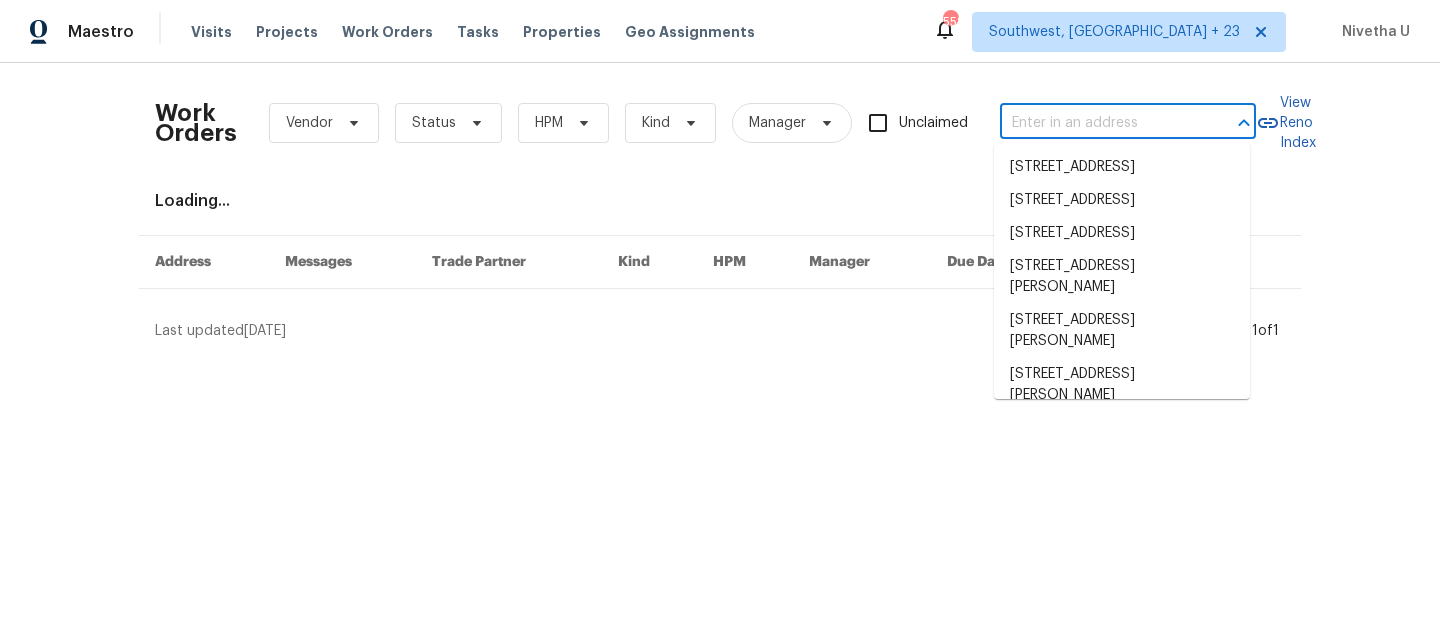 paste on "[STREET_ADDRESS]" 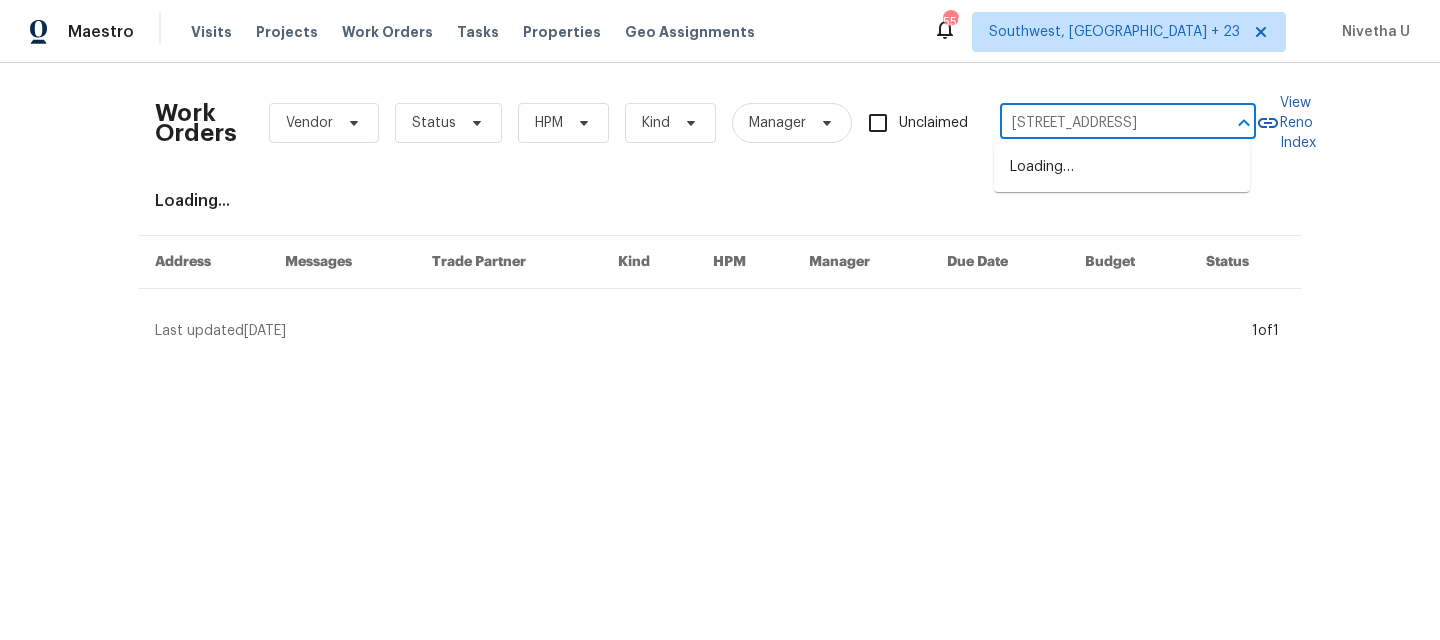 scroll, scrollTop: 0, scrollLeft: 85, axis: horizontal 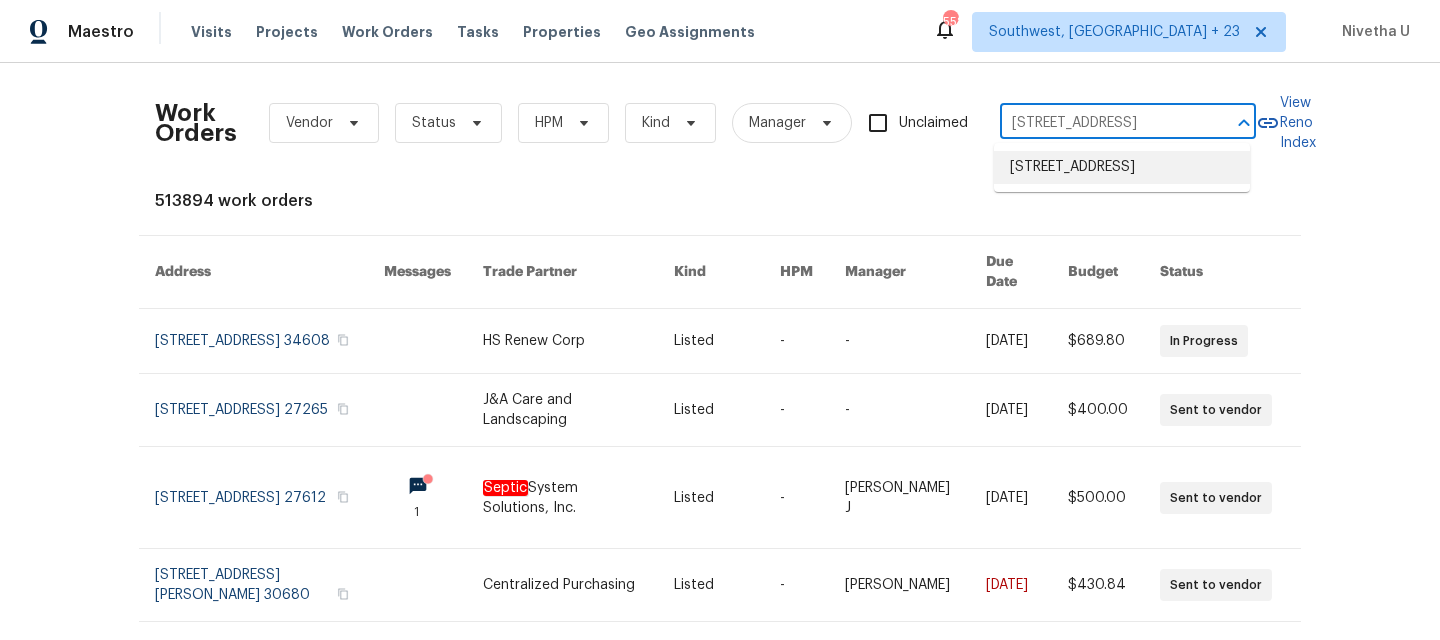 click on "[STREET_ADDRESS]" at bounding box center (1122, 167) 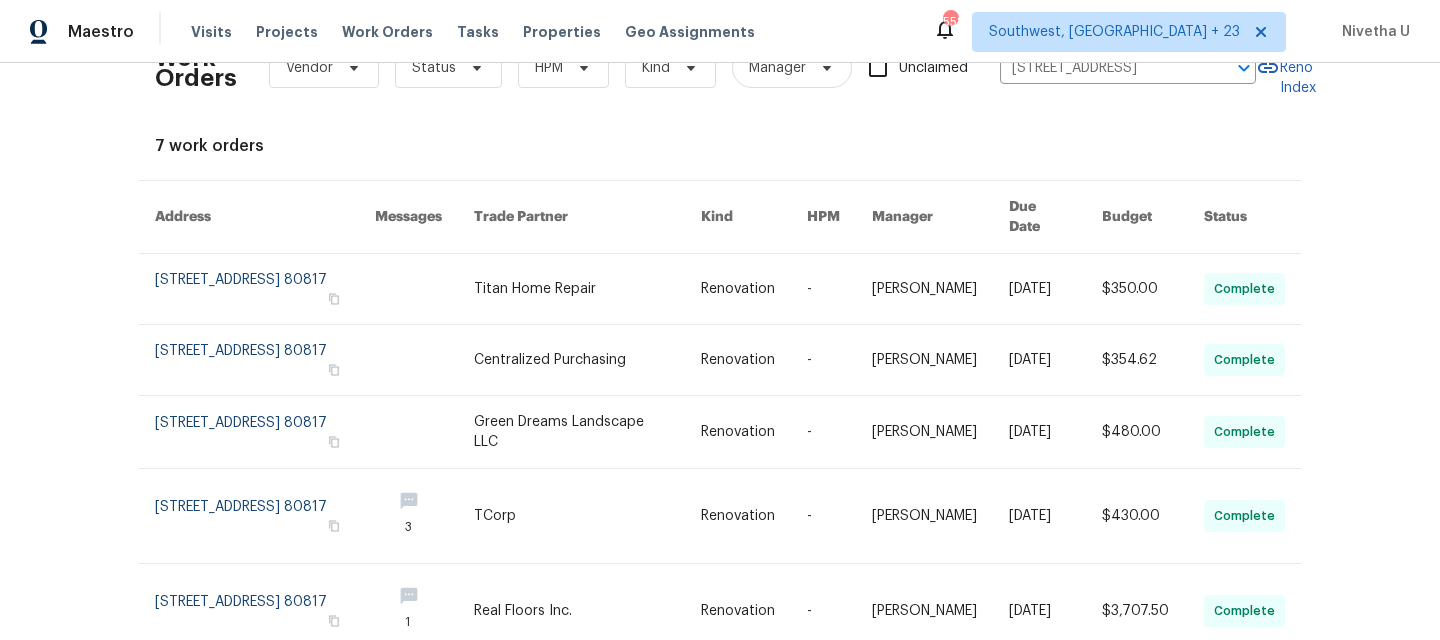 scroll, scrollTop: 0, scrollLeft: 0, axis: both 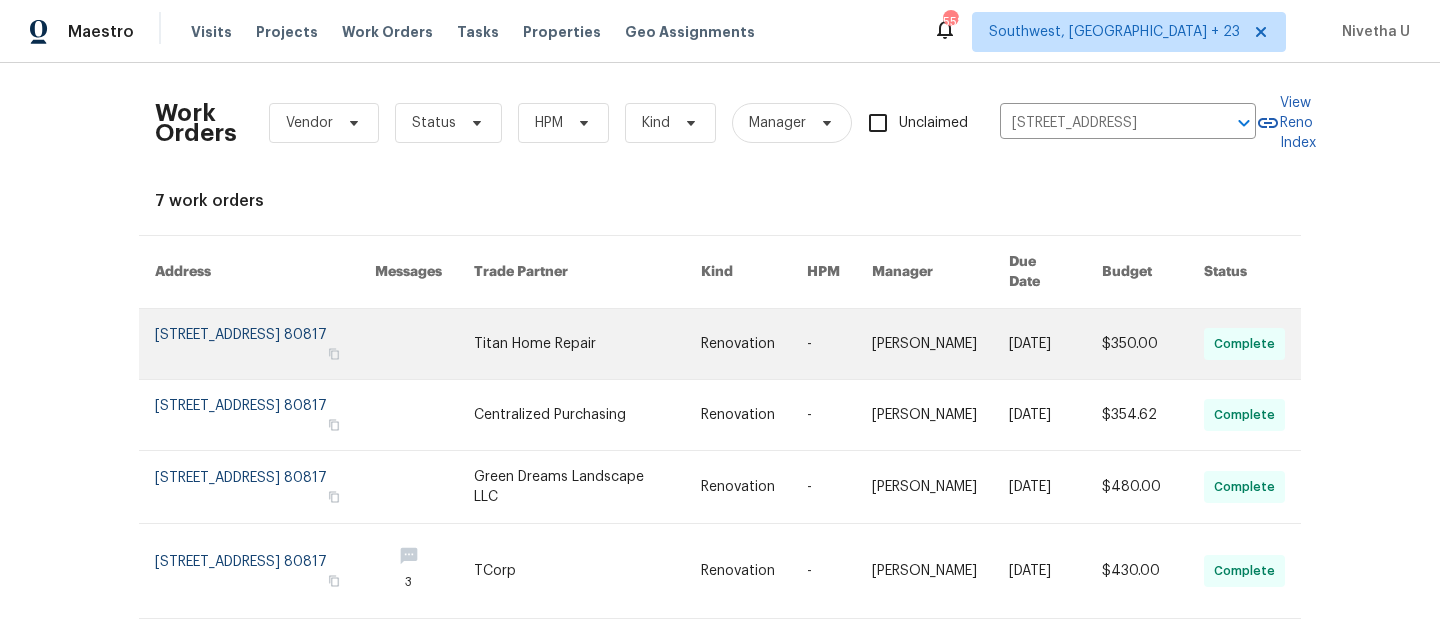 click at bounding box center (265, 344) 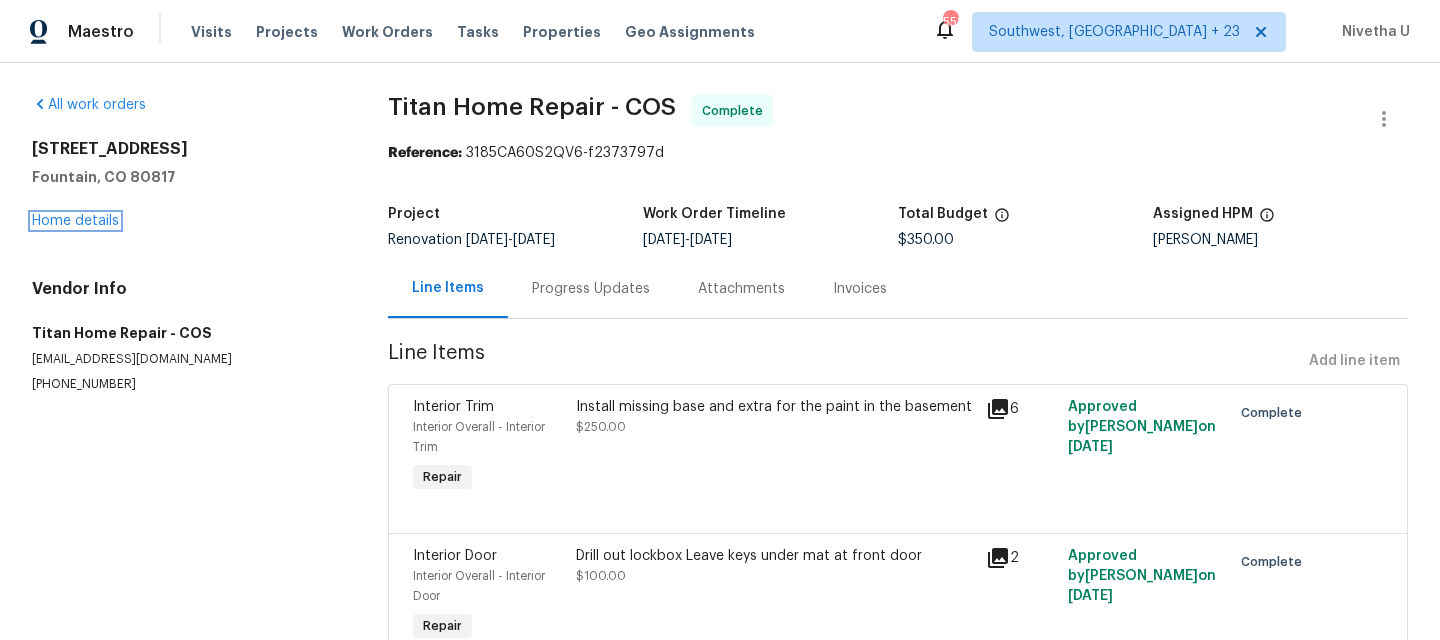 click on "Home details" at bounding box center [75, 221] 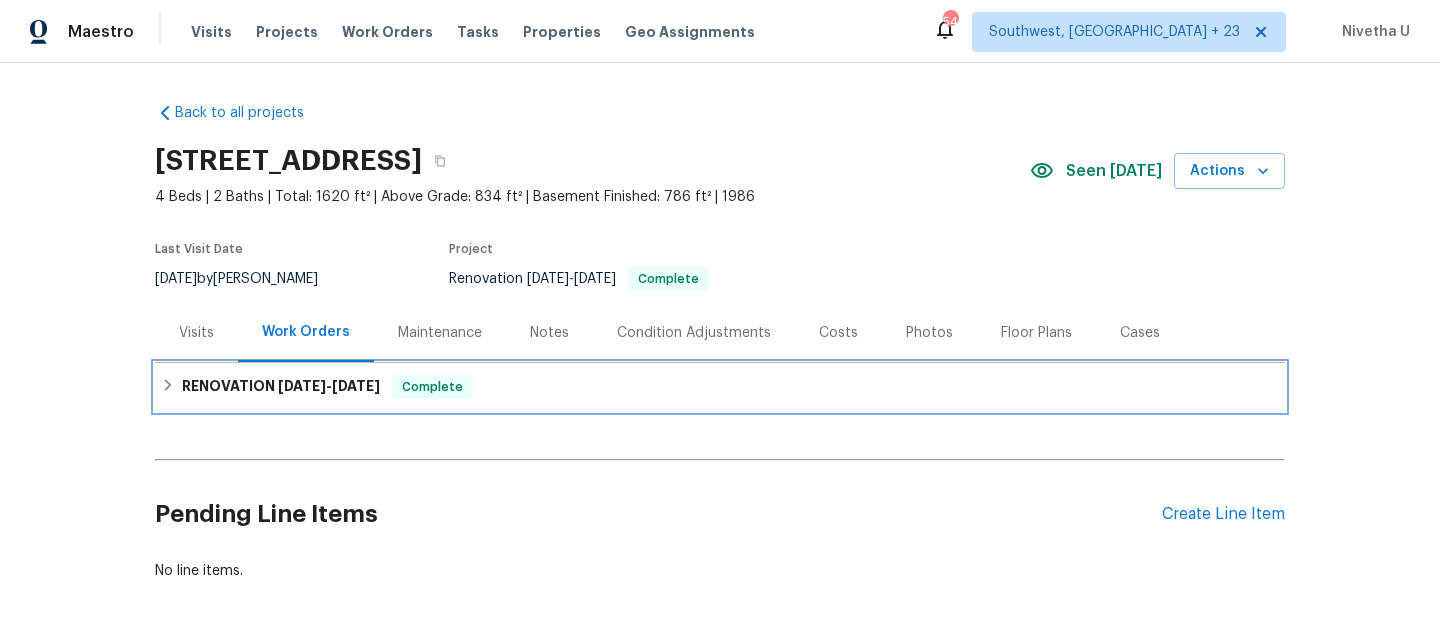 click on "RENOVATION   [DATE]  -  [DATE] Complete" at bounding box center (720, 387) 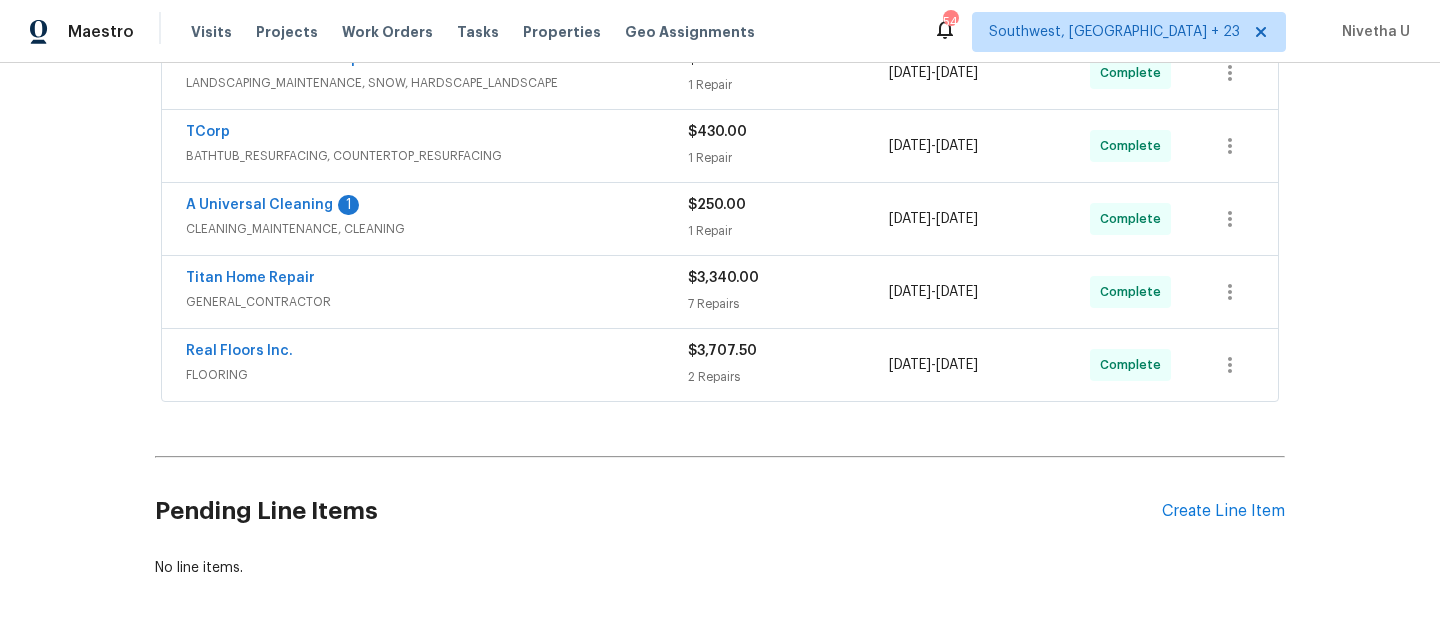scroll, scrollTop: 573, scrollLeft: 0, axis: vertical 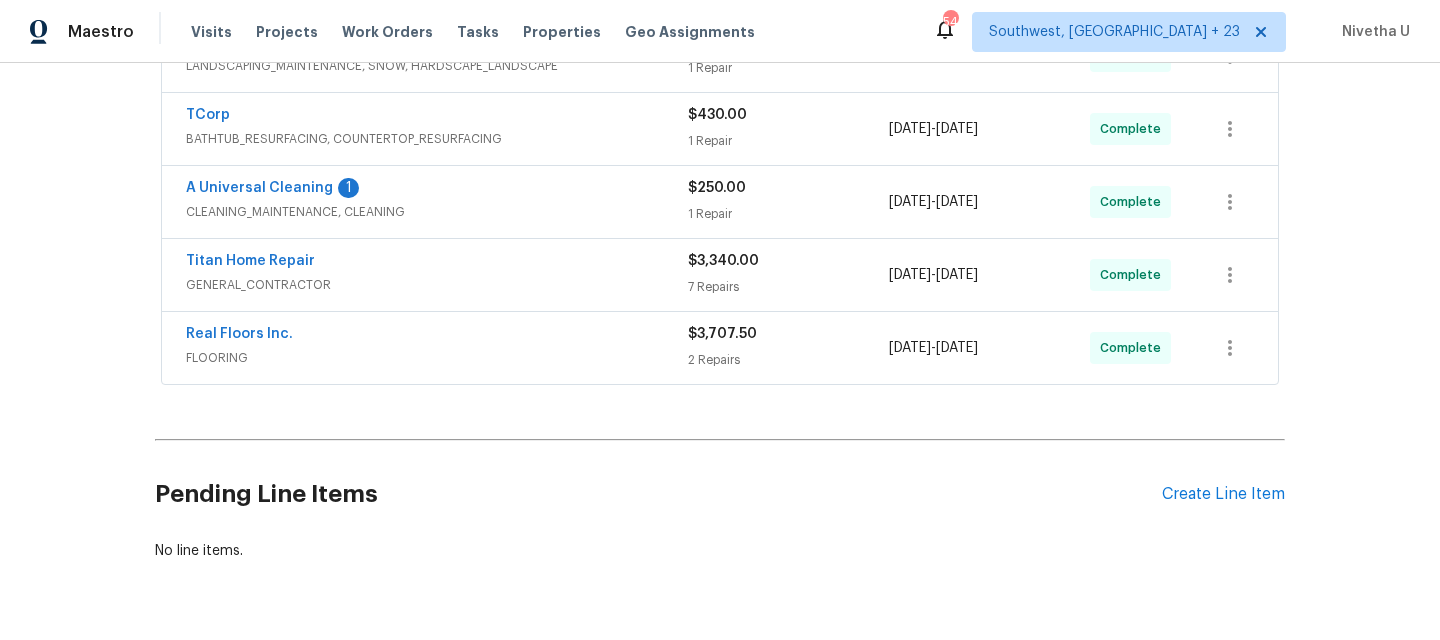 click on "Real Floors Inc." at bounding box center [437, 336] 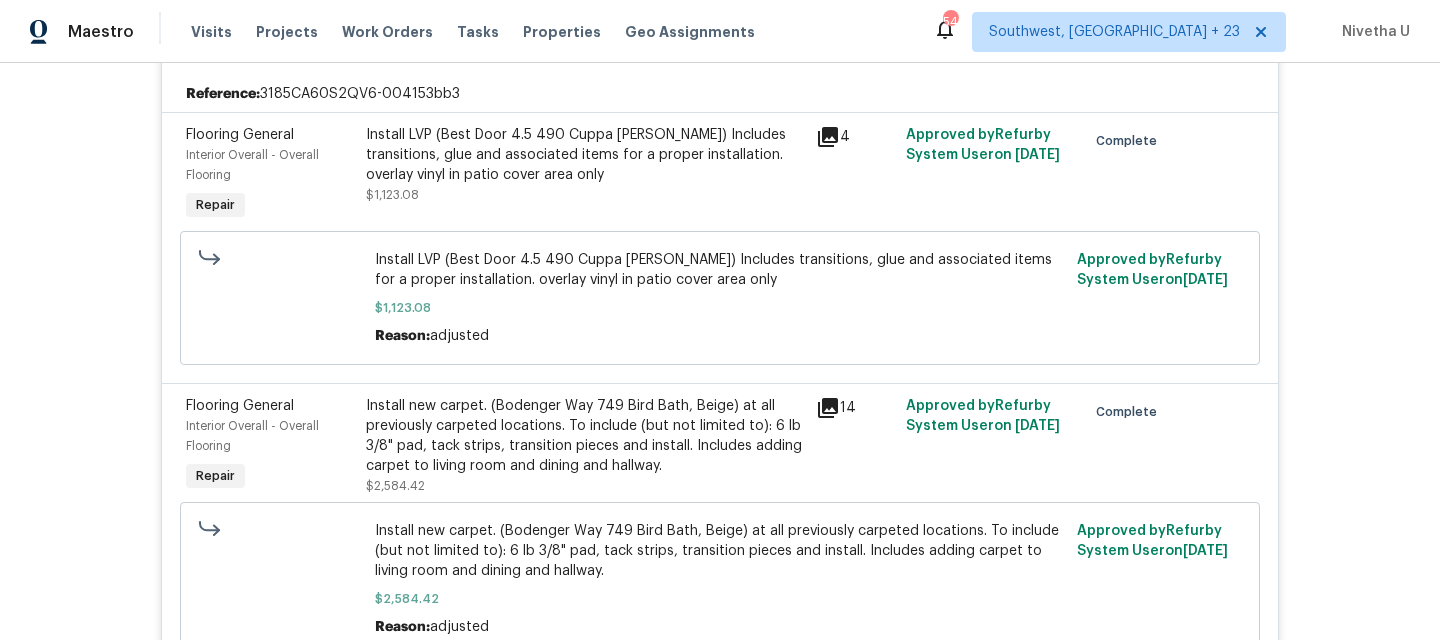 scroll, scrollTop: 887, scrollLeft: 0, axis: vertical 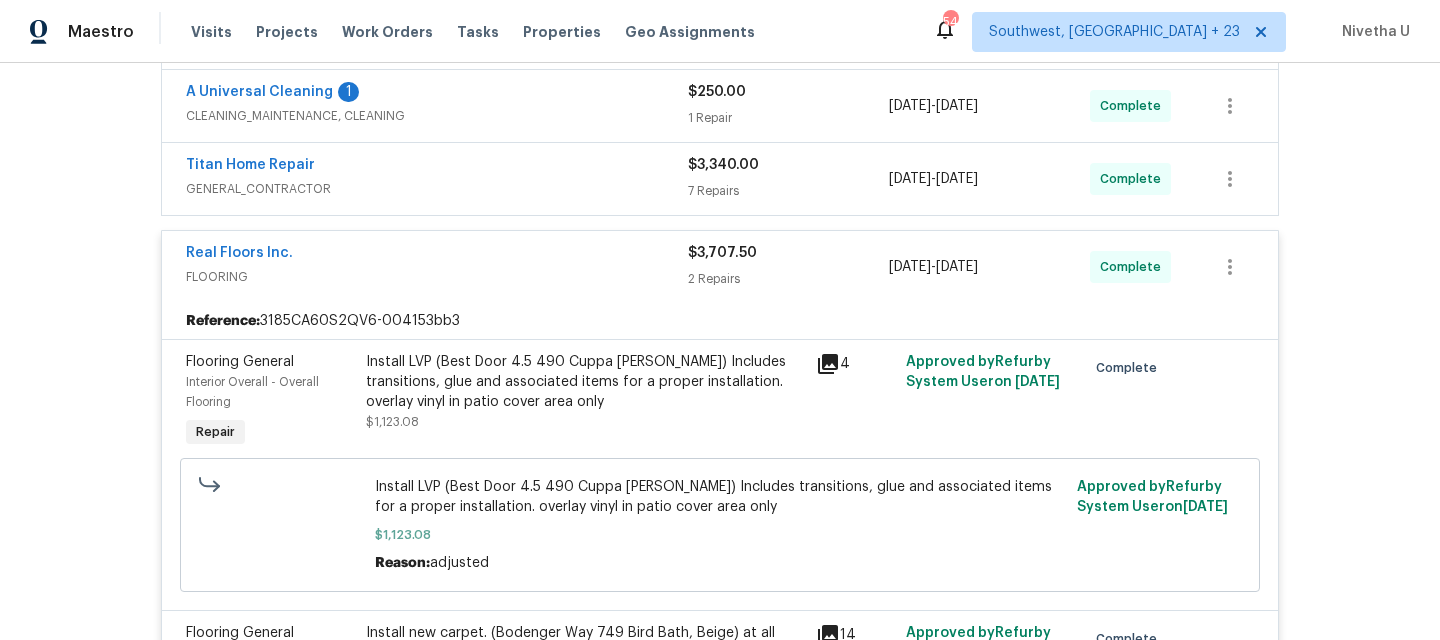 click on "Real Floors Inc." at bounding box center [437, 255] 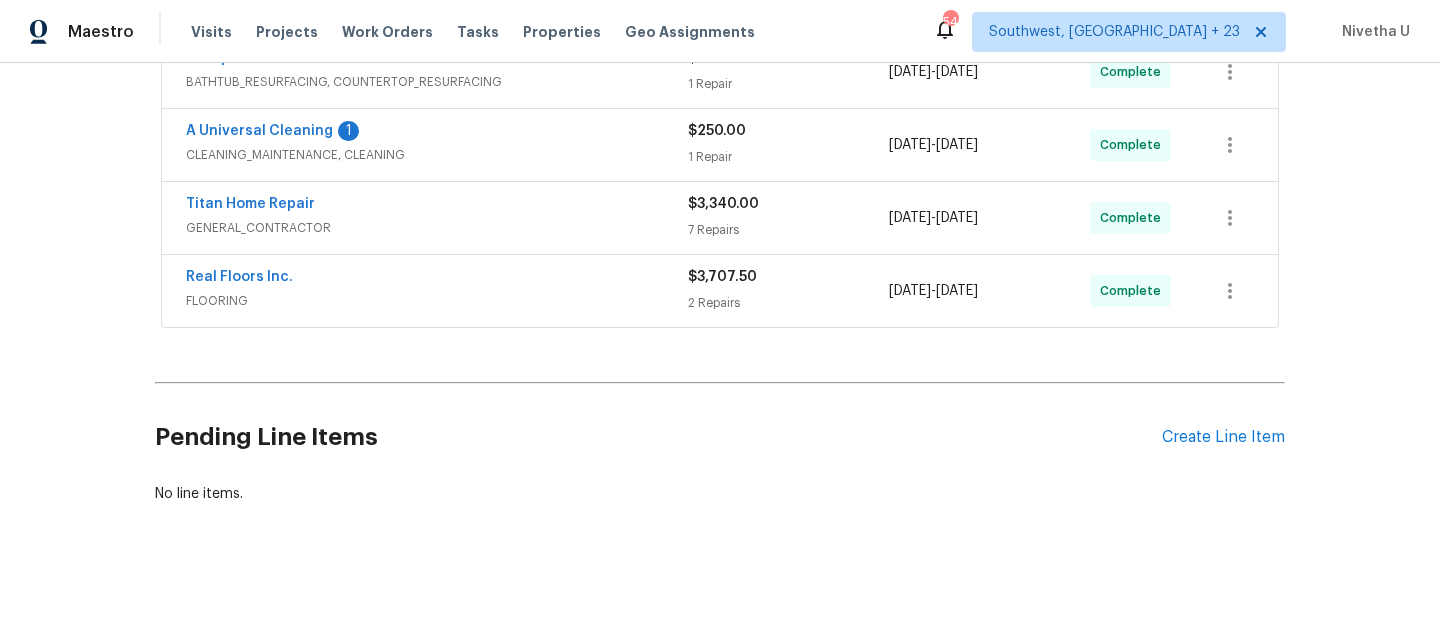 click on "GENERAL_CONTRACTOR" at bounding box center (437, 228) 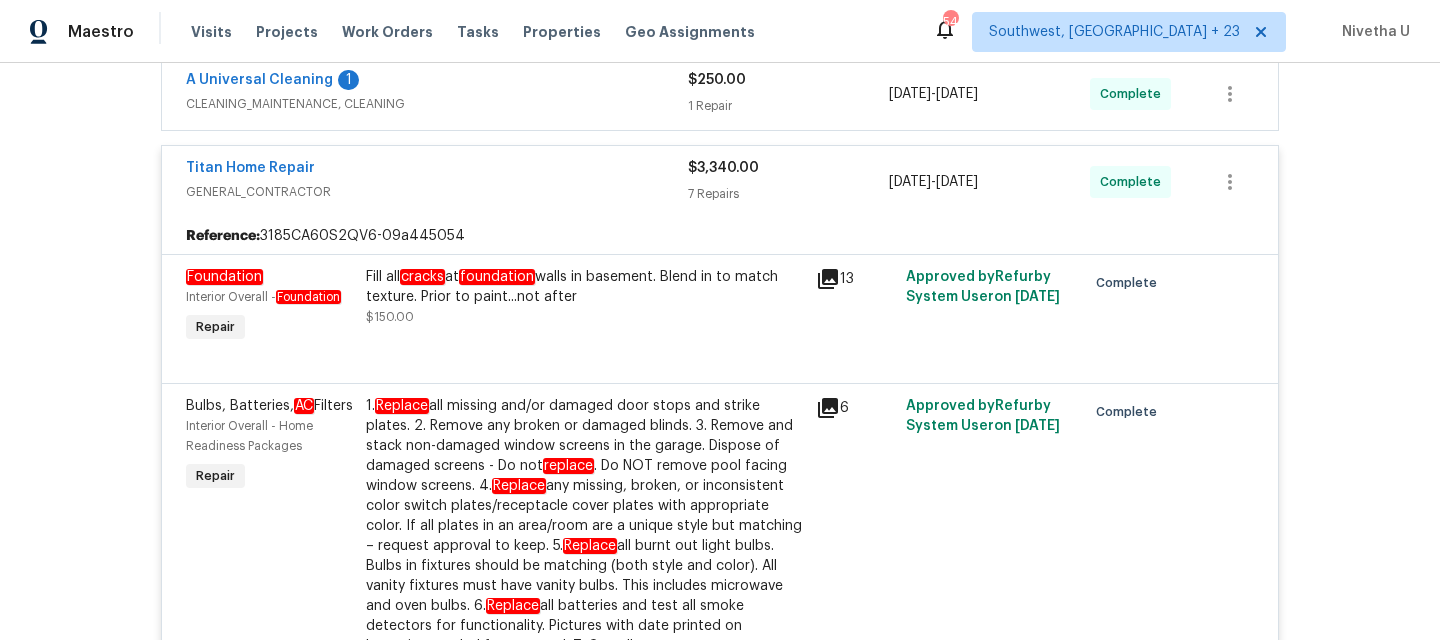 scroll, scrollTop: 605, scrollLeft: 0, axis: vertical 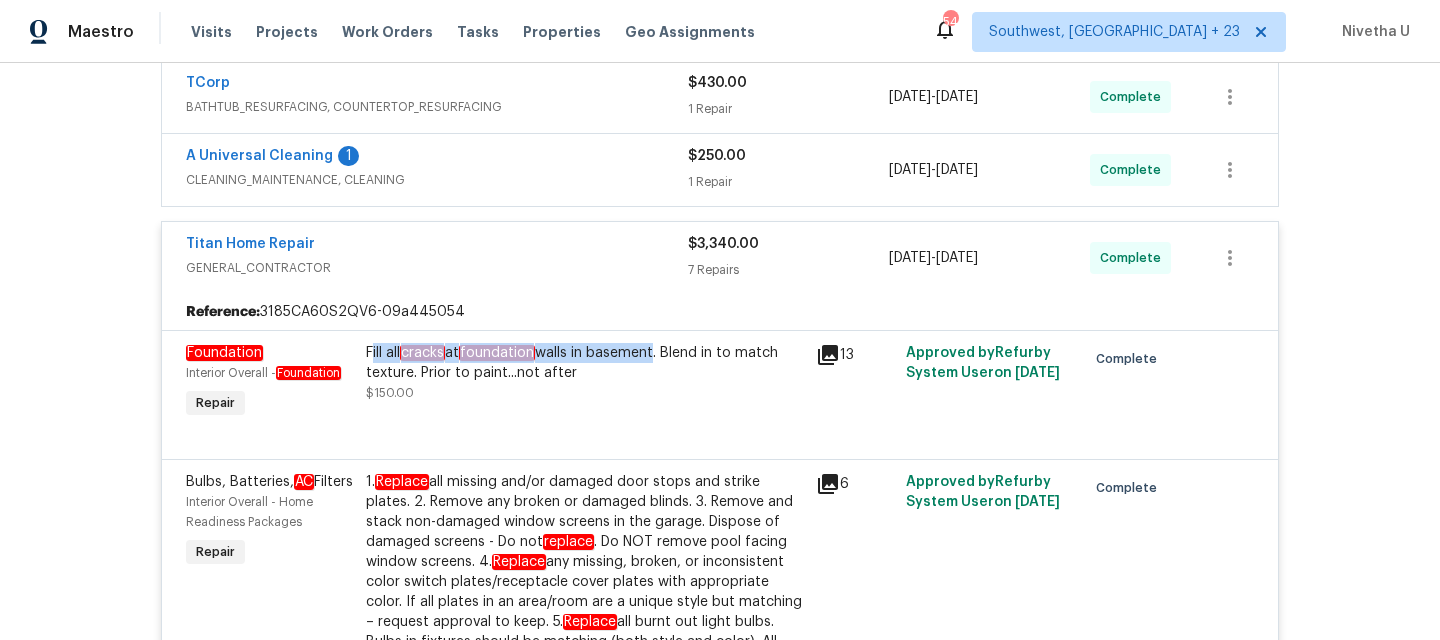 drag, startPoint x: 363, startPoint y: 358, endPoint x: 653, endPoint y: 360, distance: 290.0069 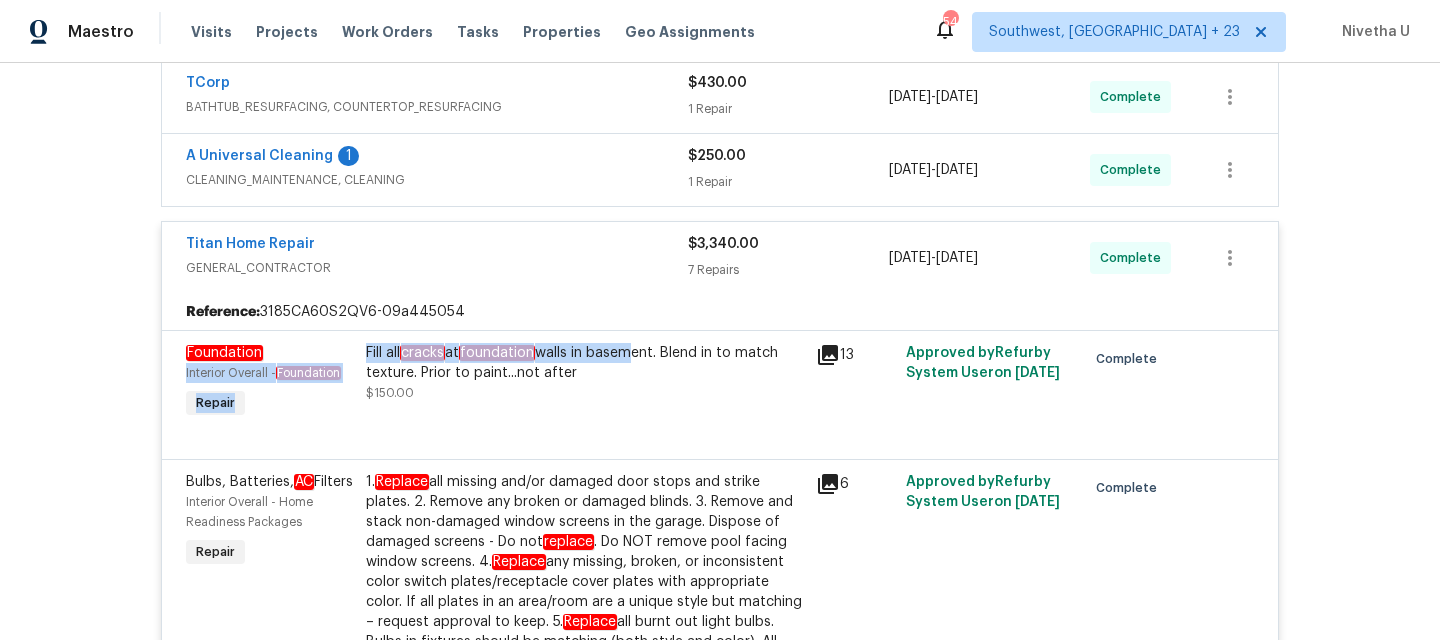 drag, startPoint x: 351, startPoint y: 351, endPoint x: 624, endPoint y: 355, distance: 273.0293 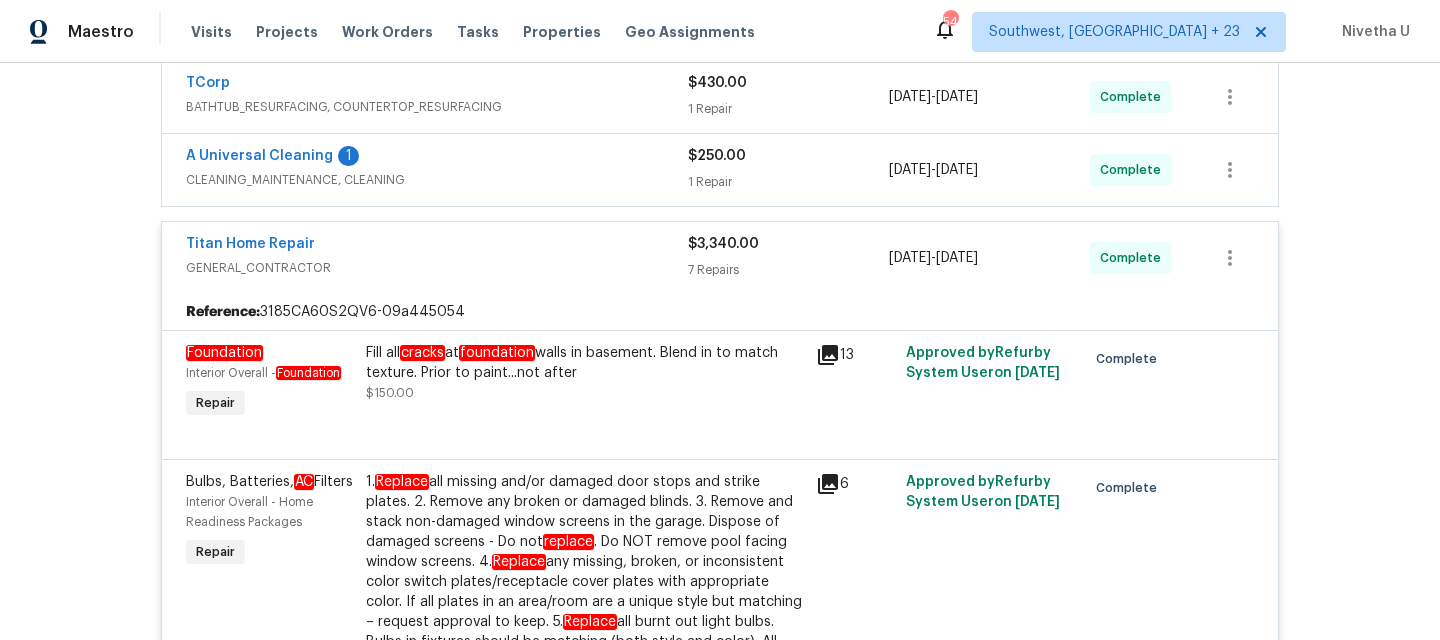 click at bounding box center (720, 435) 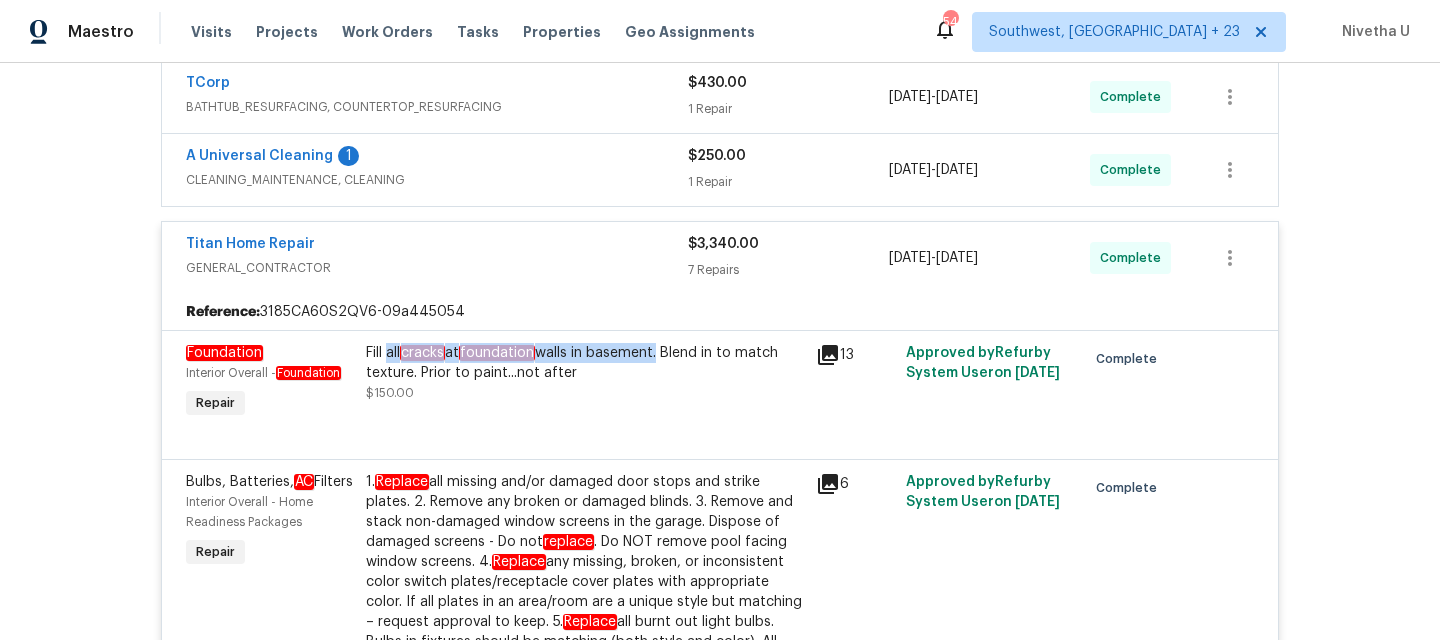drag, startPoint x: 381, startPoint y: 353, endPoint x: 658, endPoint y: 359, distance: 277.06497 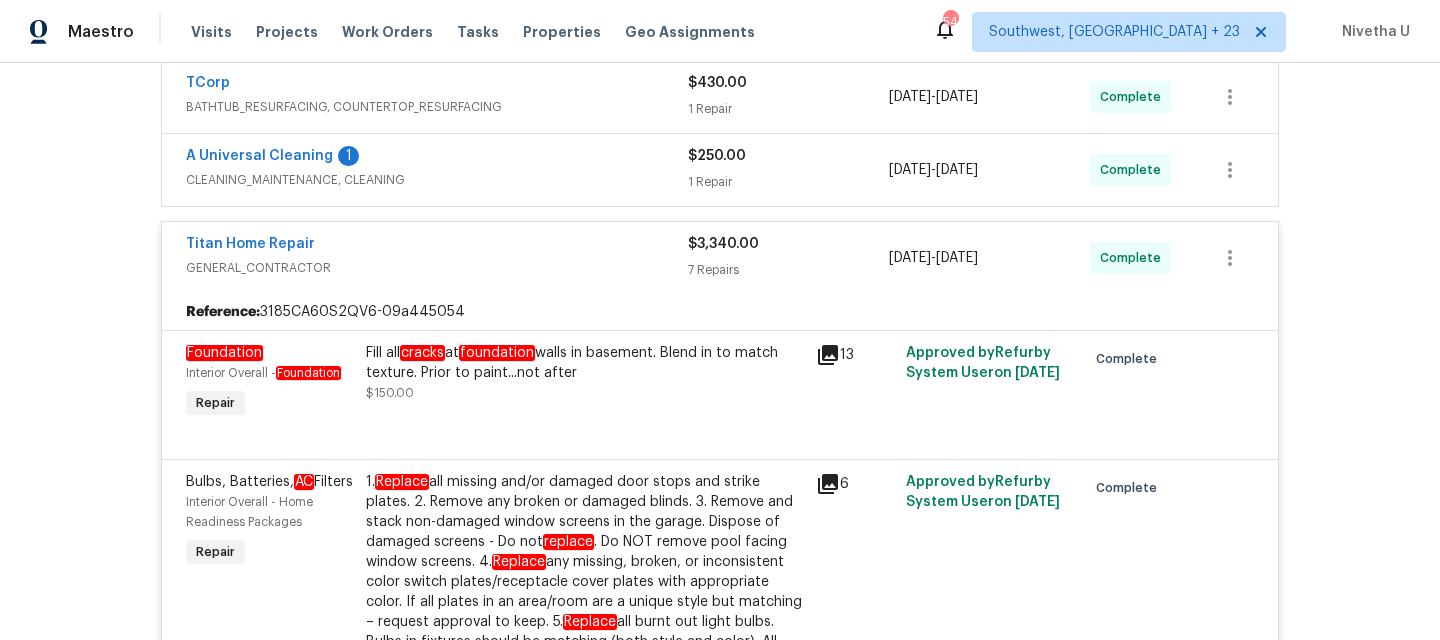 click on "GENERAL_CONTRACTOR" at bounding box center [437, 268] 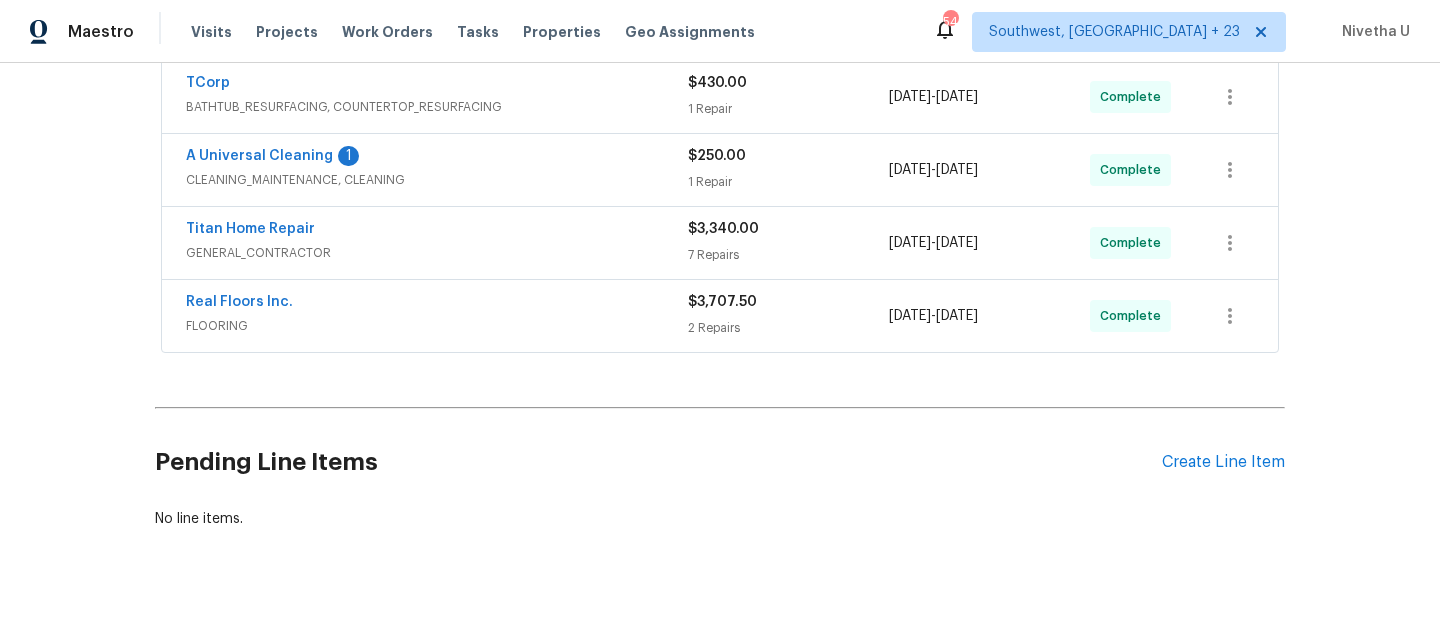 click on "CLEANING_MAINTENANCE, CLEANING" at bounding box center [437, 180] 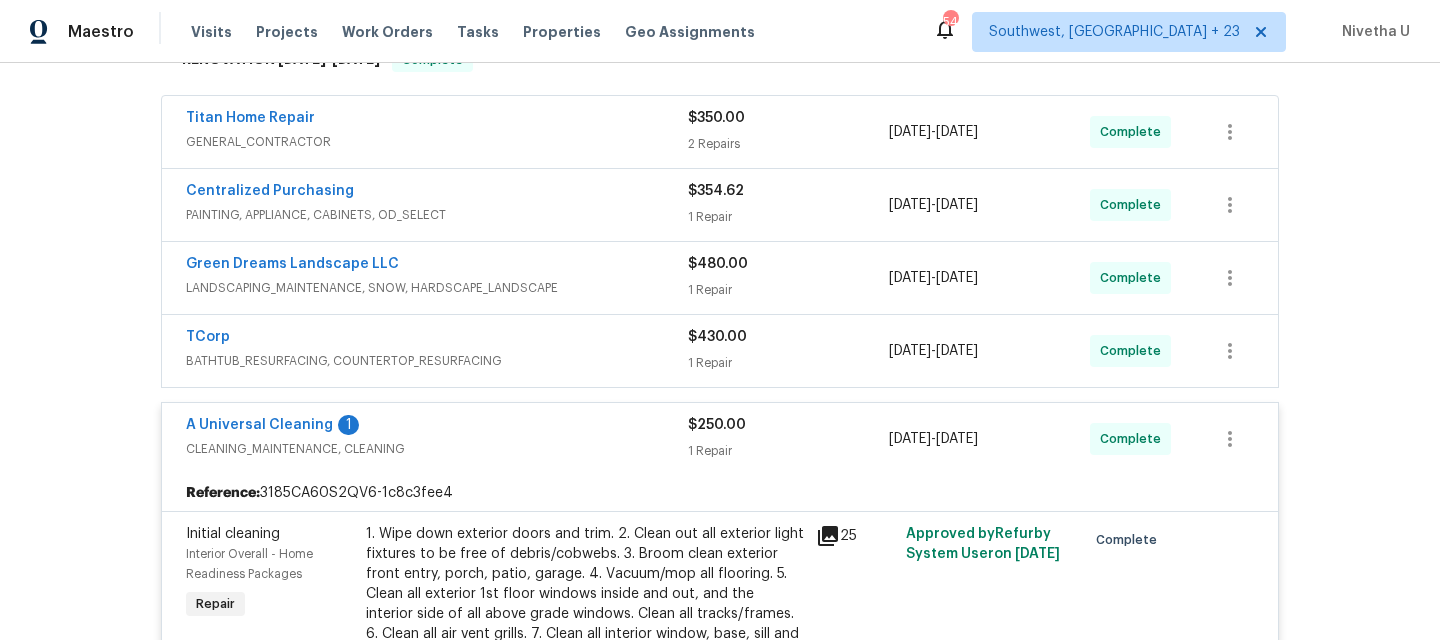 scroll, scrollTop: 350, scrollLeft: 0, axis: vertical 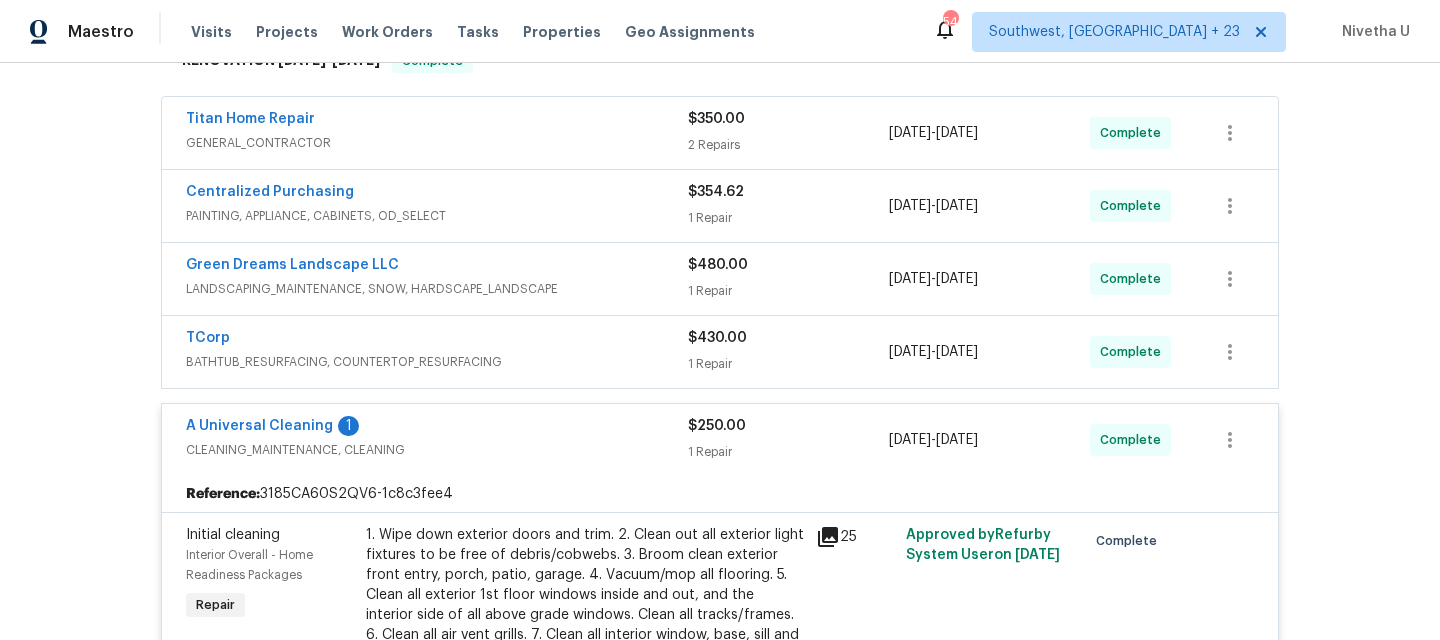 click on "A Universal Cleaning 1" at bounding box center (437, 428) 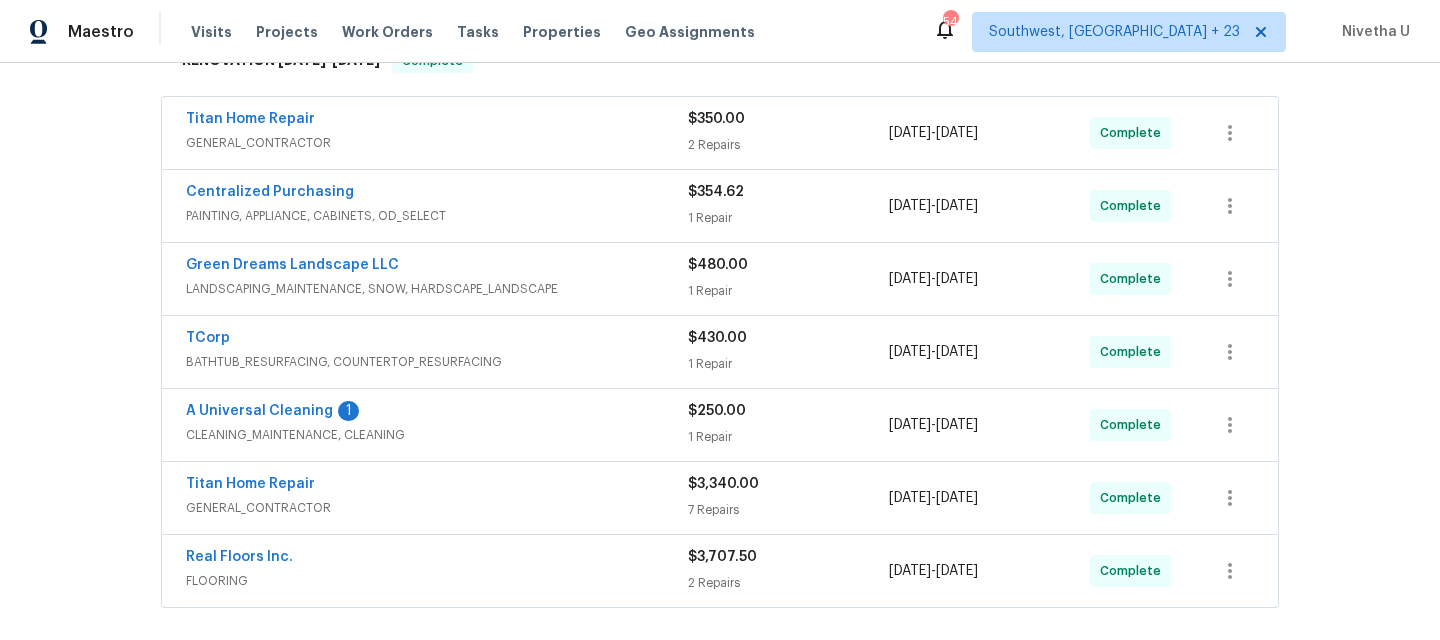 click on "BATHTUB_RESURFACING, COUNTERTOP_RESURFACING" at bounding box center [437, 362] 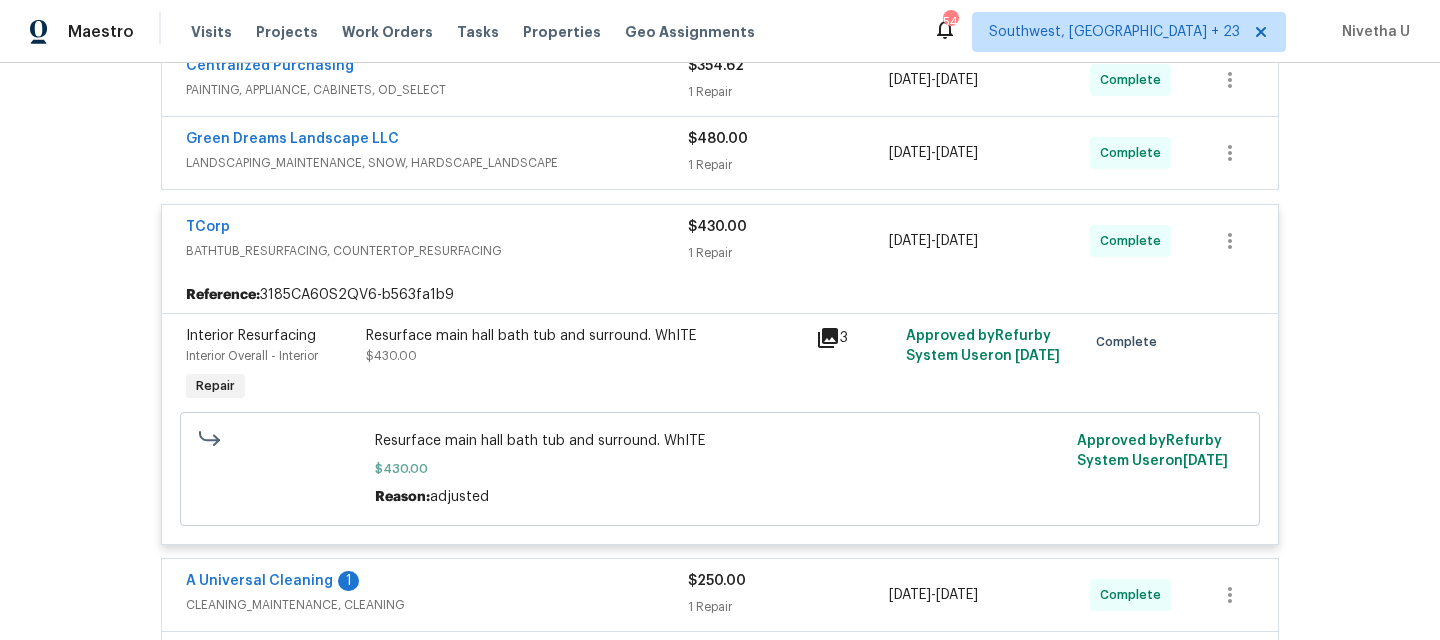 scroll, scrollTop: 468, scrollLeft: 0, axis: vertical 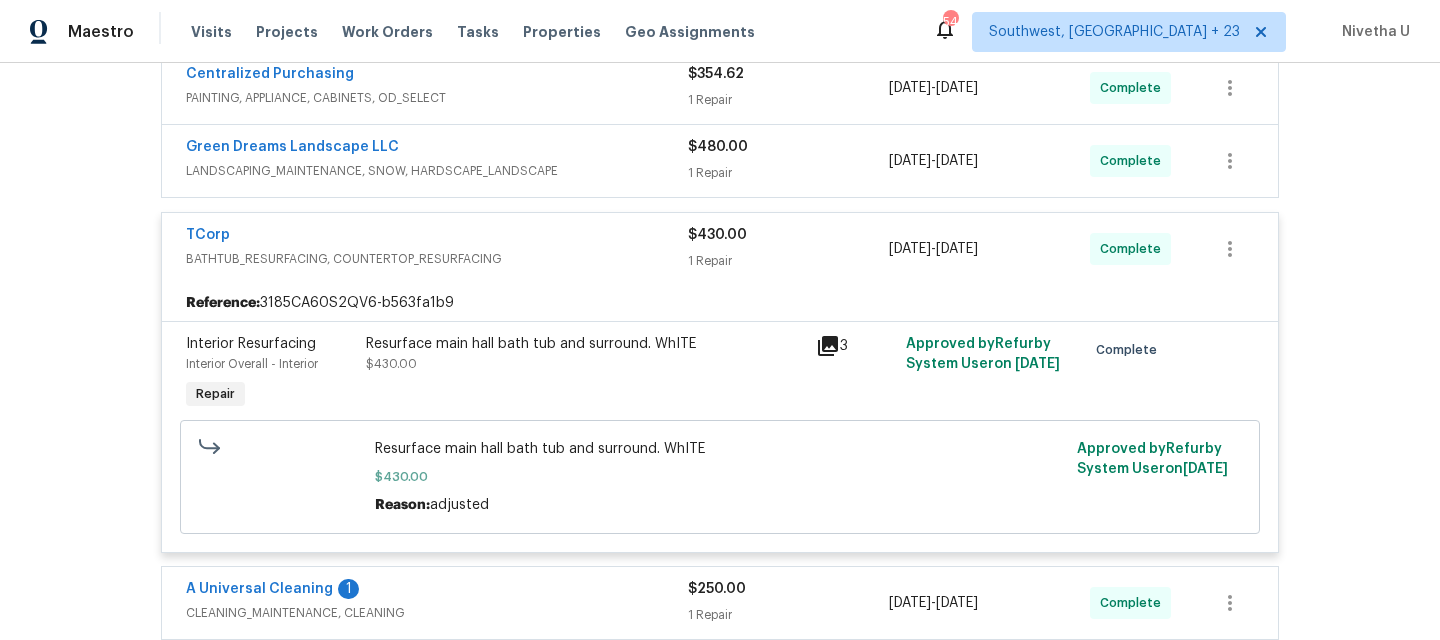 click on "TCorp" at bounding box center [437, 237] 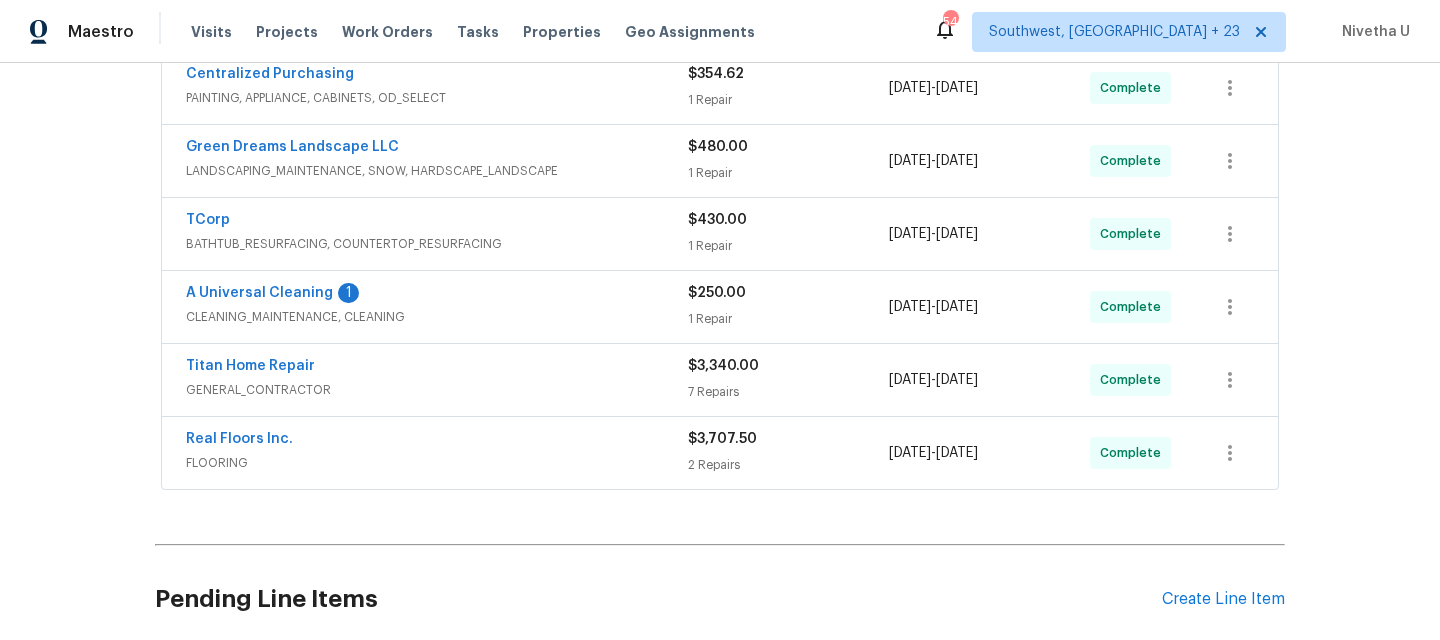 click on "LANDSCAPING_MAINTENANCE, SNOW, HARDSCAPE_LANDSCAPE" at bounding box center [437, 171] 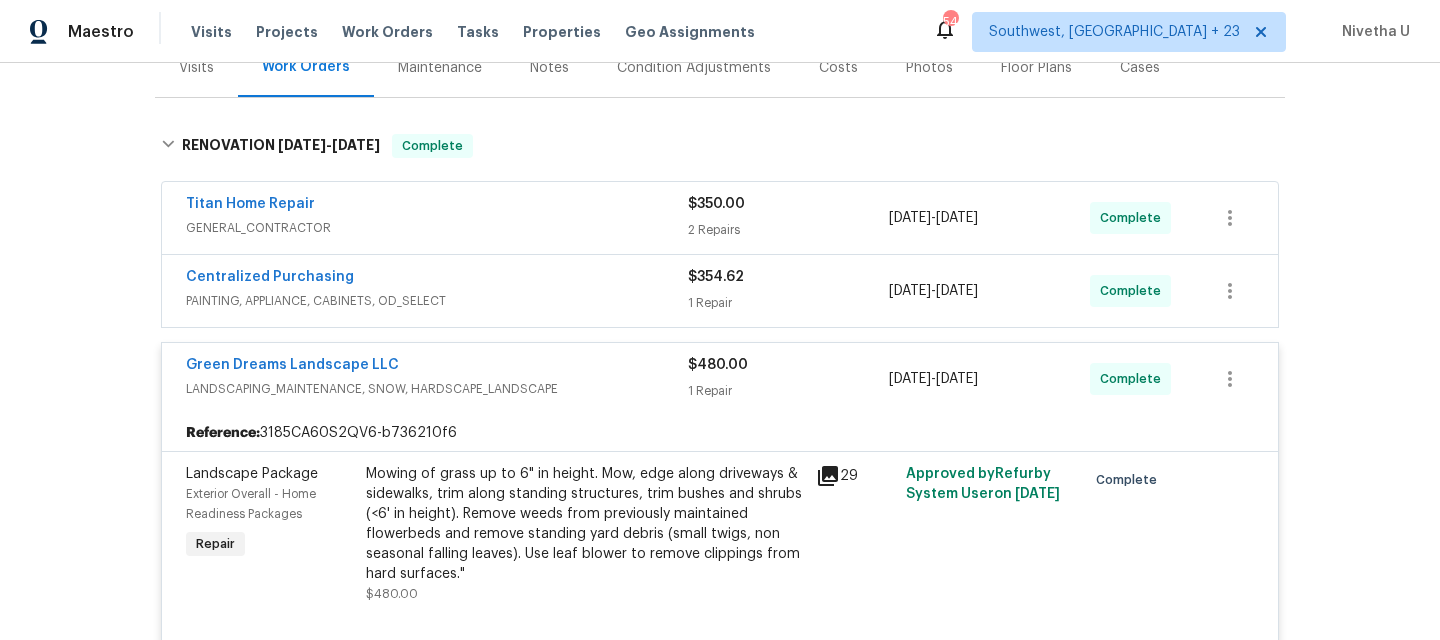scroll, scrollTop: 261, scrollLeft: 0, axis: vertical 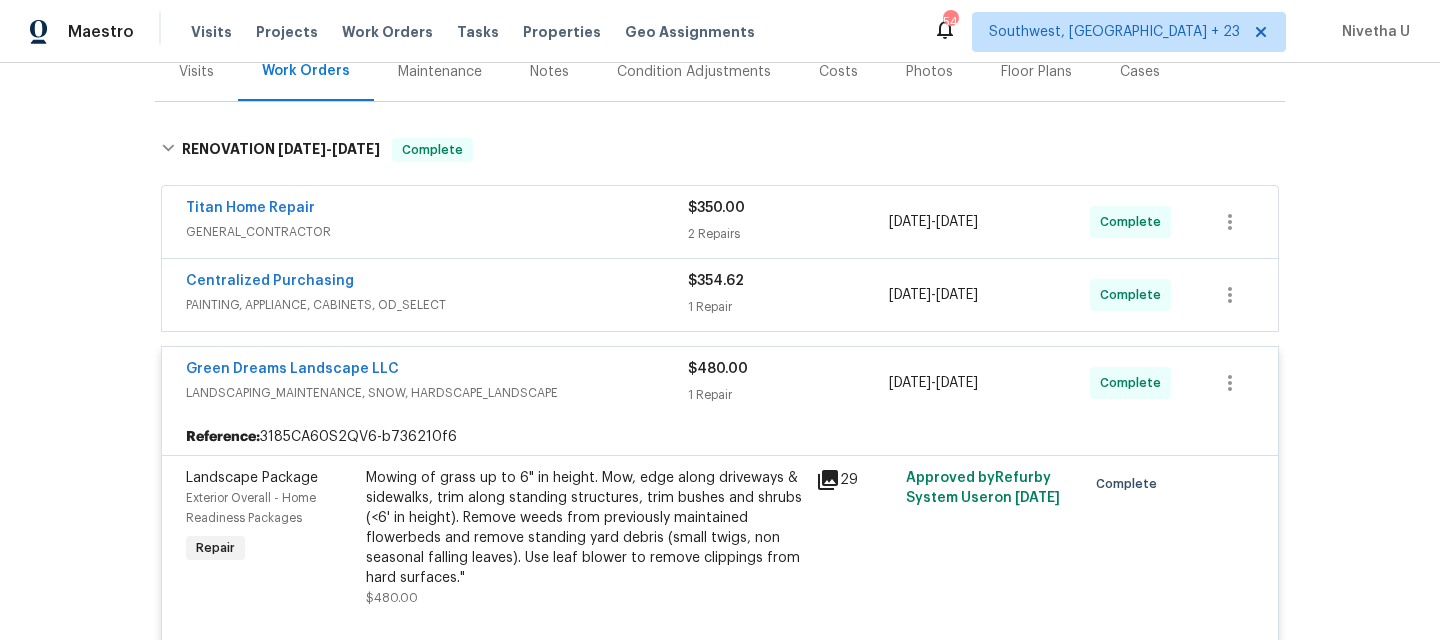 click on "Green Dreams Landscape LLC" at bounding box center [437, 371] 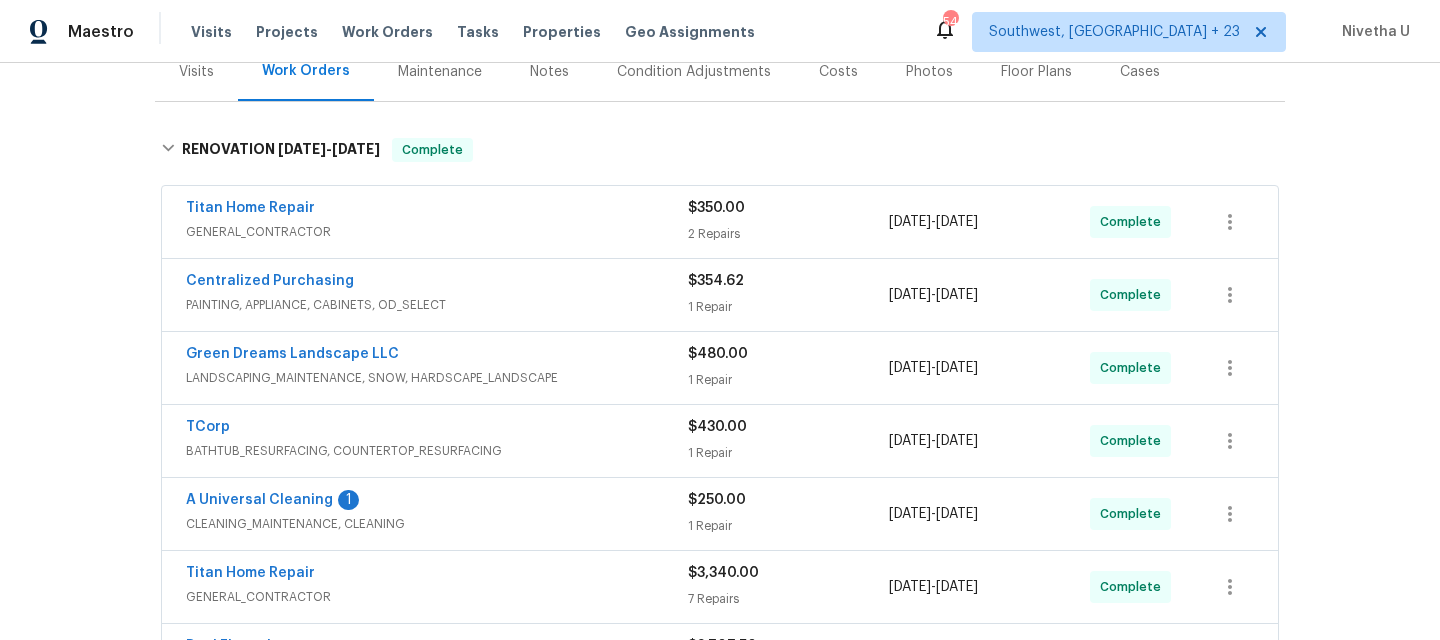 click on "Centralized Purchasing" at bounding box center [437, 283] 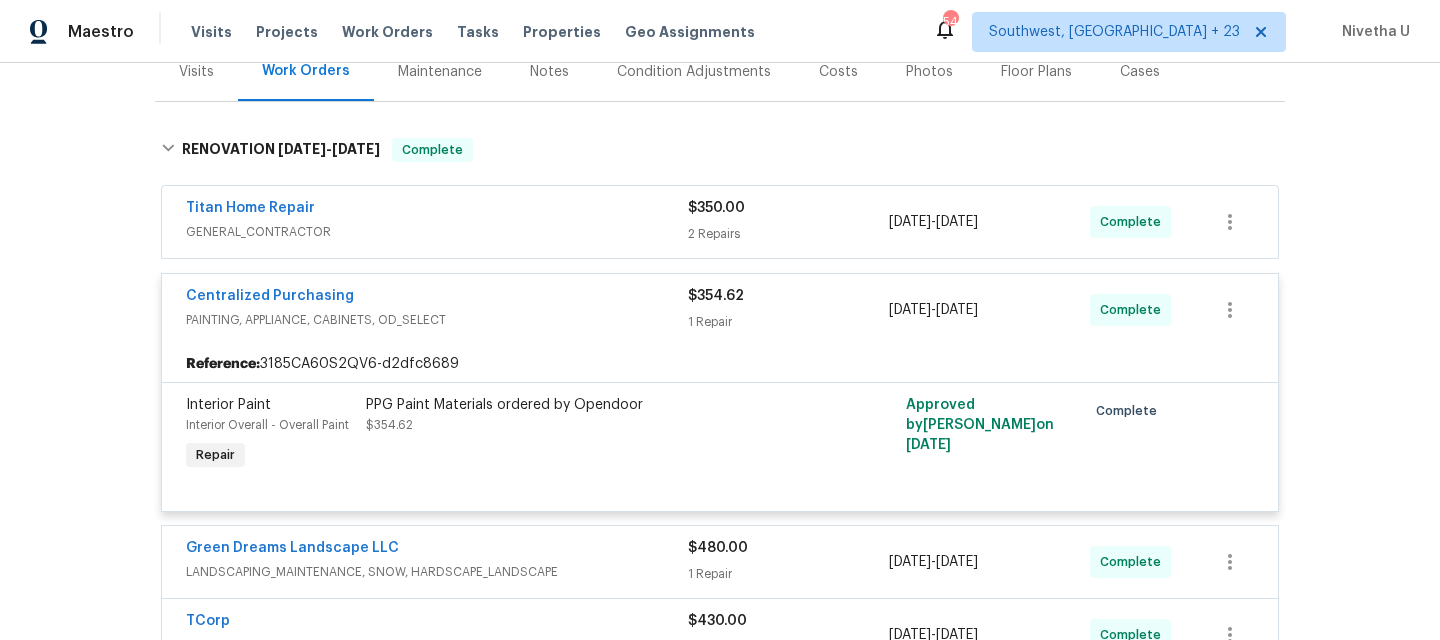click on "Centralized Purchasing" at bounding box center (437, 298) 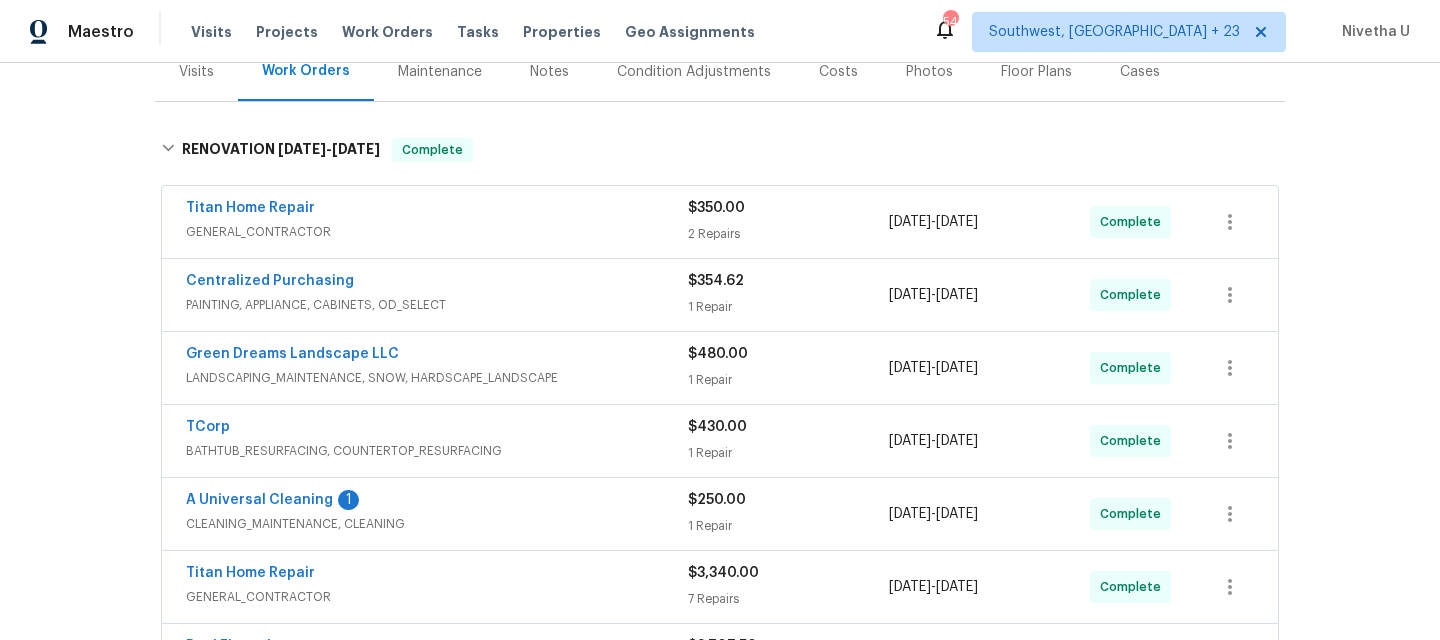 click on "GENERAL_CONTRACTOR" at bounding box center (437, 232) 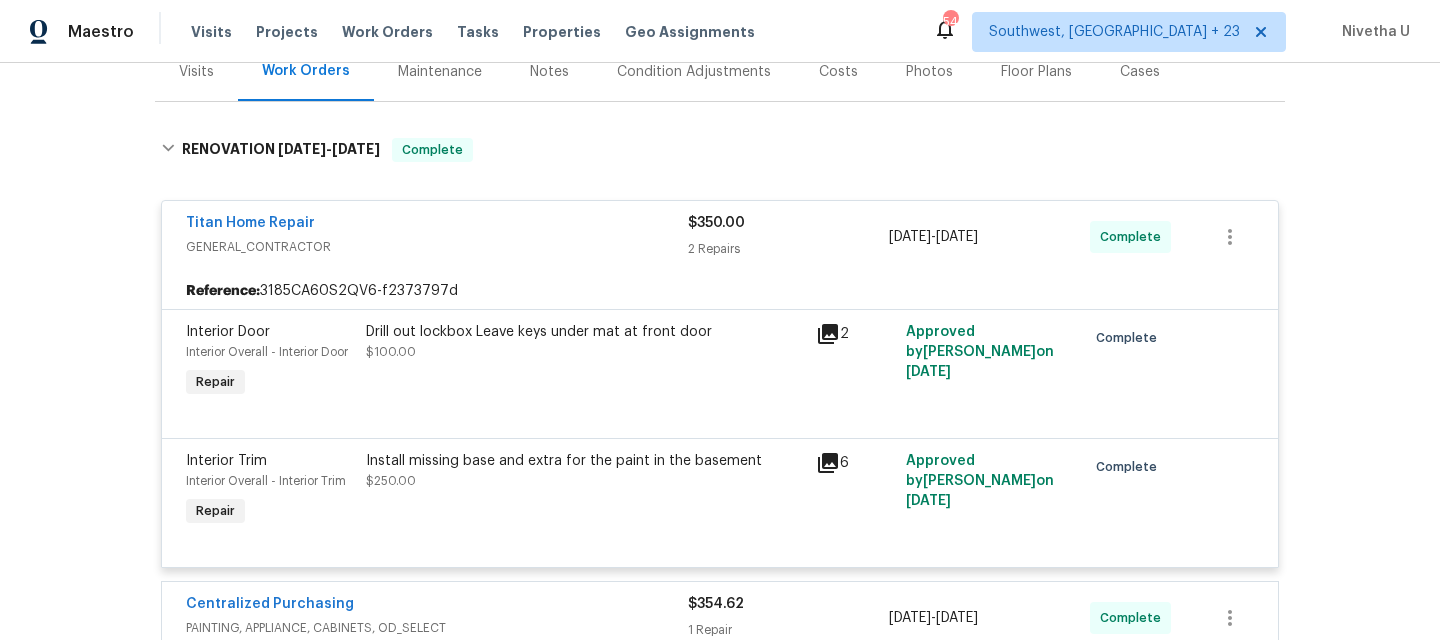 click on "GENERAL_CONTRACTOR" at bounding box center (437, 247) 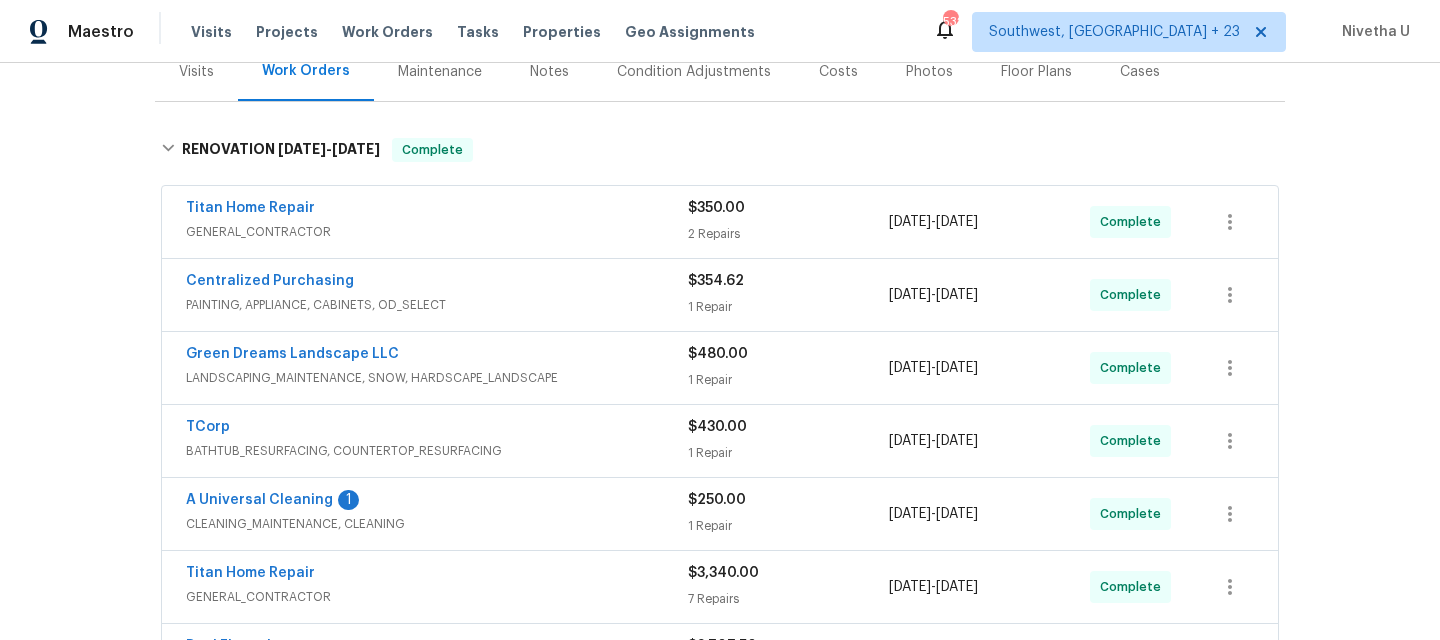 scroll, scrollTop: 0, scrollLeft: 0, axis: both 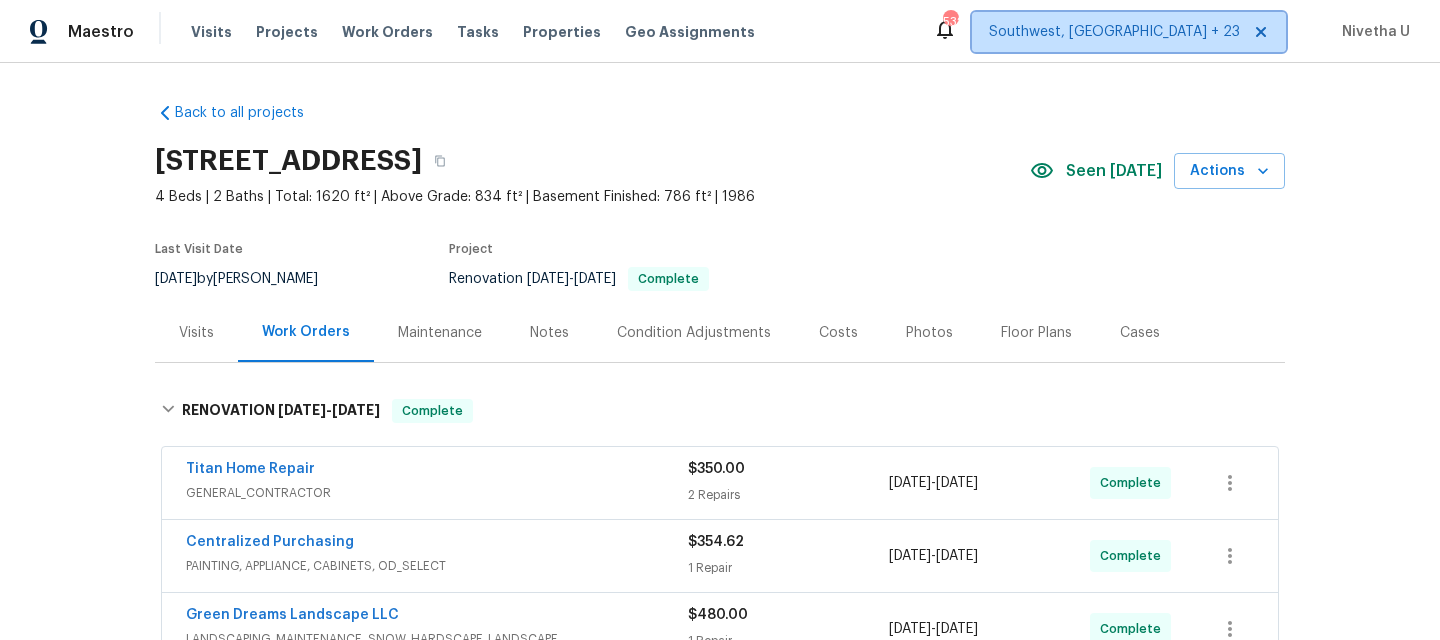 click on "Southwest, [GEOGRAPHIC_DATA] + 23" at bounding box center [1114, 32] 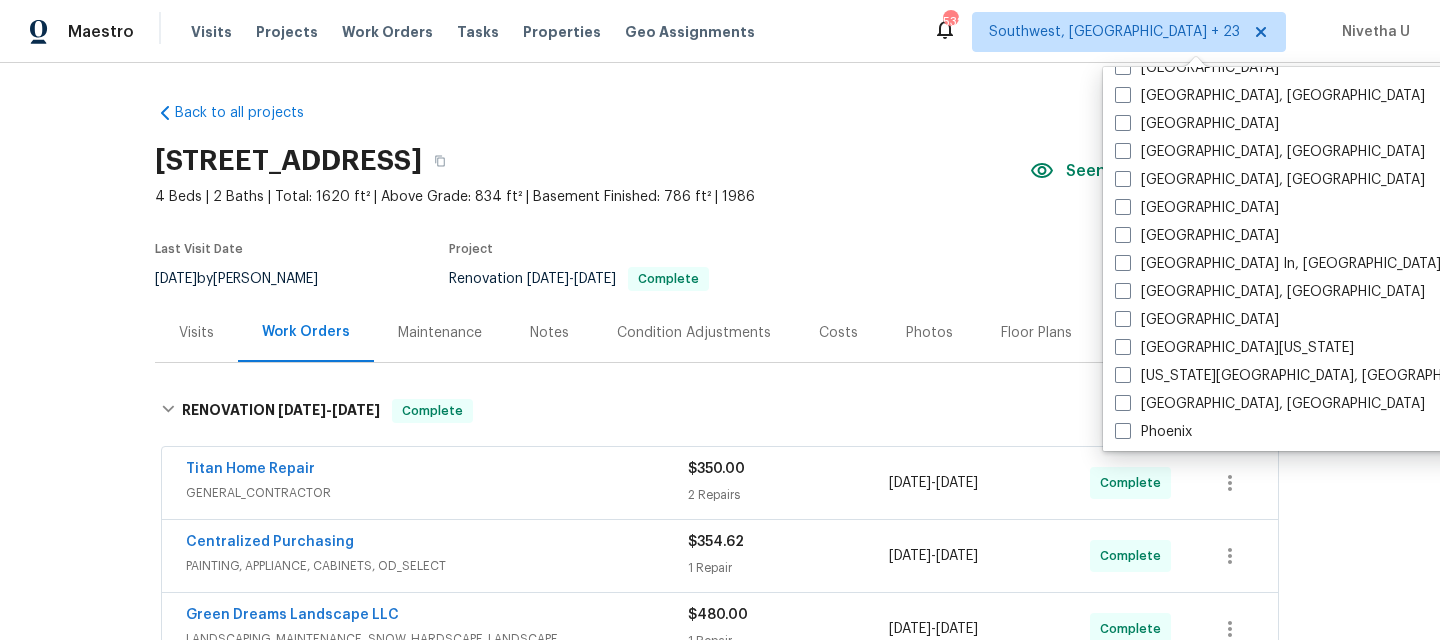 scroll, scrollTop: 947, scrollLeft: 0, axis: vertical 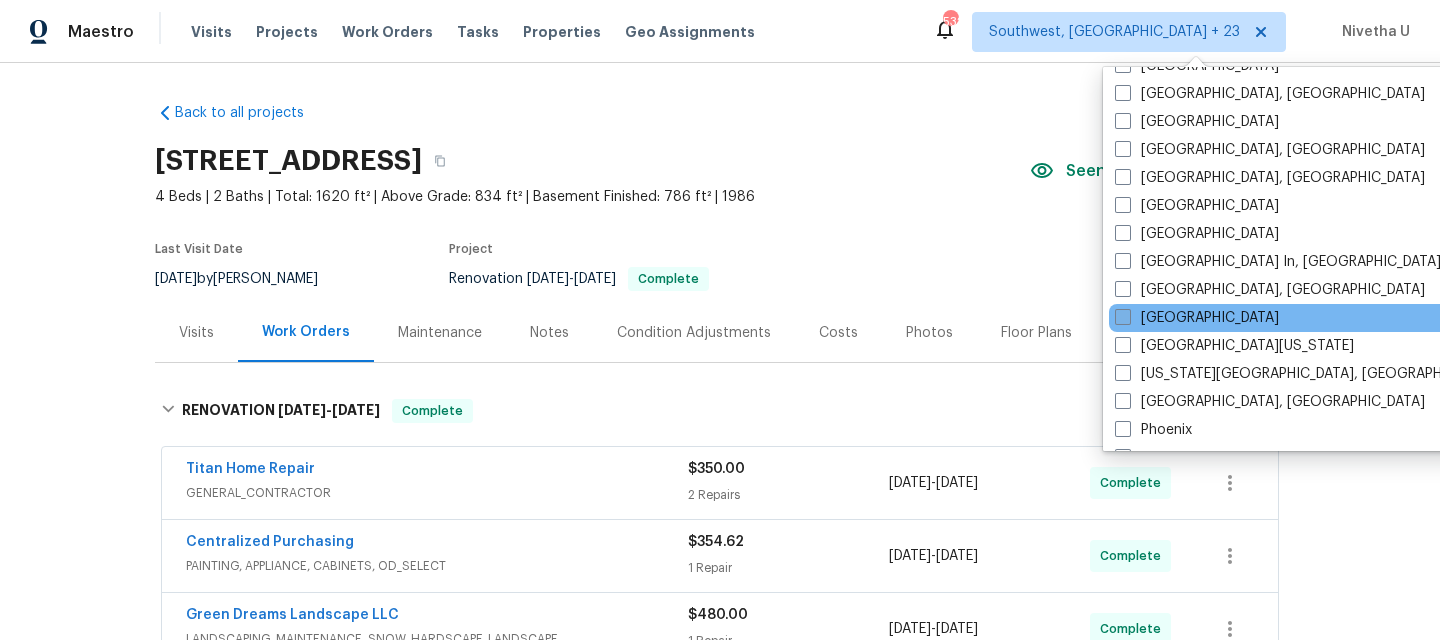 click on "[GEOGRAPHIC_DATA]" at bounding box center [1197, 318] 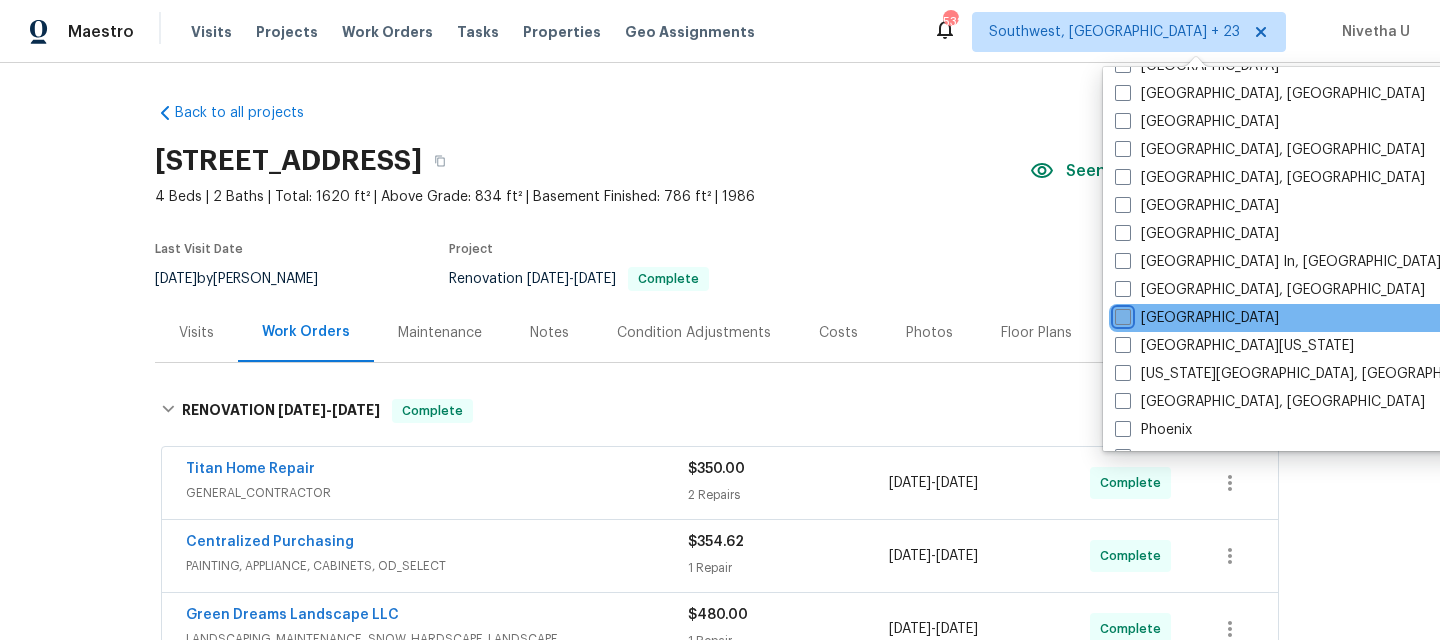 click on "[GEOGRAPHIC_DATA]" at bounding box center (1121, 314) 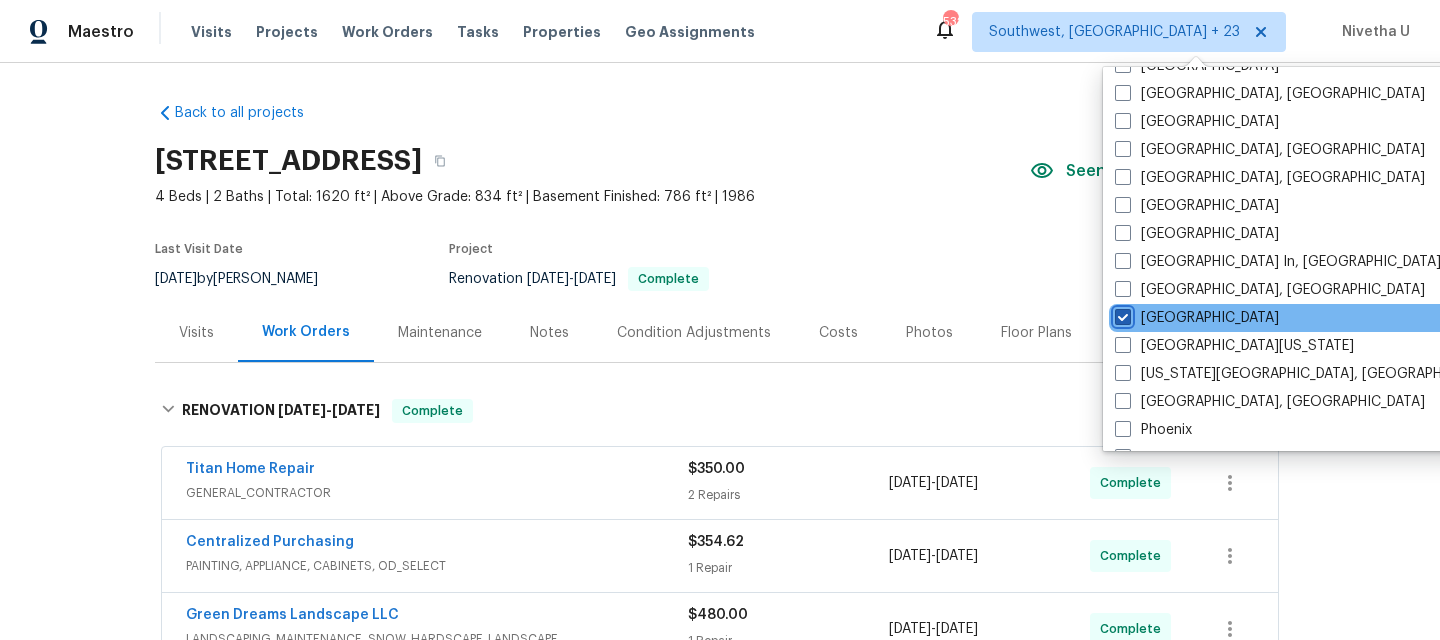 checkbox on "true" 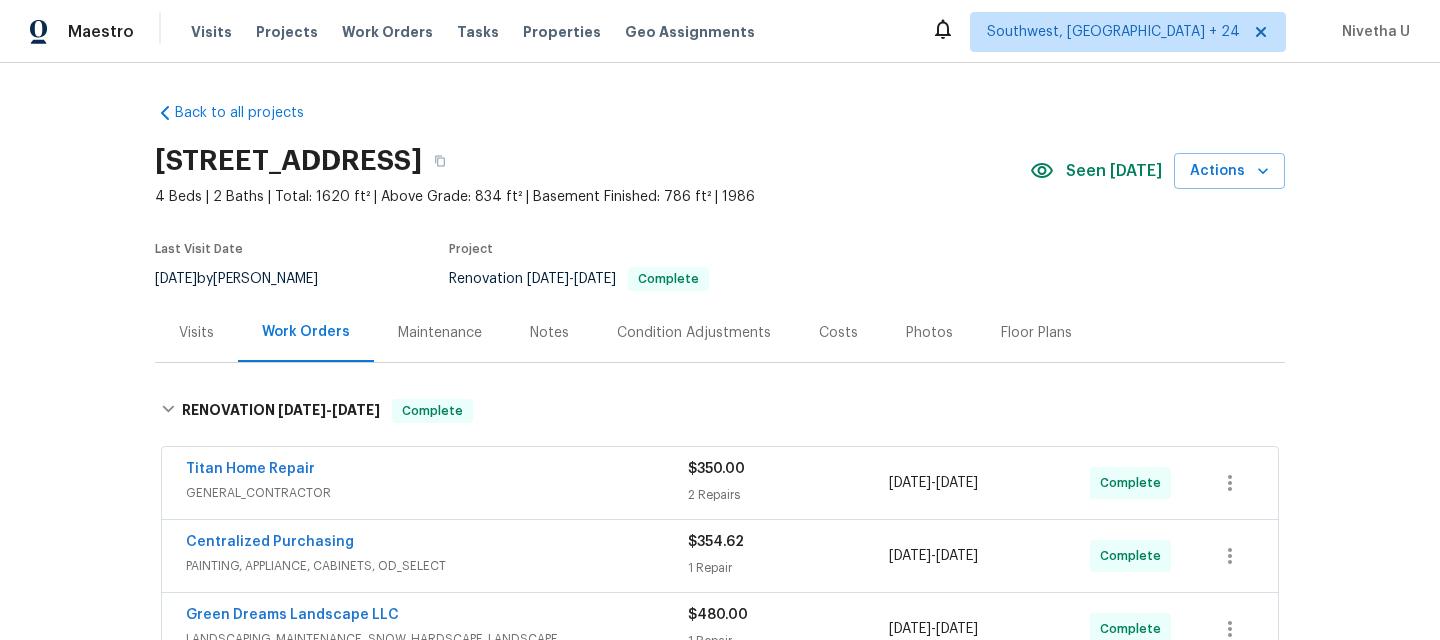 click on "4 Beds | 2 Baths | Total: 1620 ft² | Above Grade: 834 ft² | Basement Finished: 786 ft² | 1986" at bounding box center (592, 197) 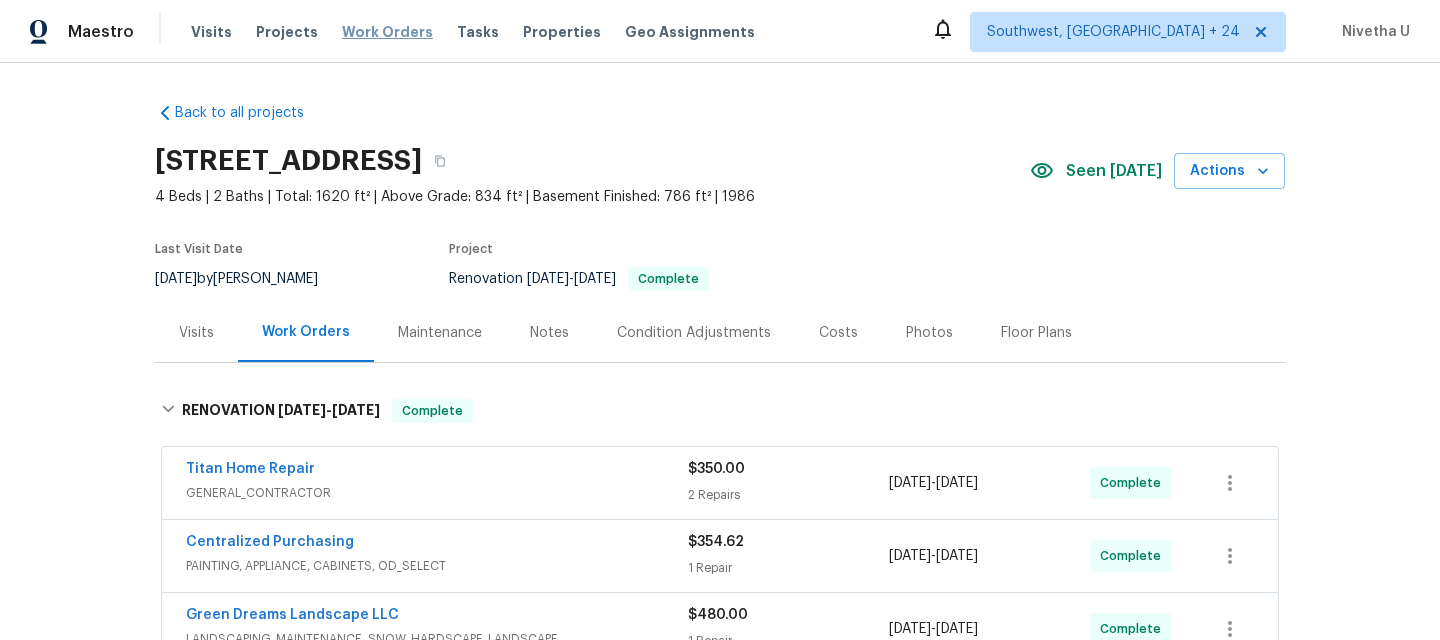 click on "Work Orders" at bounding box center [387, 32] 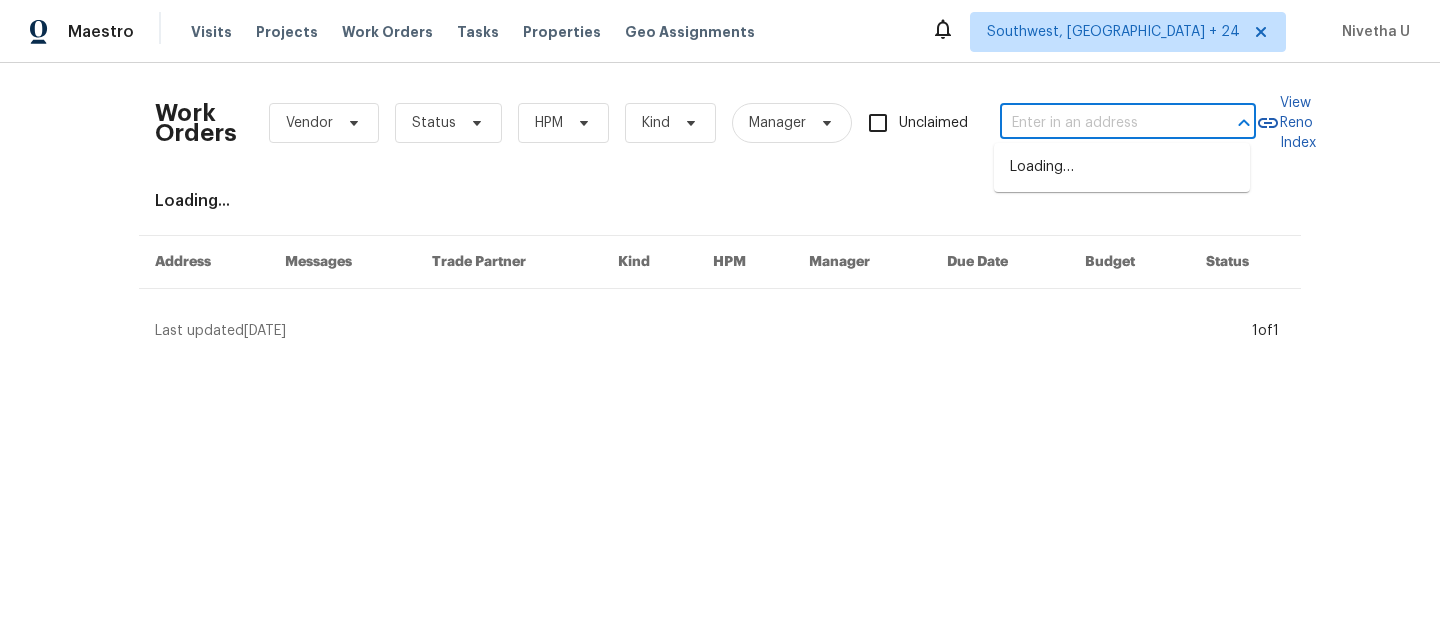 click at bounding box center (1100, 123) 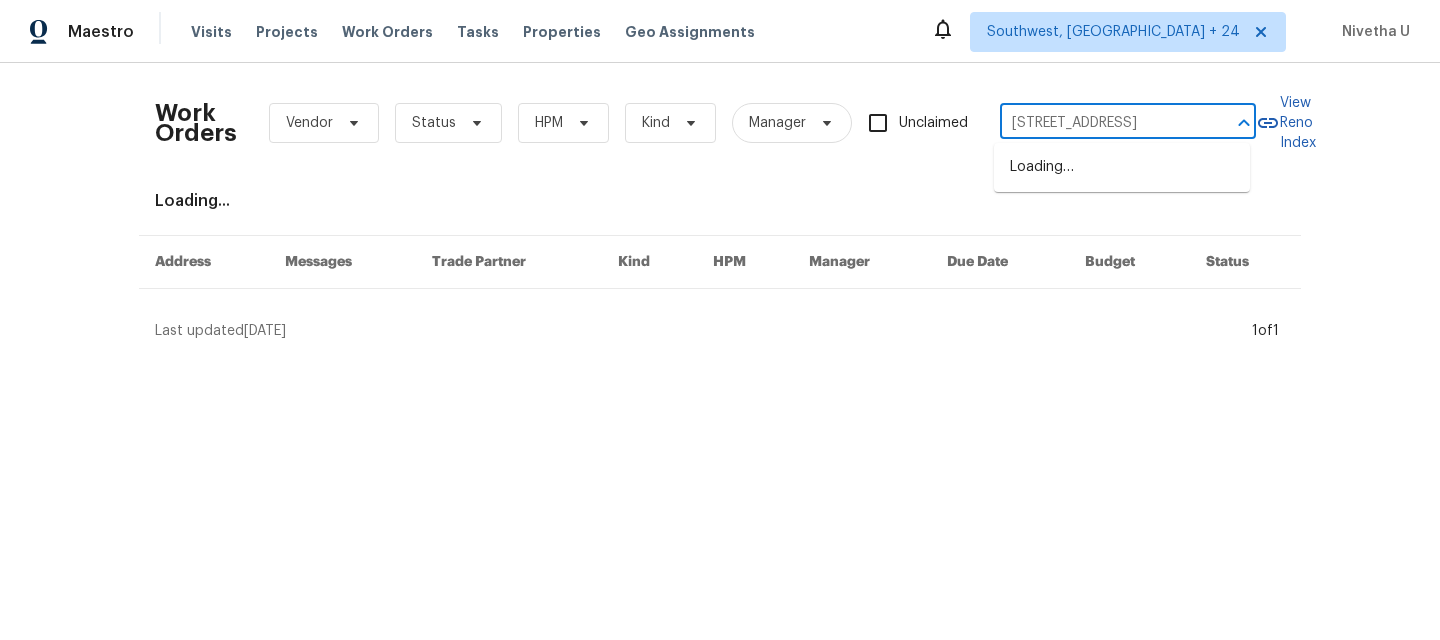 scroll, scrollTop: 0, scrollLeft: 97, axis: horizontal 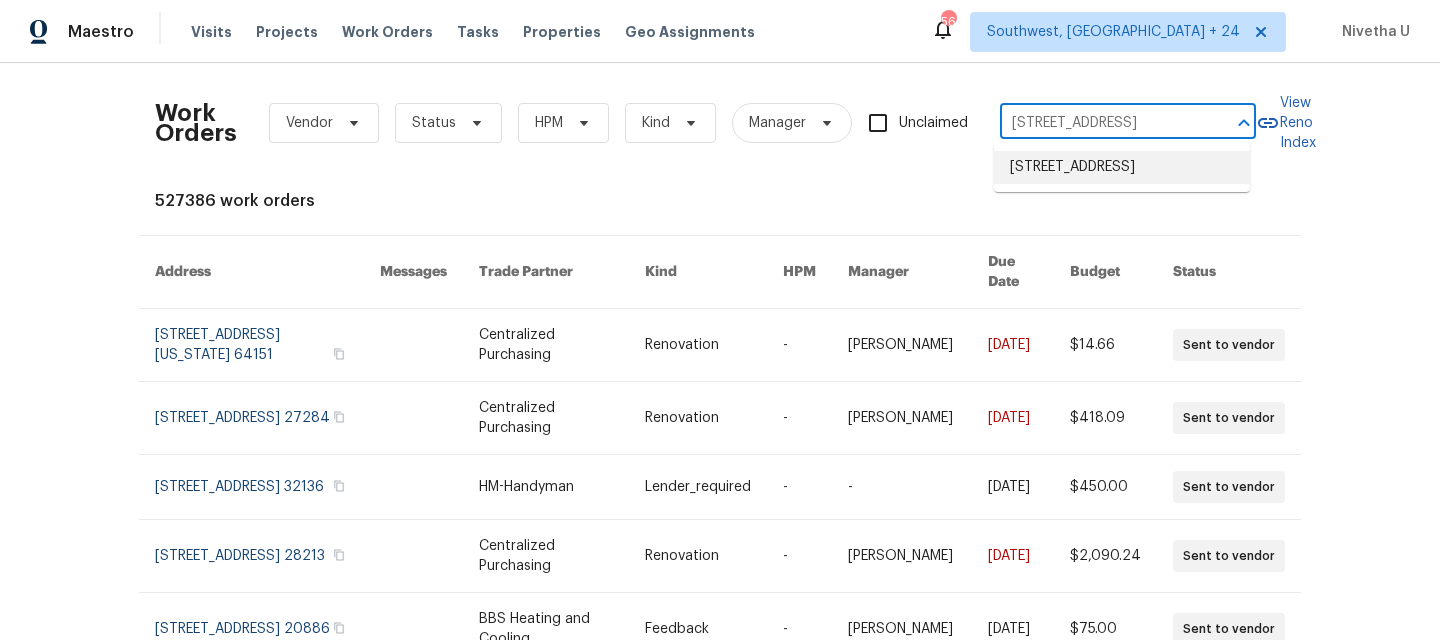 click on "[STREET_ADDRESS]" at bounding box center (1122, 167) 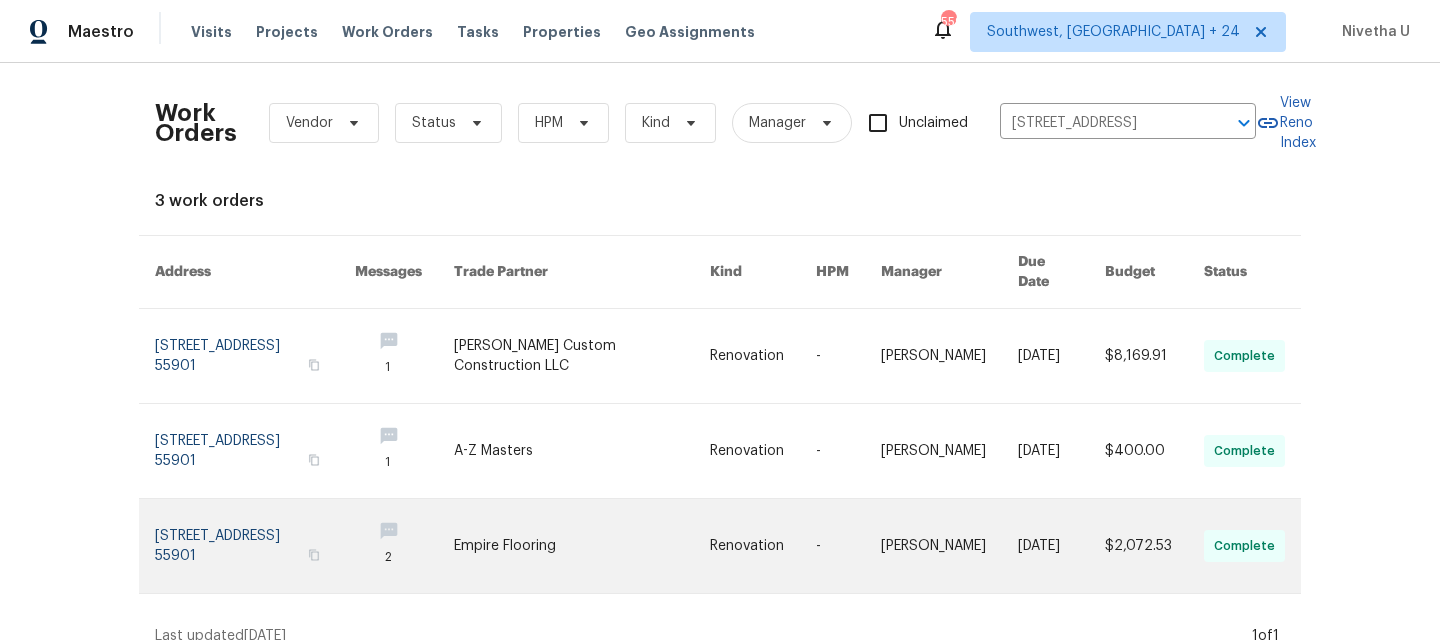 scroll, scrollTop: 15, scrollLeft: 0, axis: vertical 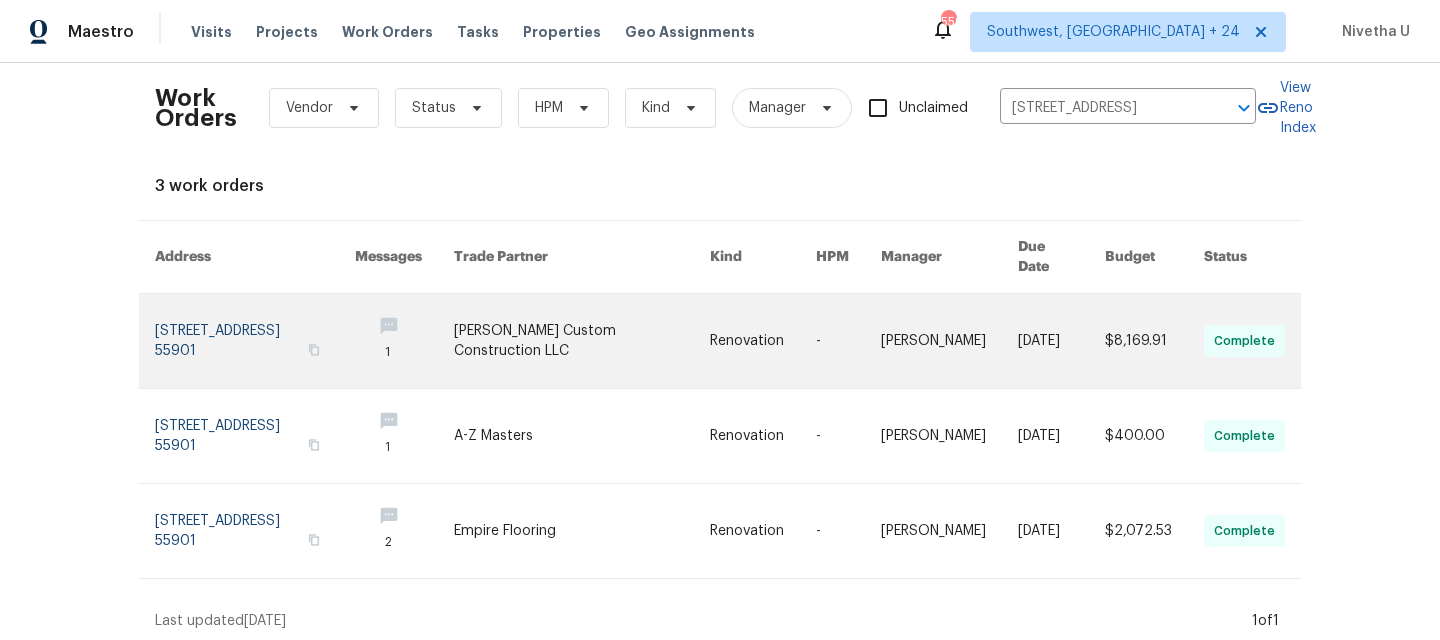 click at bounding box center [255, 341] 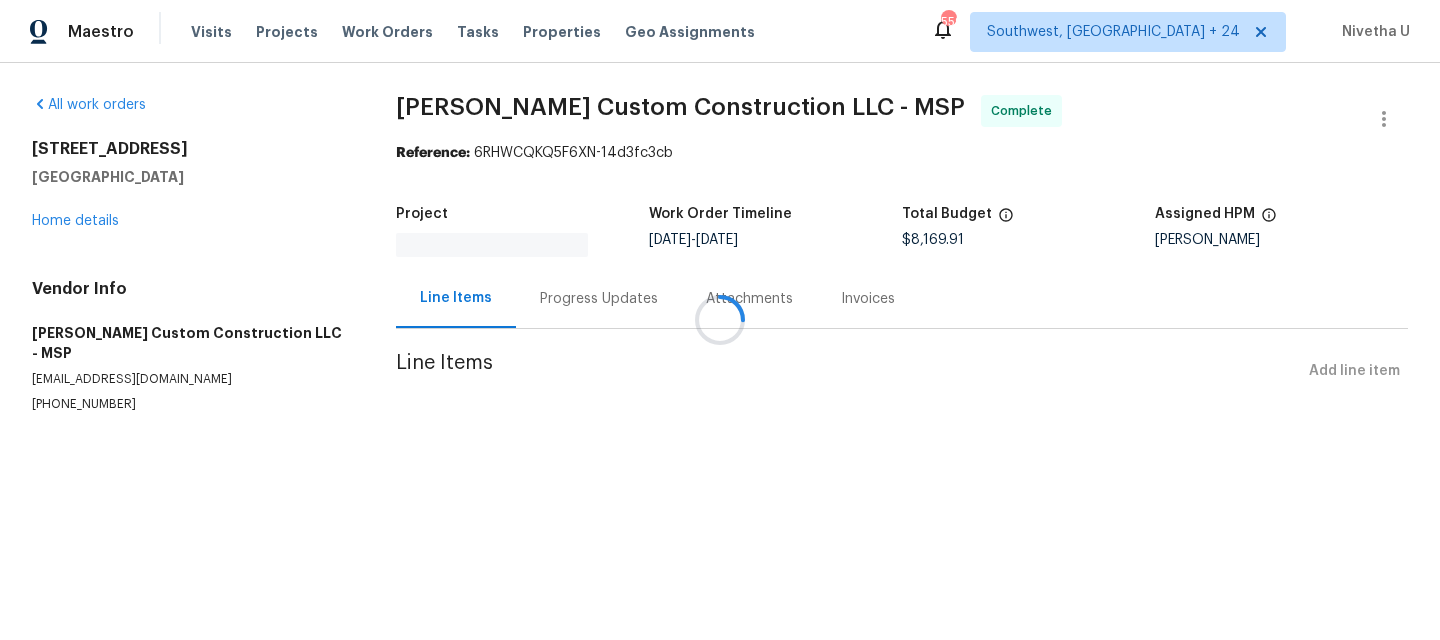 click at bounding box center [720, 320] 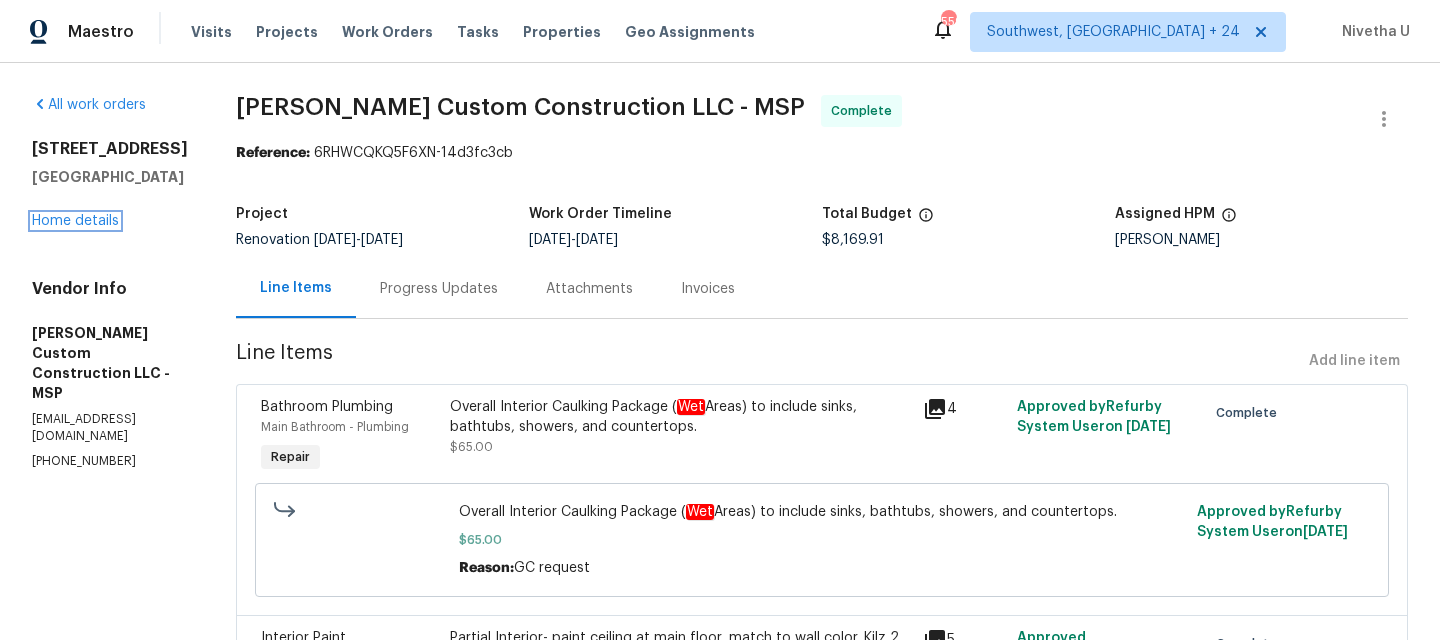 click on "Home details" at bounding box center (75, 221) 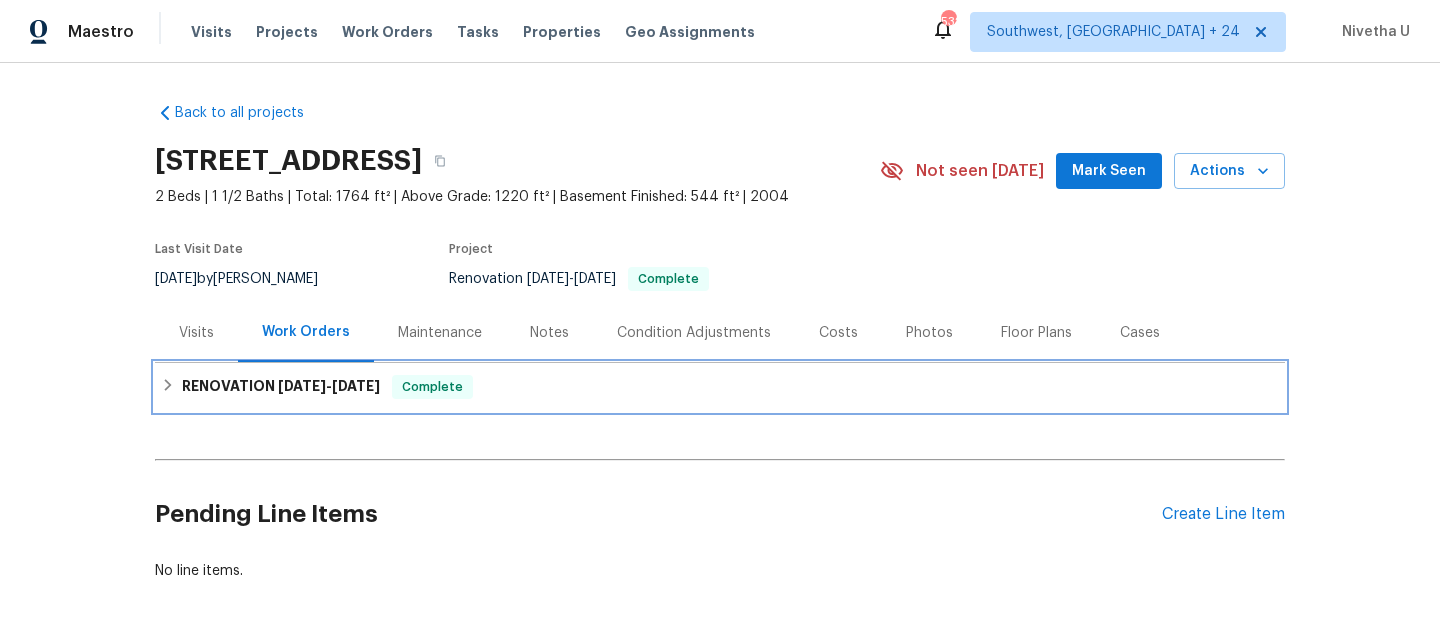 click on "RENOVATION   [DATE]  -  [DATE] Complete" at bounding box center [720, 387] 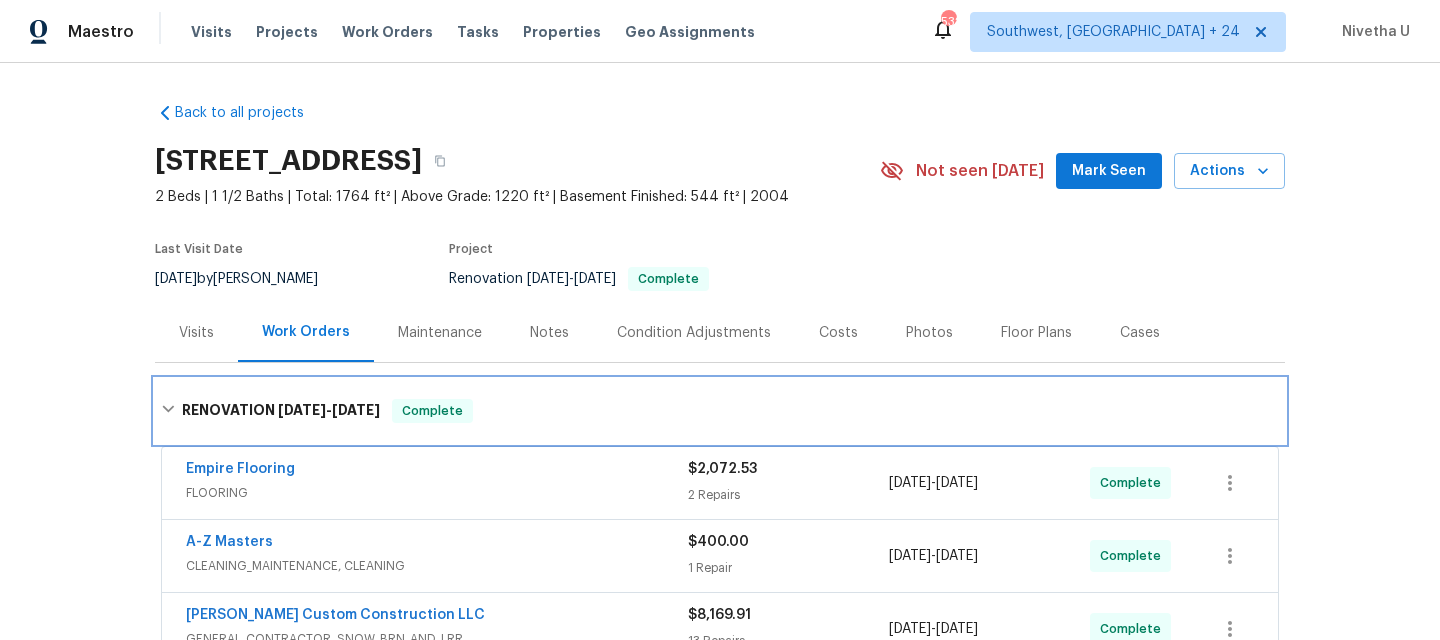 scroll, scrollTop: 353, scrollLeft: 0, axis: vertical 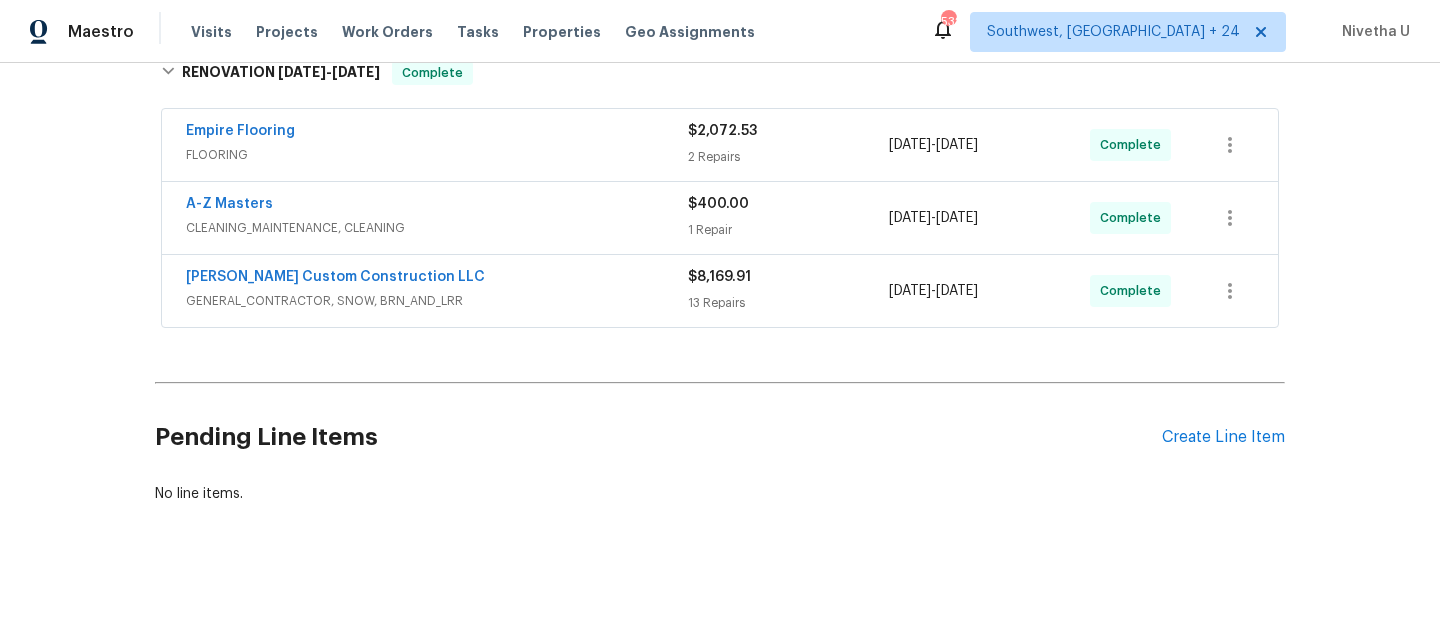 click on "GENERAL_CONTRACTOR, SNOW, BRN_AND_LRR" at bounding box center [437, 301] 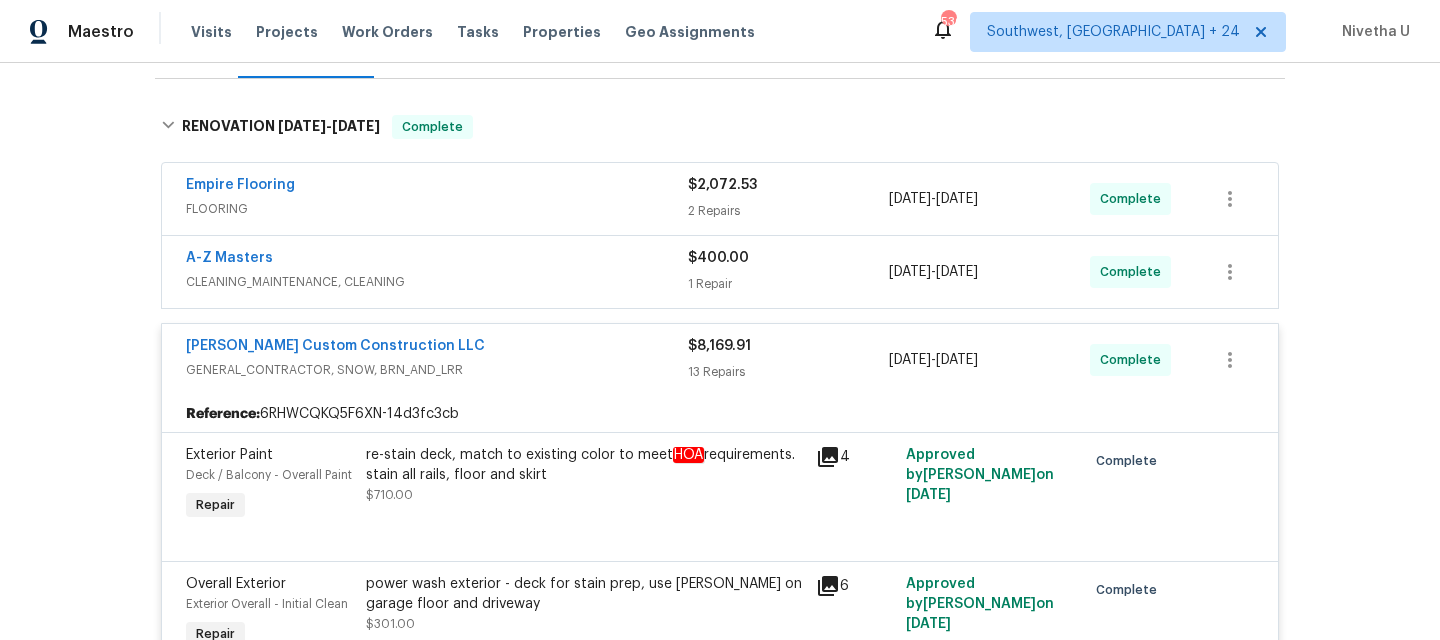 scroll, scrollTop: 282, scrollLeft: 0, axis: vertical 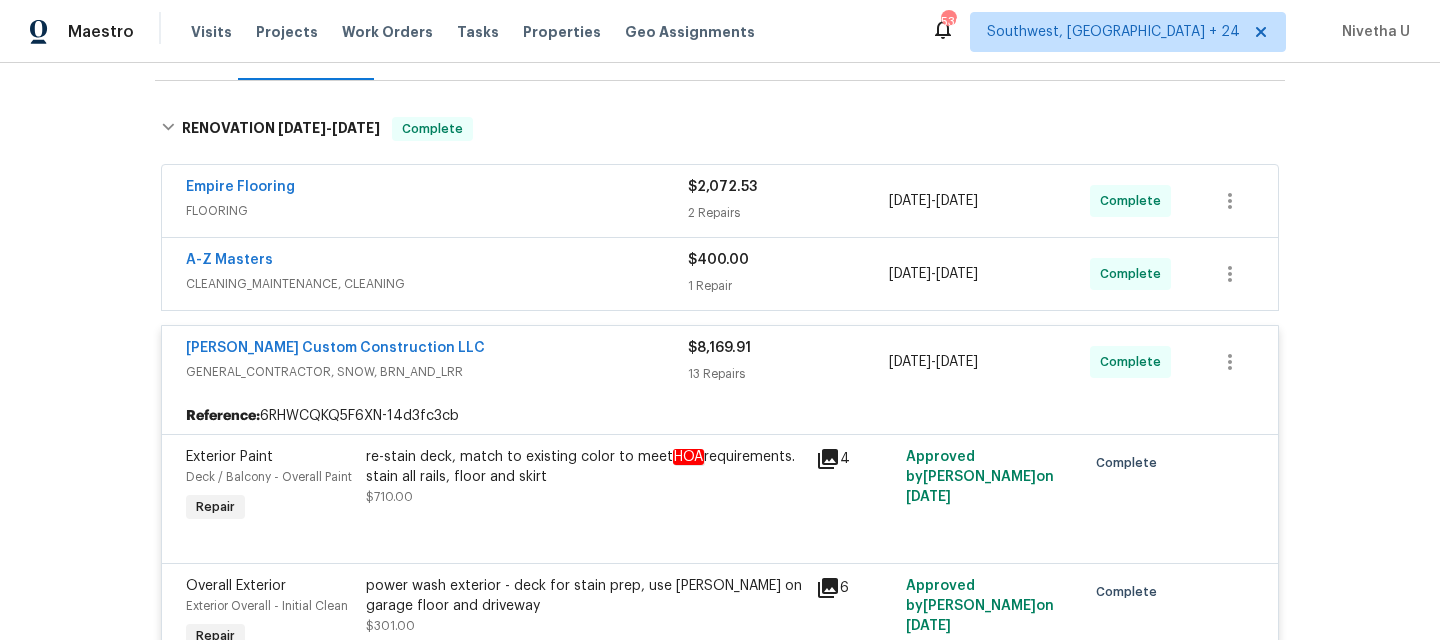 click on "GENERAL_CONTRACTOR, SNOW, BRN_AND_LRR" at bounding box center (437, 372) 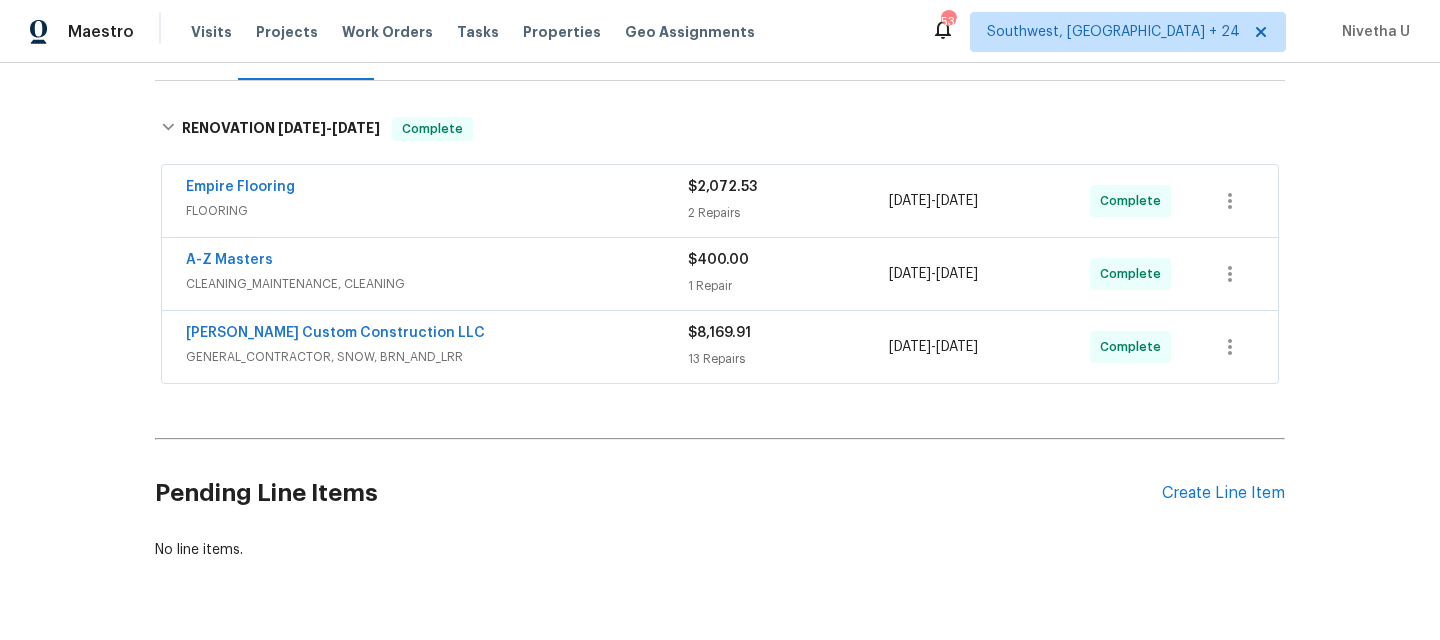 click on "A-Z Masters" at bounding box center (437, 262) 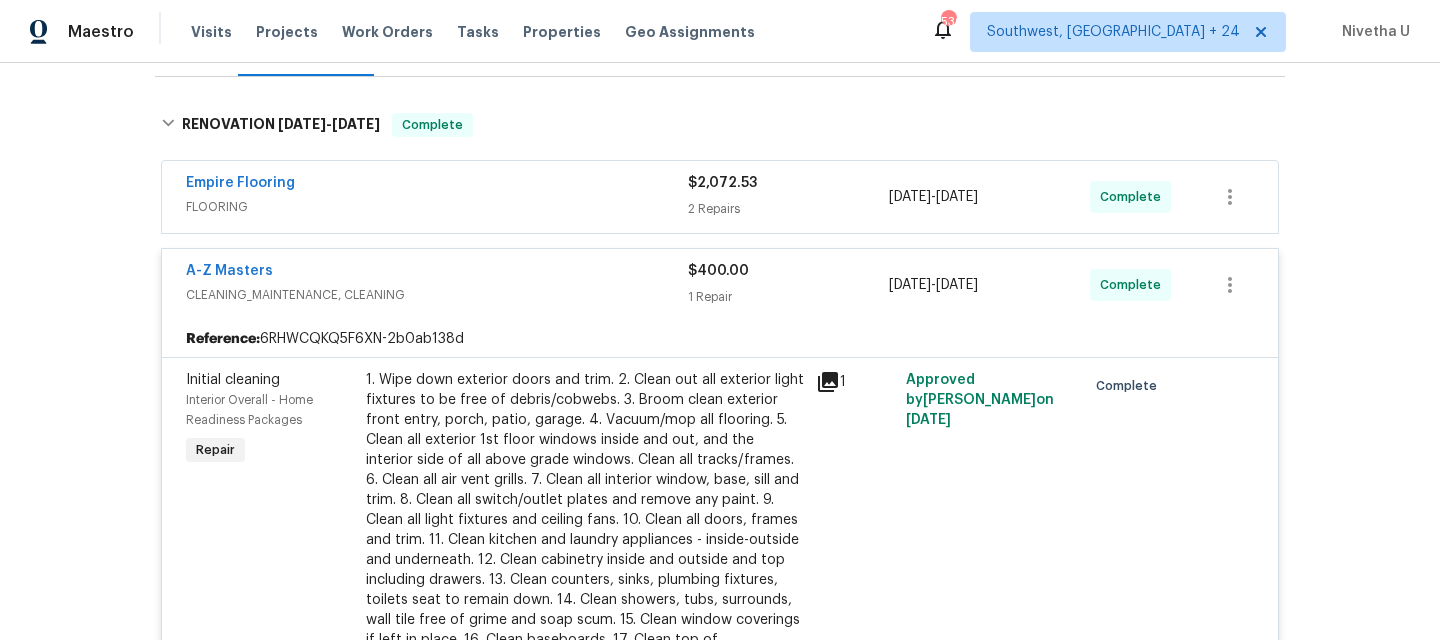 scroll, scrollTop: 279, scrollLeft: 0, axis: vertical 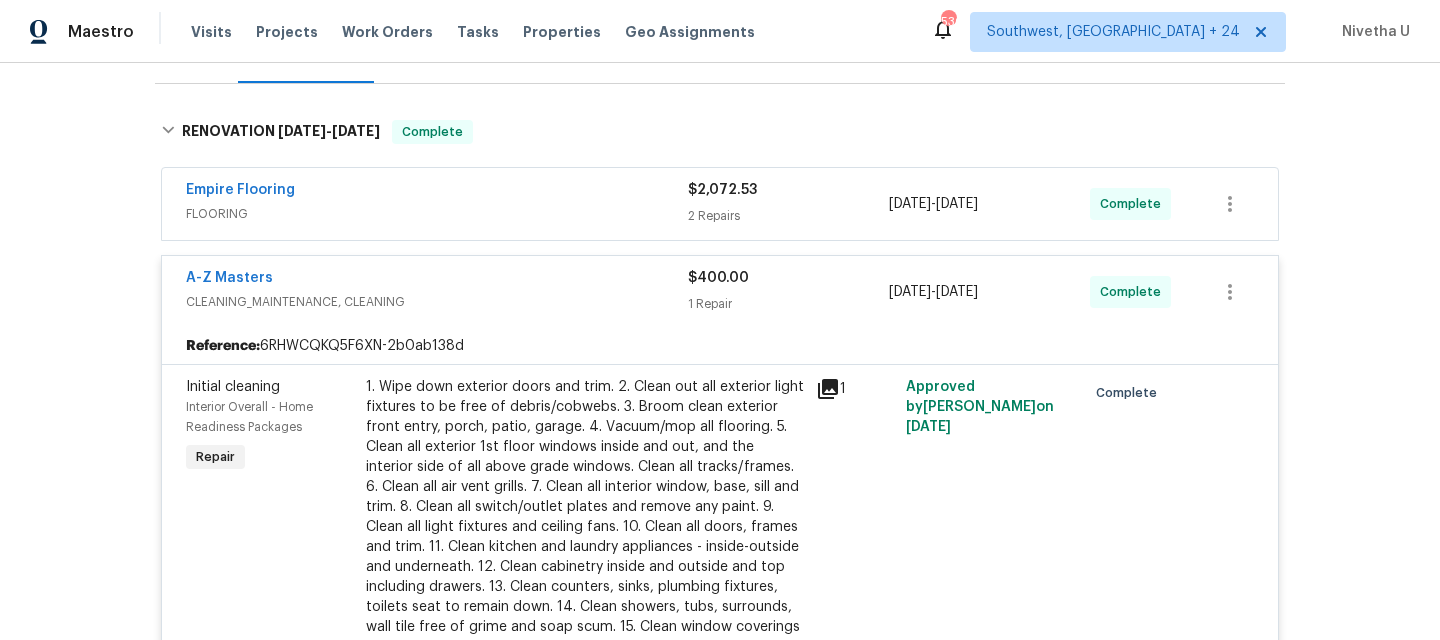 click on "CLEANING_MAINTENANCE, CLEANING" at bounding box center [437, 302] 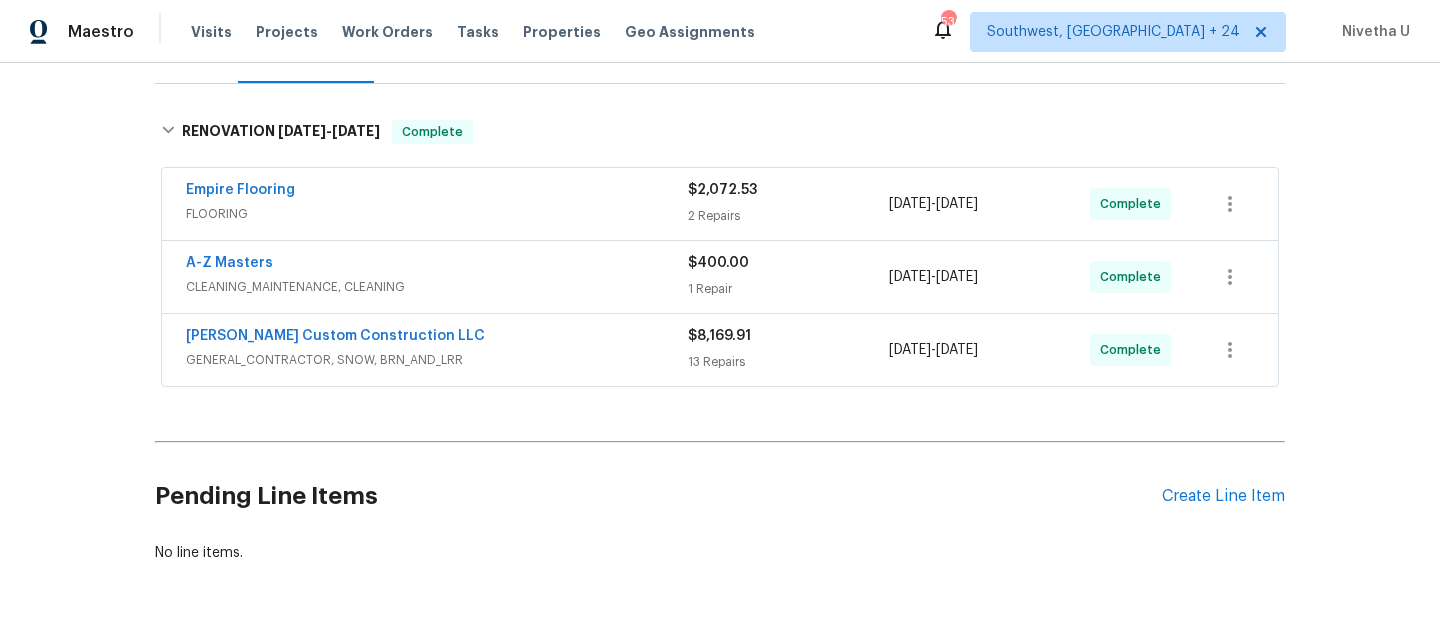 click on "Empire Flooring" at bounding box center (437, 192) 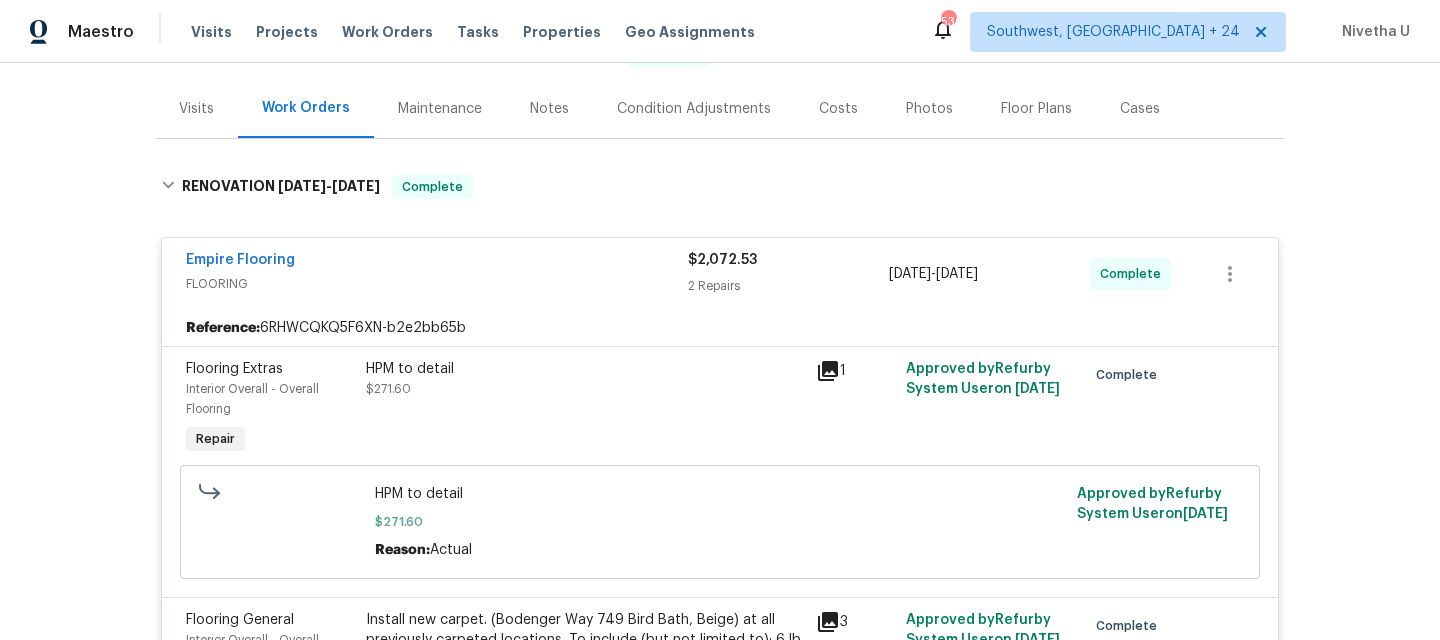 scroll, scrollTop: 211, scrollLeft: 0, axis: vertical 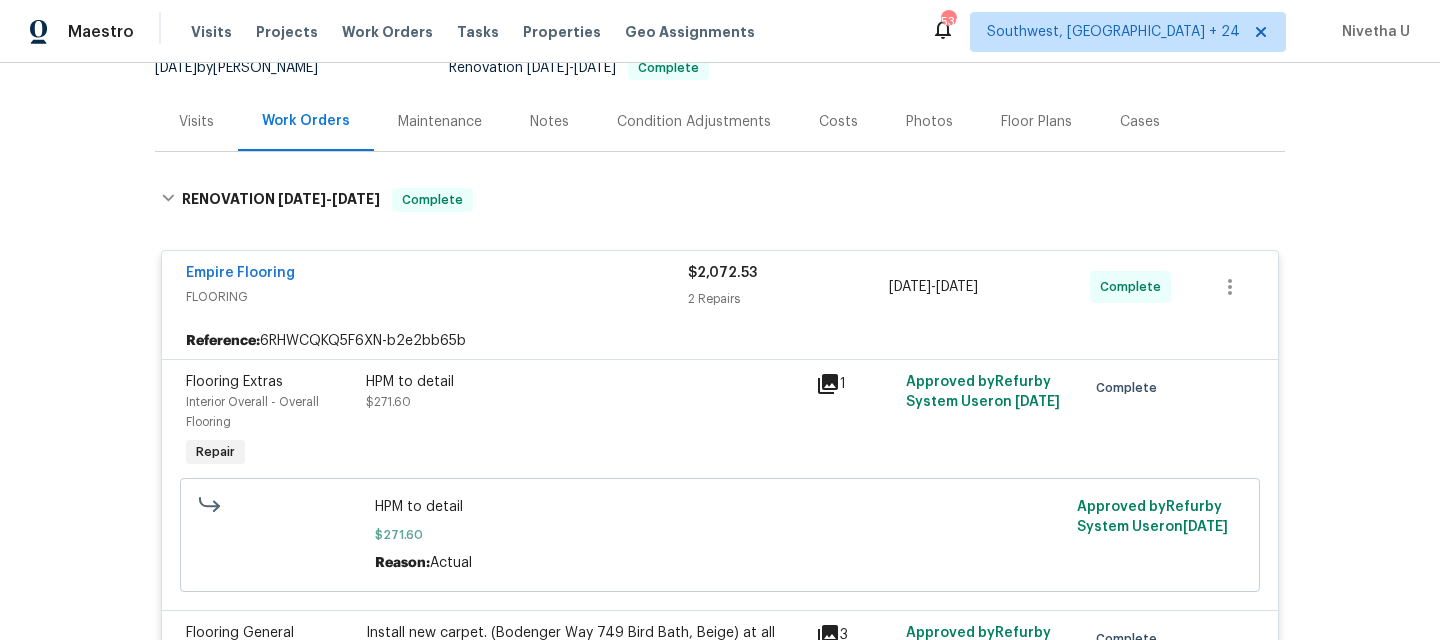 click on "Empire Flooring" at bounding box center (437, 275) 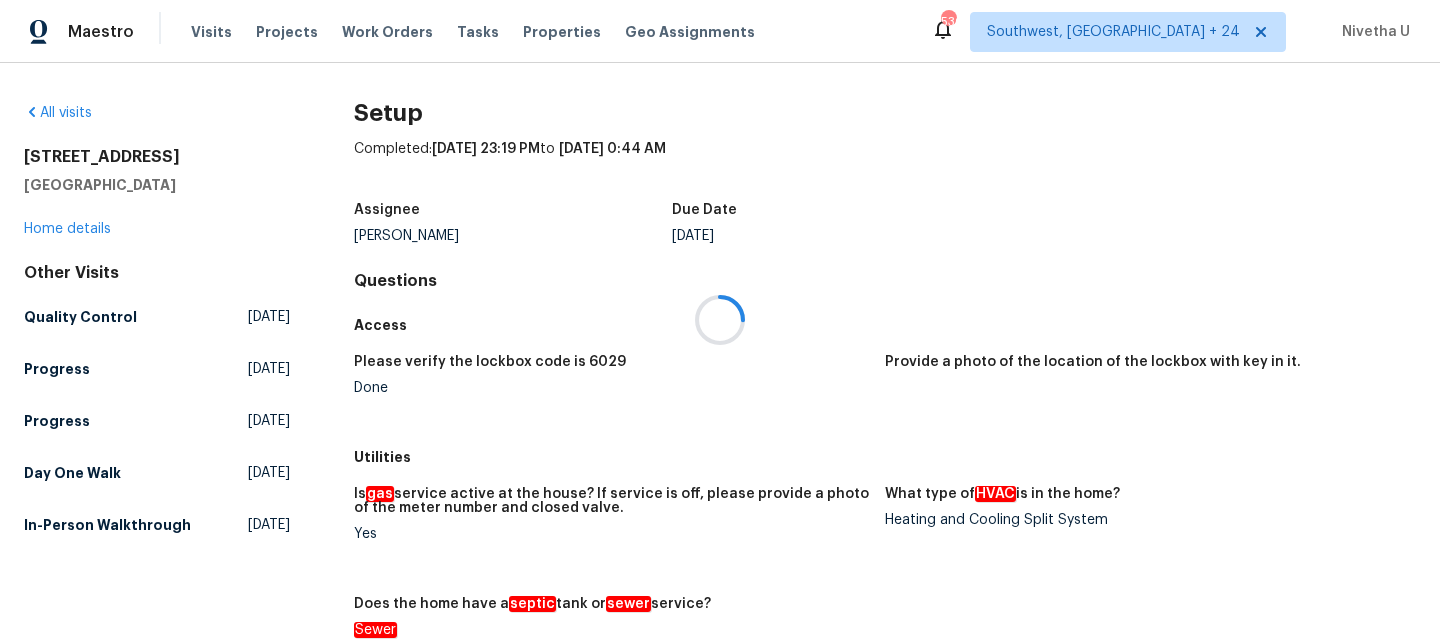 scroll, scrollTop: 0, scrollLeft: 0, axis: both 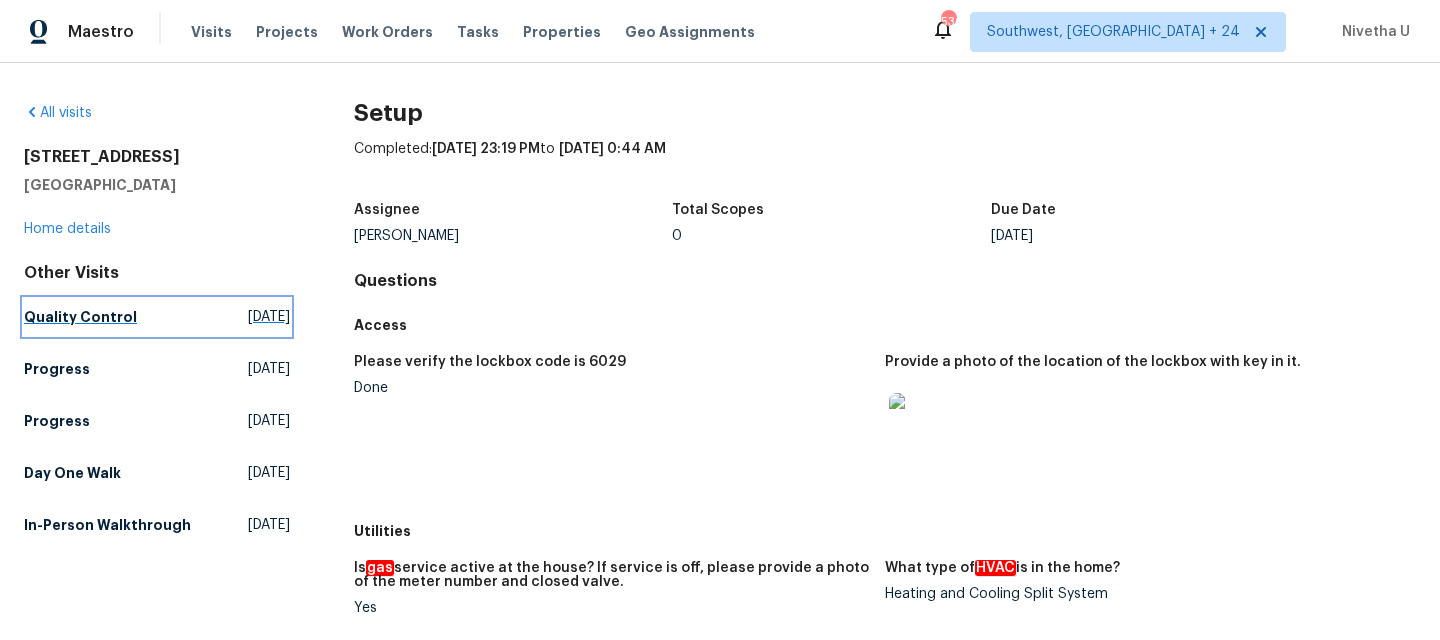 click on "Quality Control" at bounding box center [80, 317] 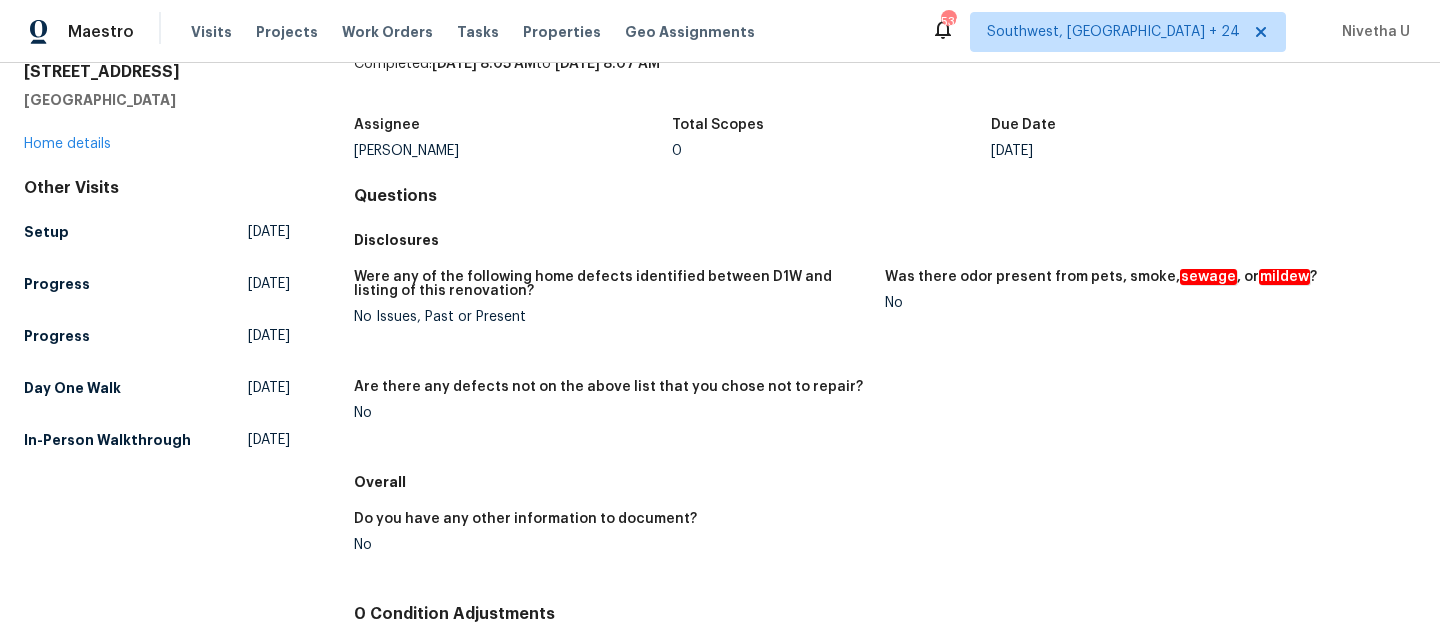 scroll, scrollTop: 0, scrollLeft: 0, axis: both 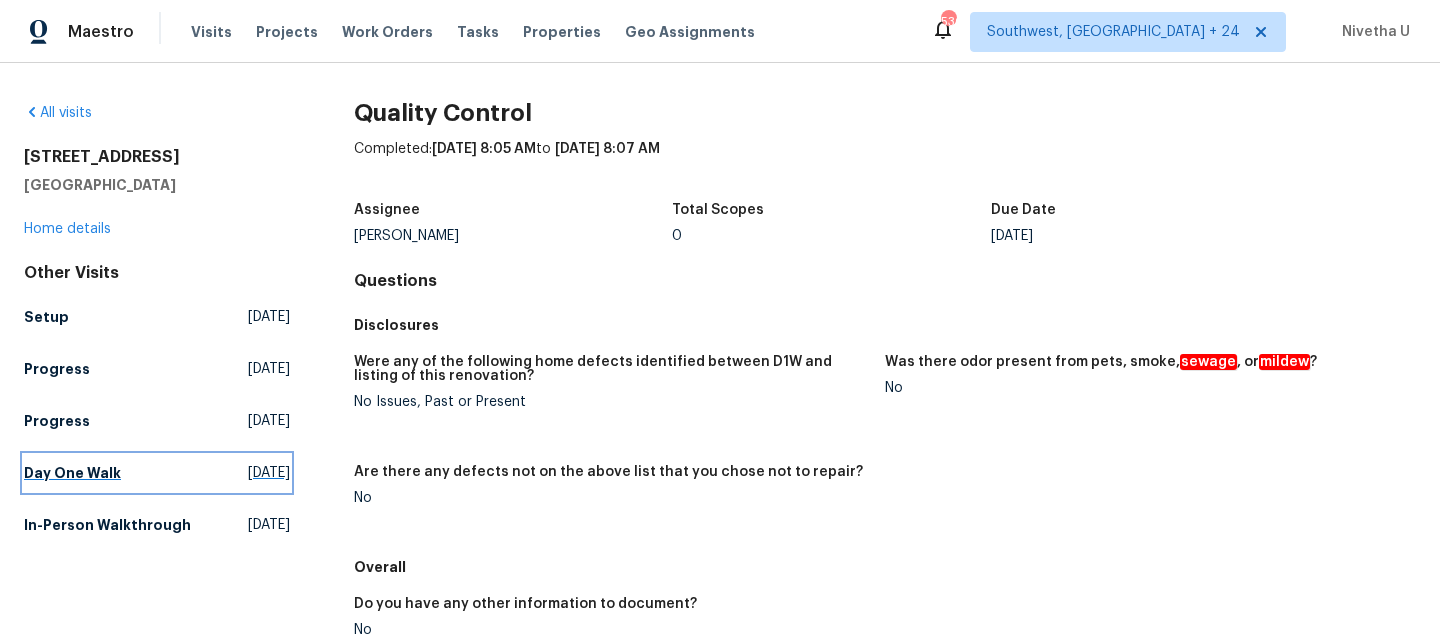 click on "Day One Walk" at bounding box center (72, 473) 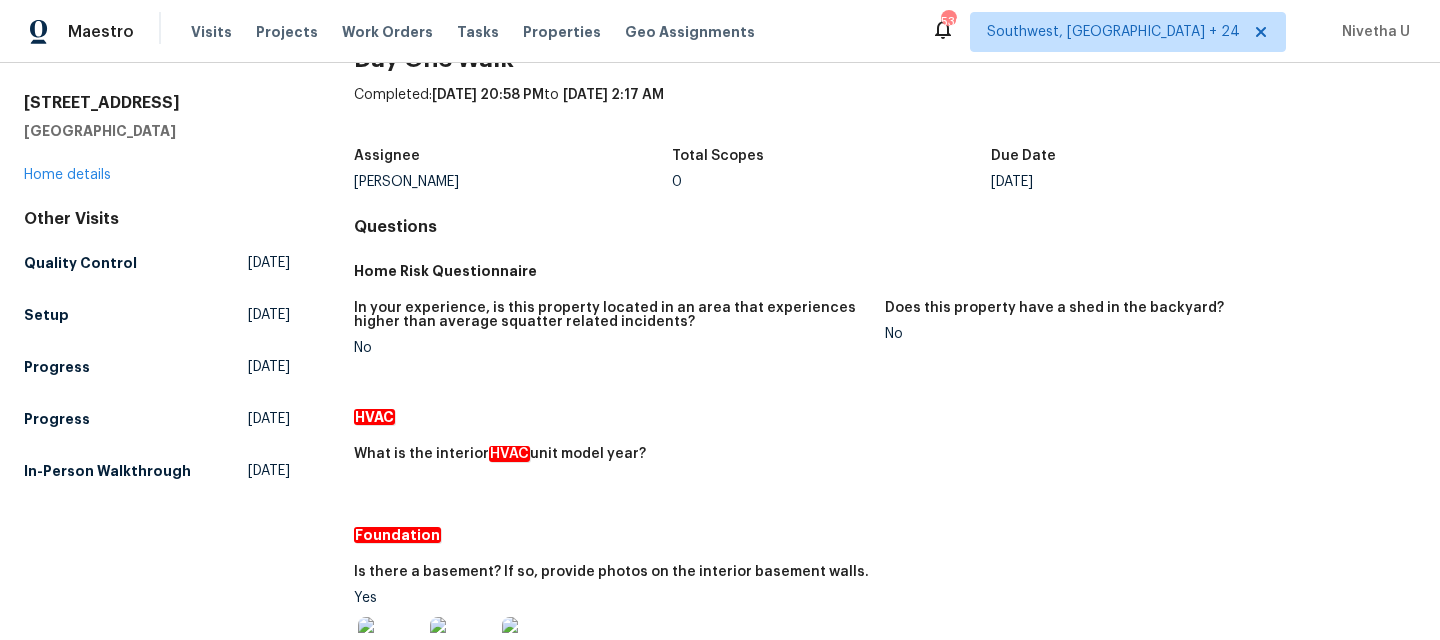 scroll, scrollTop: 46, scrollLeft: 0, axis: vertical 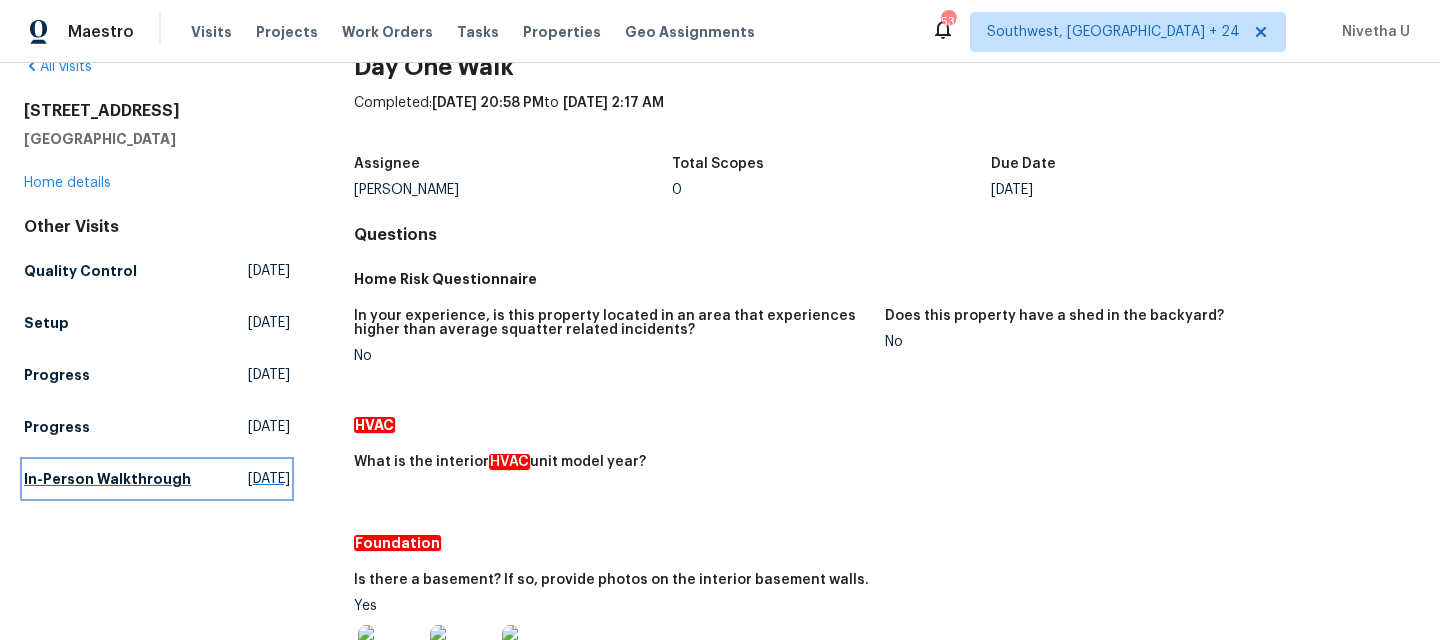 click on "In-Person Walkthrough" at bounding box center (107, 479) 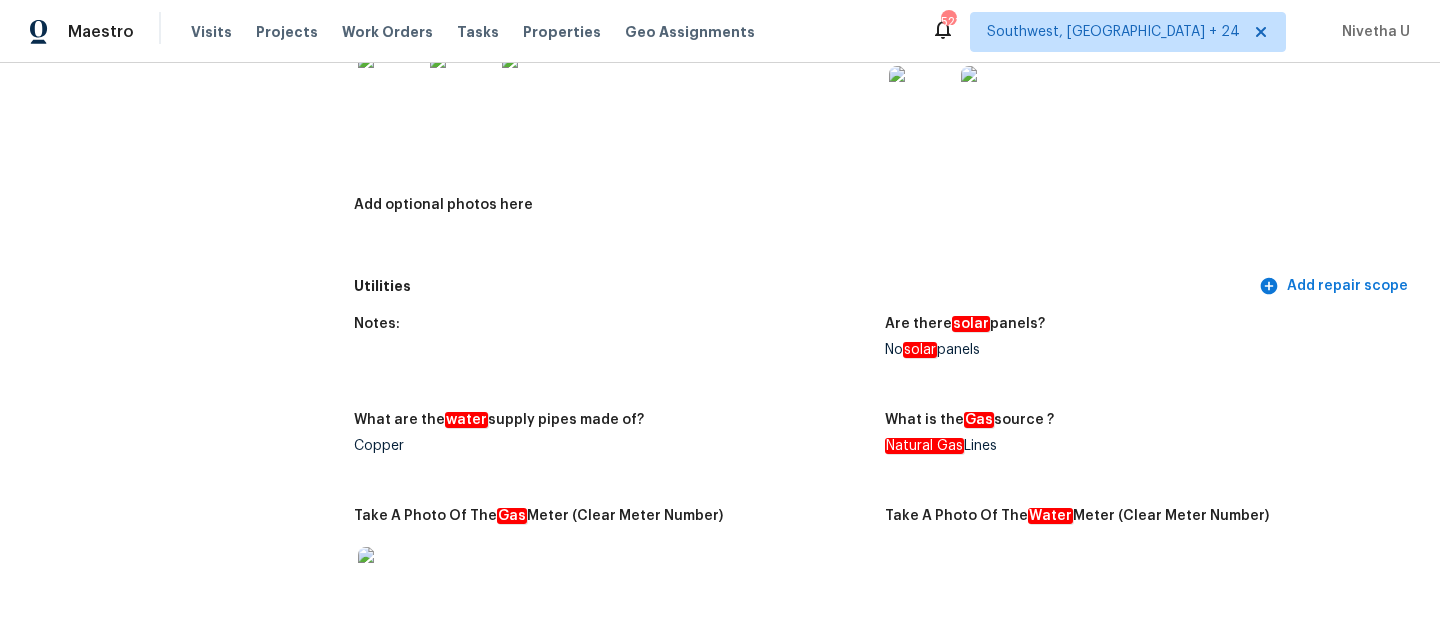scroll, scrollTop: 2333, scrollLeft: 0, axis: vertical 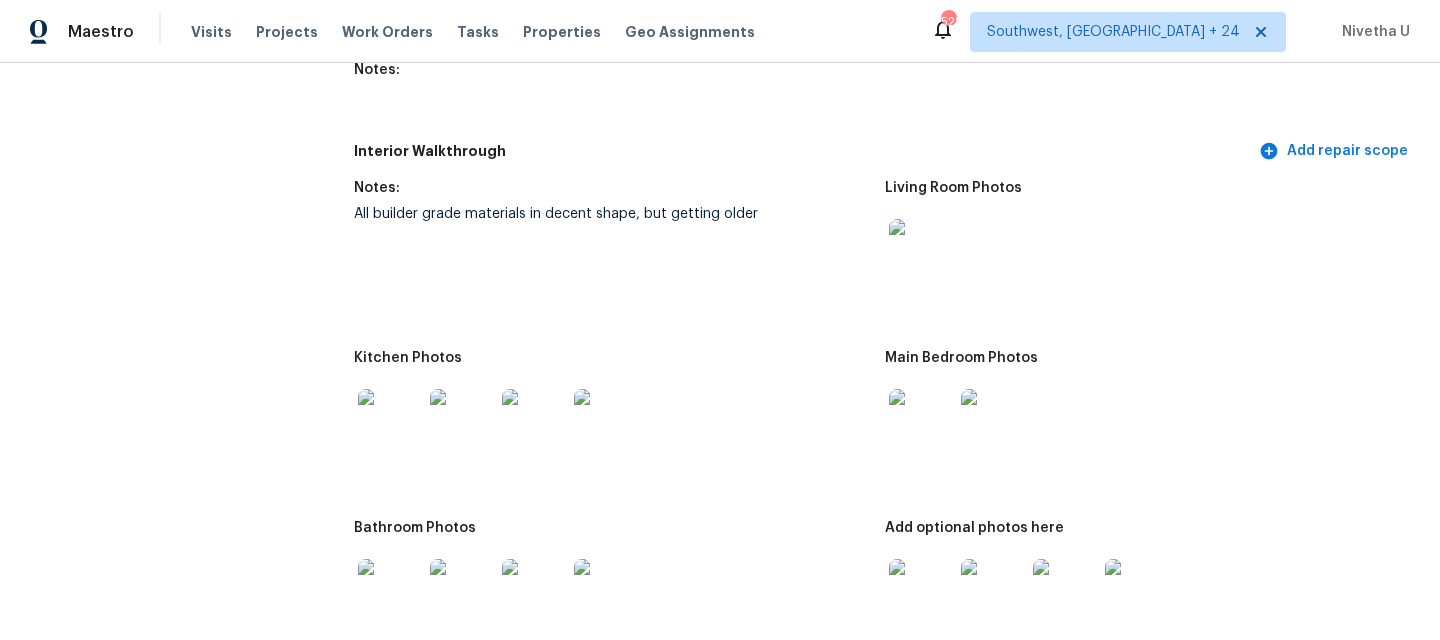 click at bounding box center (390, 421) 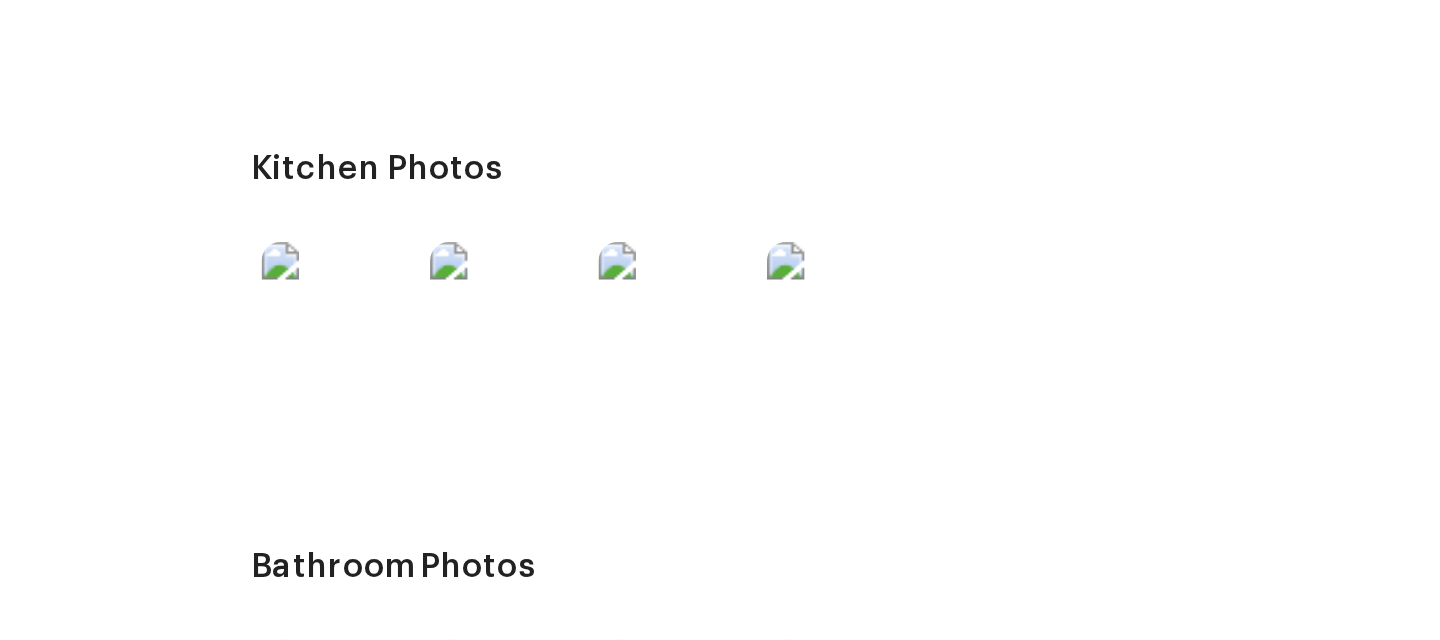 scroll, scrollTop: 2469, scrollLeft: 0, axis: vertical 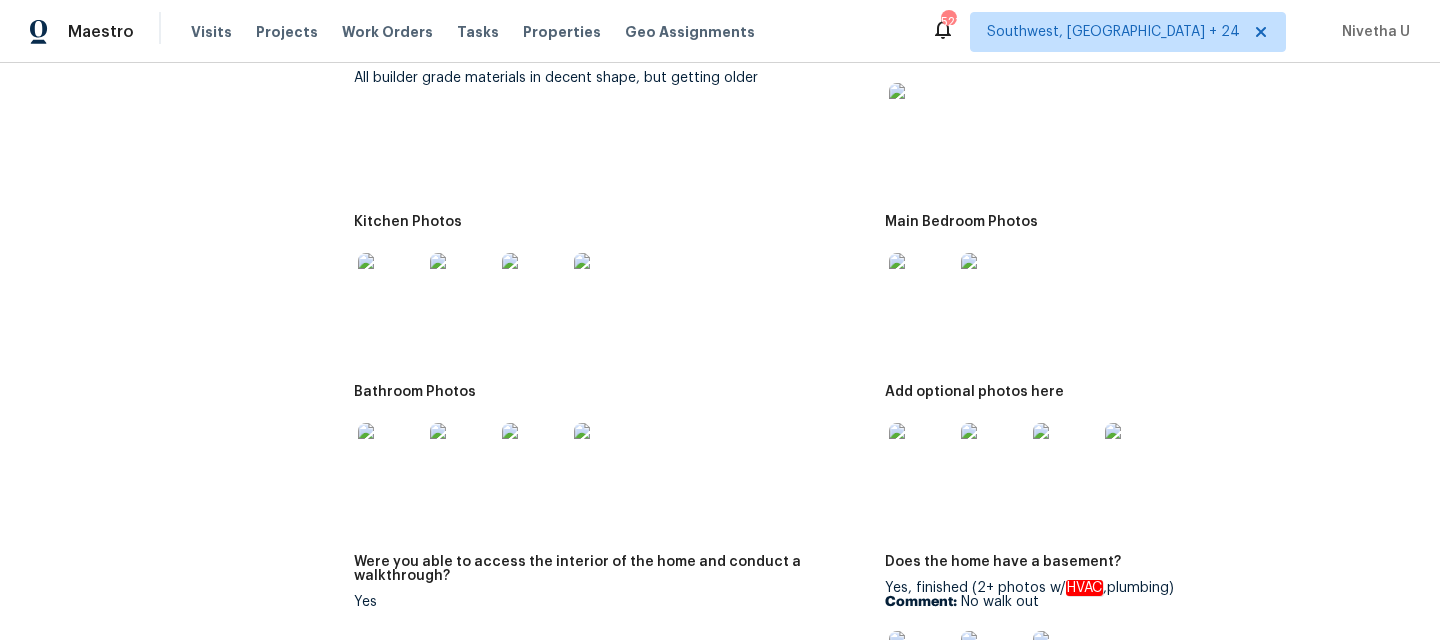 click at bounding box center [390, 285] 